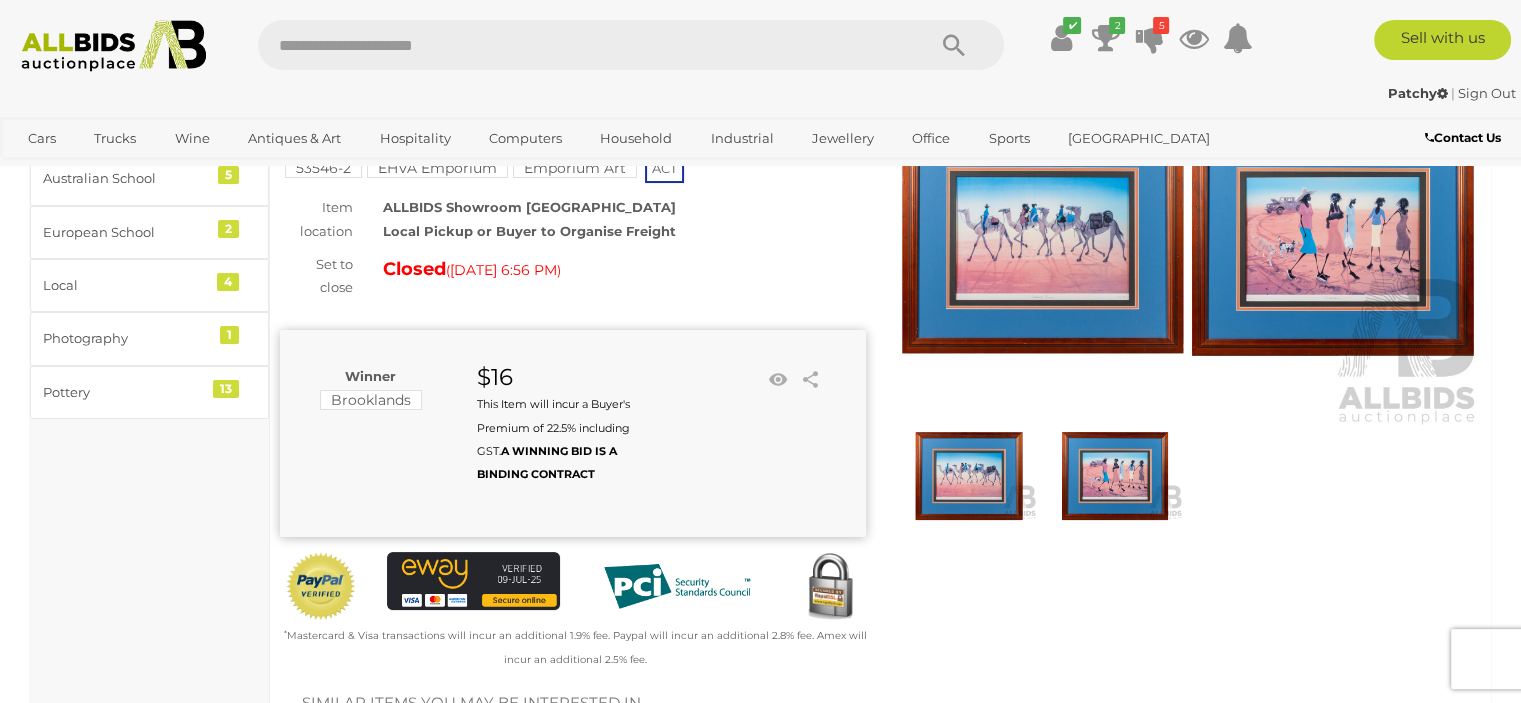 scroll, scrollTop: 100, scrollLeft: 0, axis: vertical 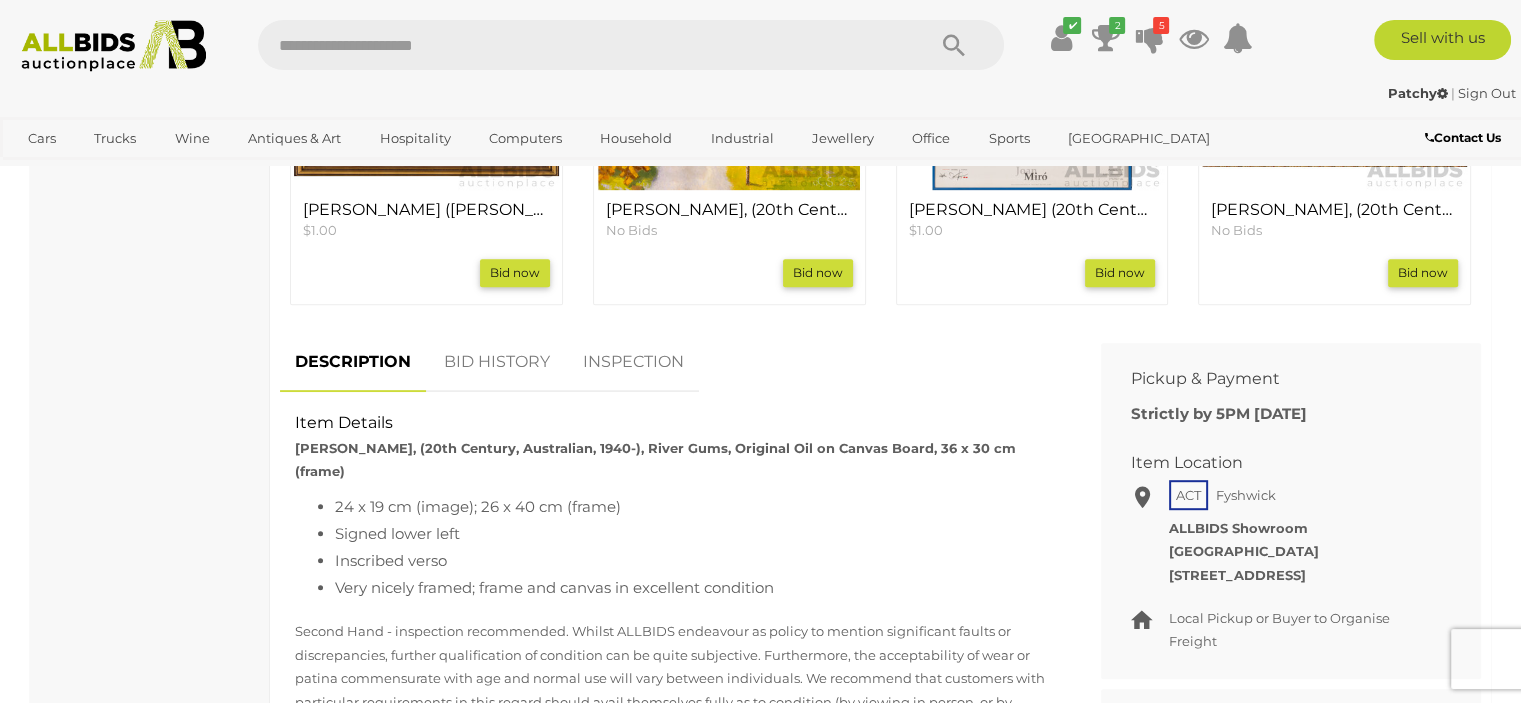 click on "BID HISTORY" at bounding box center (497, 362) 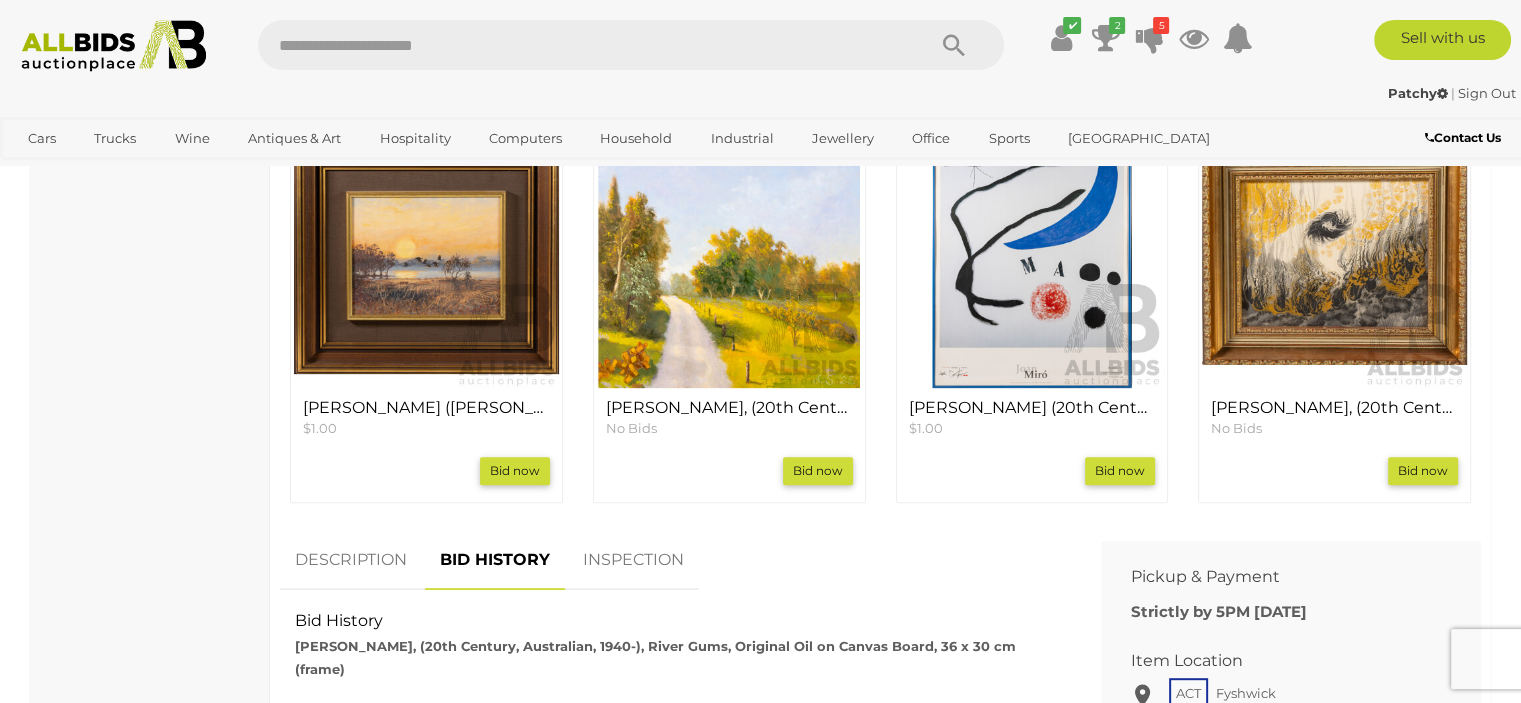 scroll, scrollTop: 800, scrollLeft: 0, axis: vertical 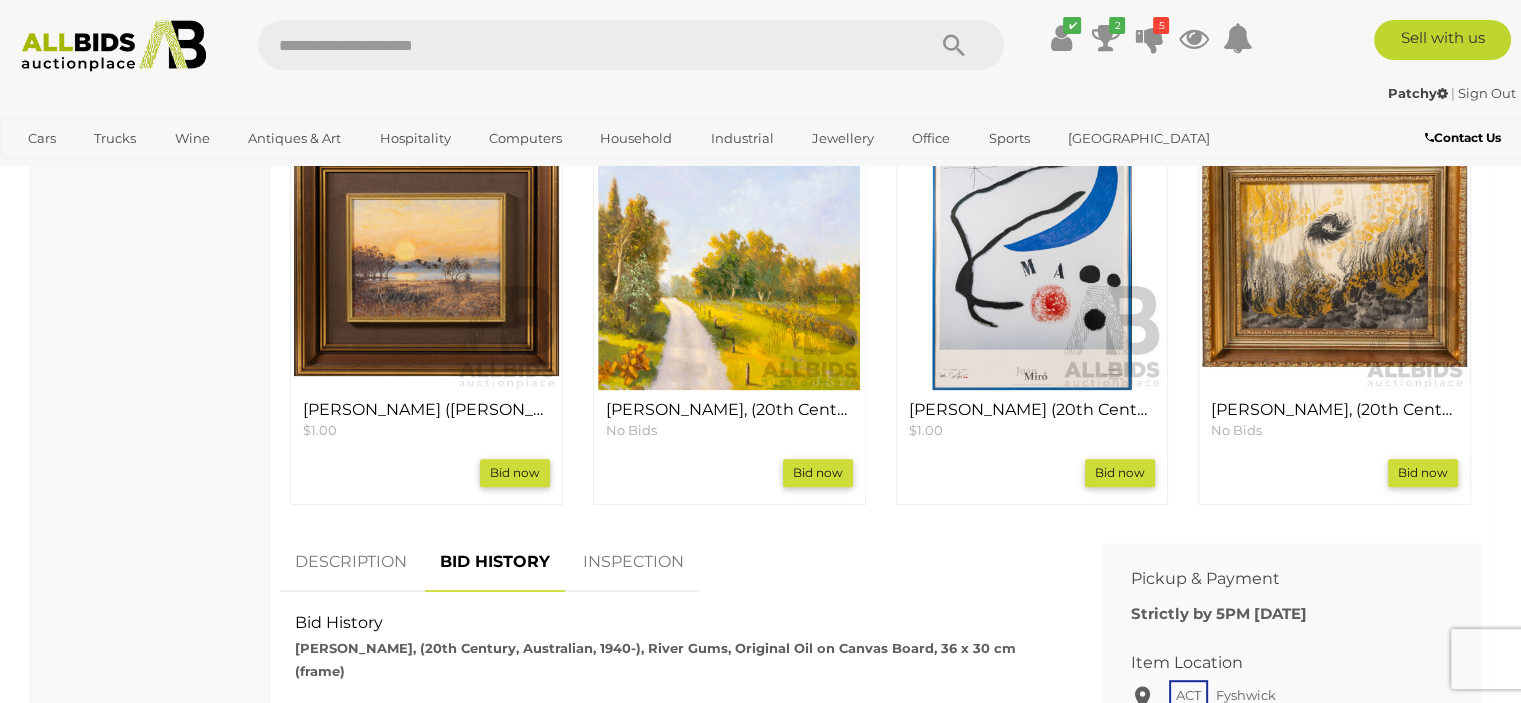 click on "DESCRIPTION" at bounding box center (351, 562) 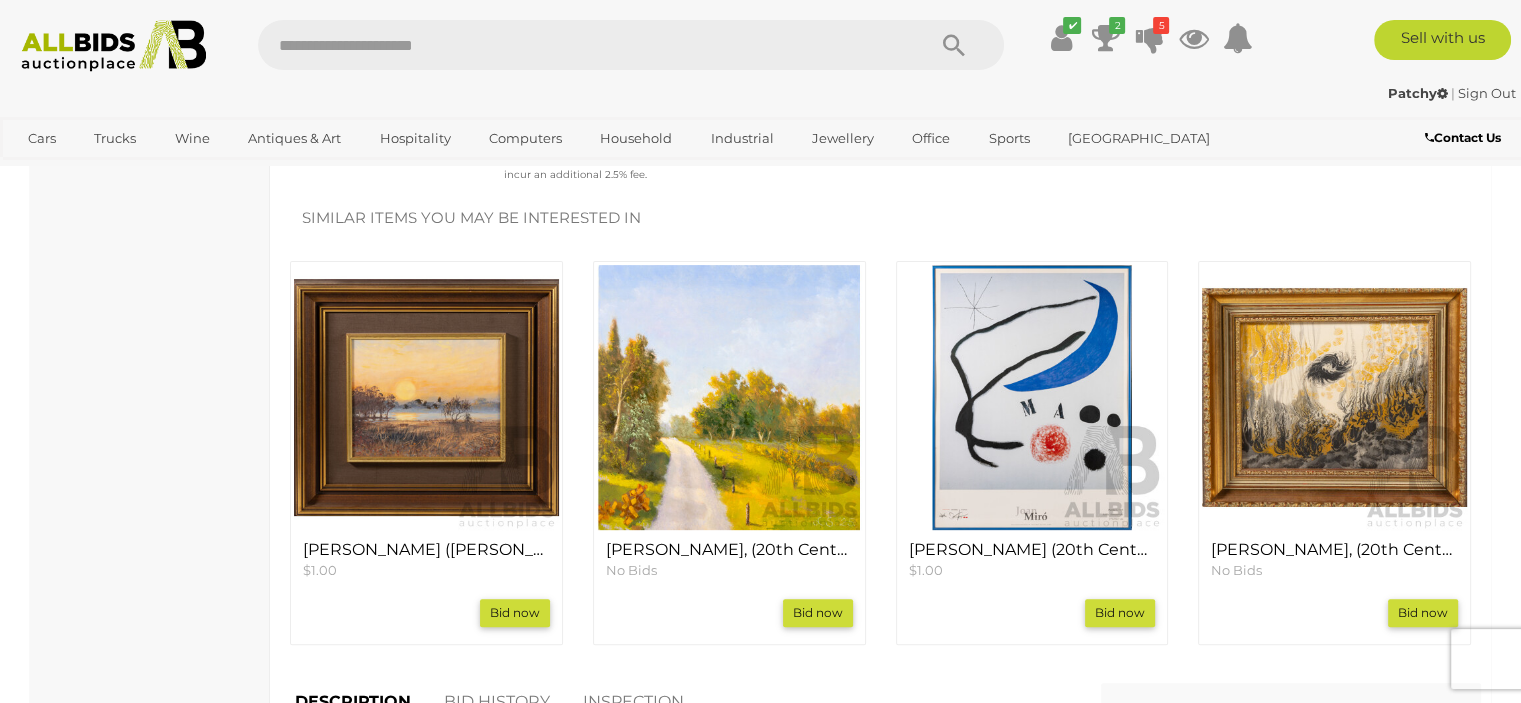 scroll, scrollTop: 600, scrollLeft: 0, axis: vertical 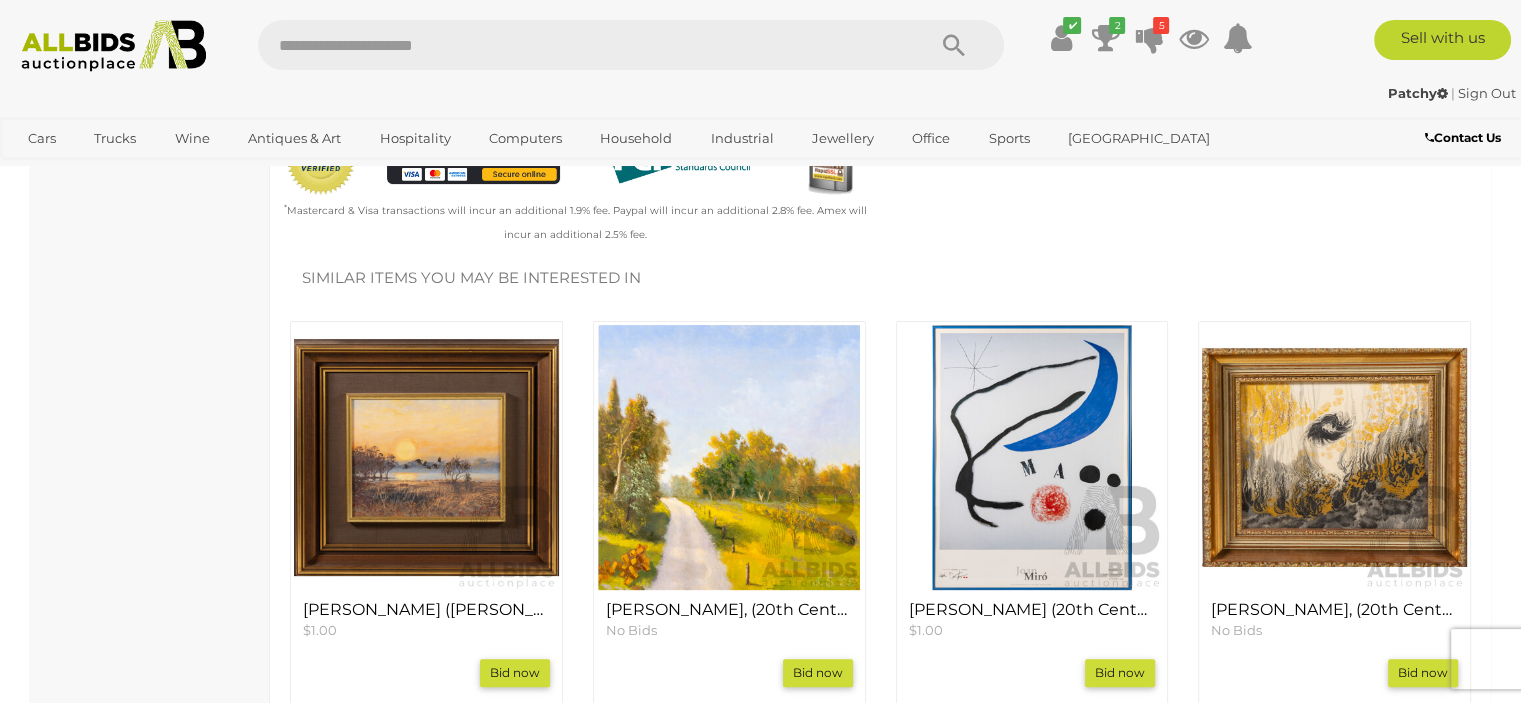click at bounding box center [426, 457] 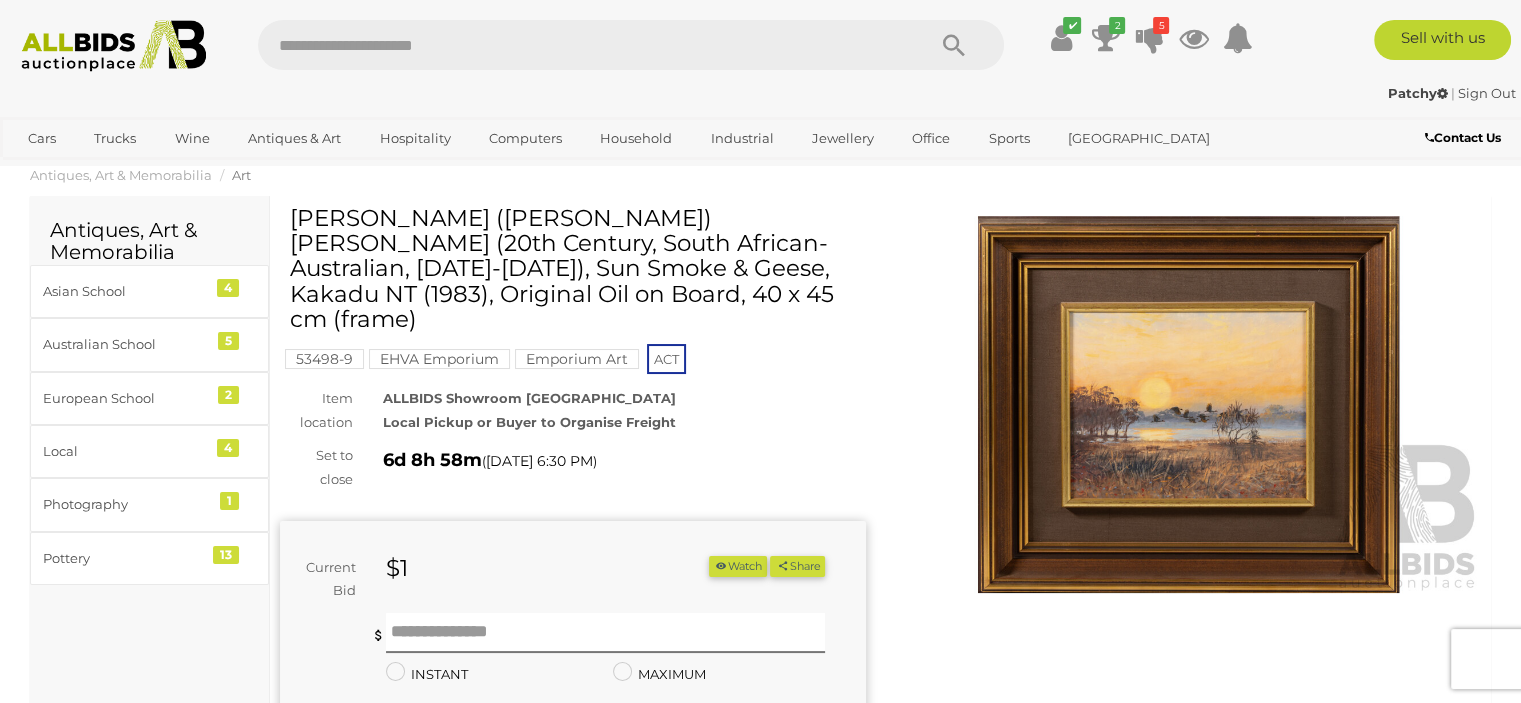 scroll, scrollTop: 0, scrollLeft: 0, axis: both 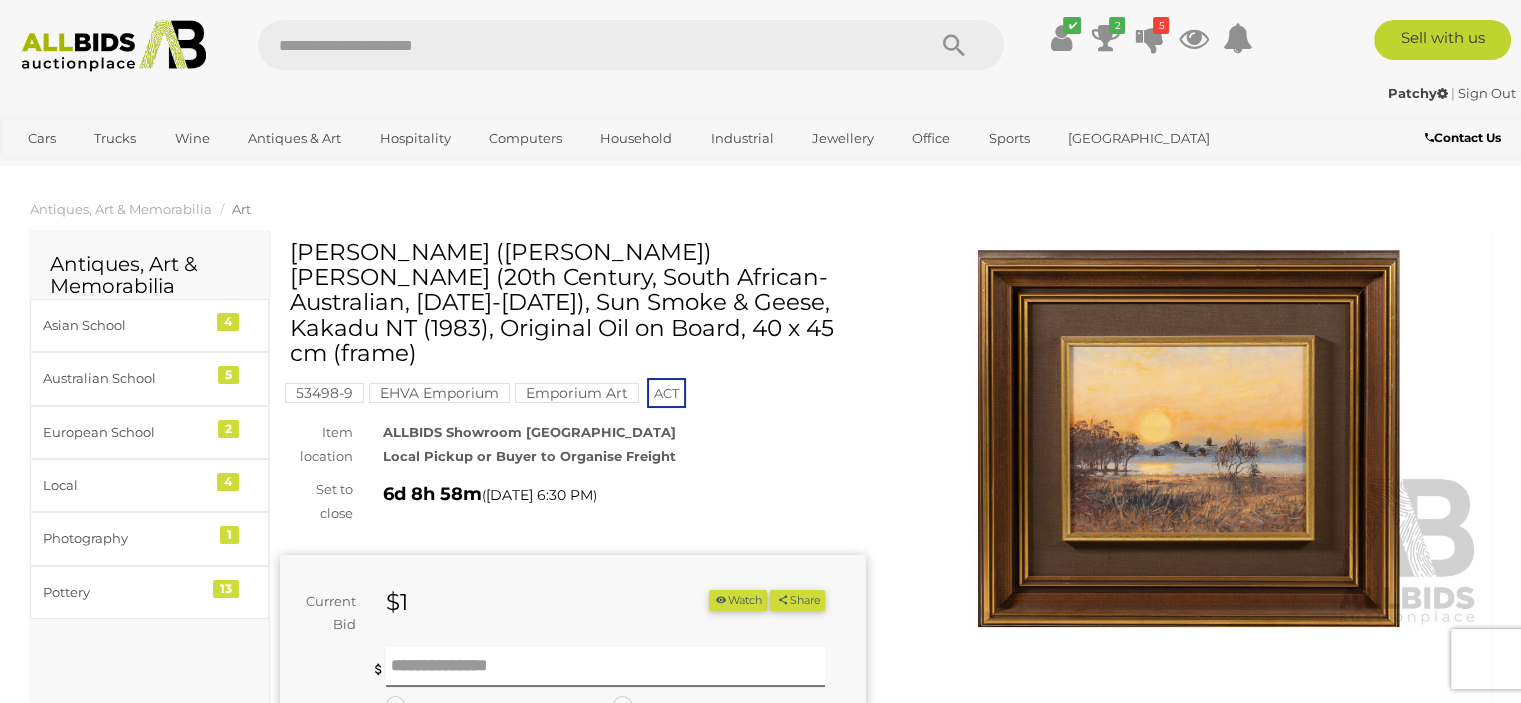 click at bounding box center (1189, 438) 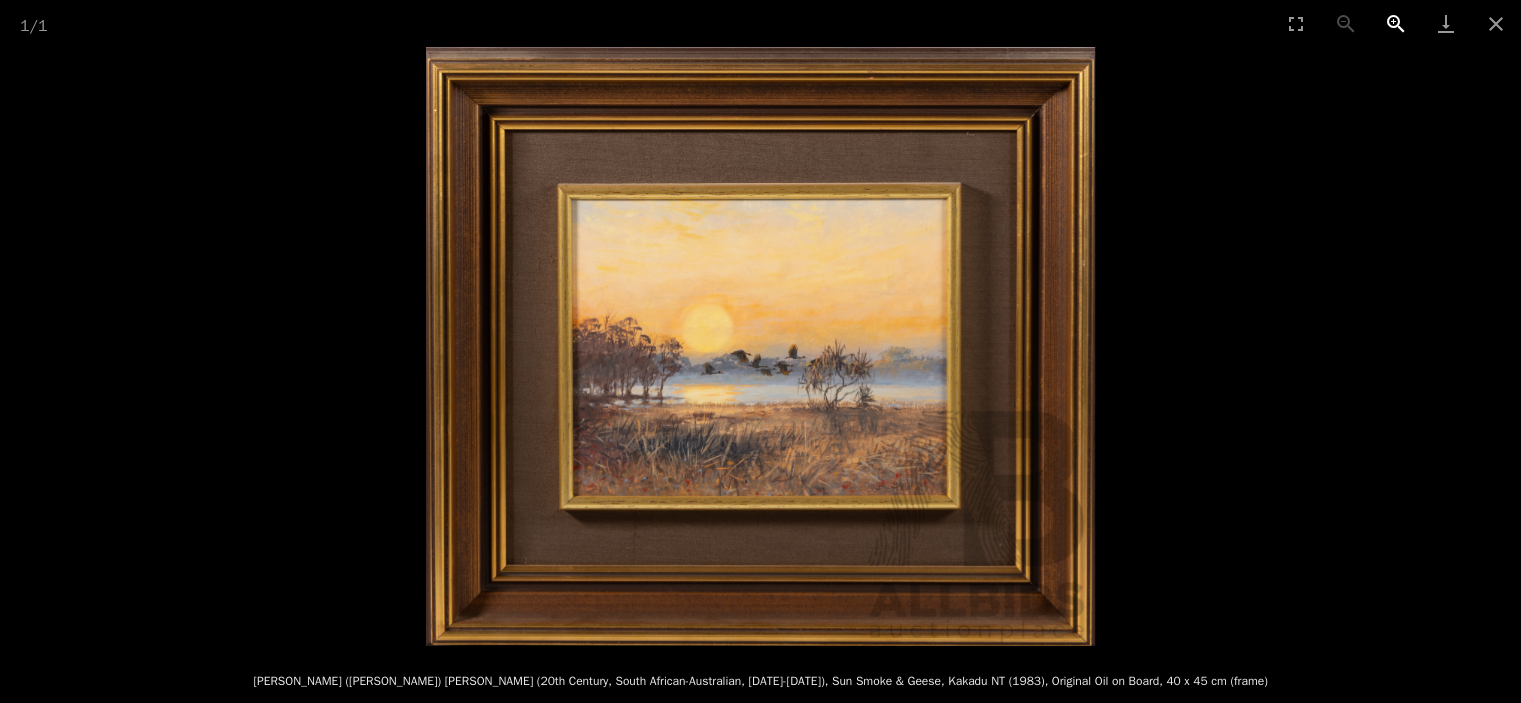click at bounding box center [1396, 23] 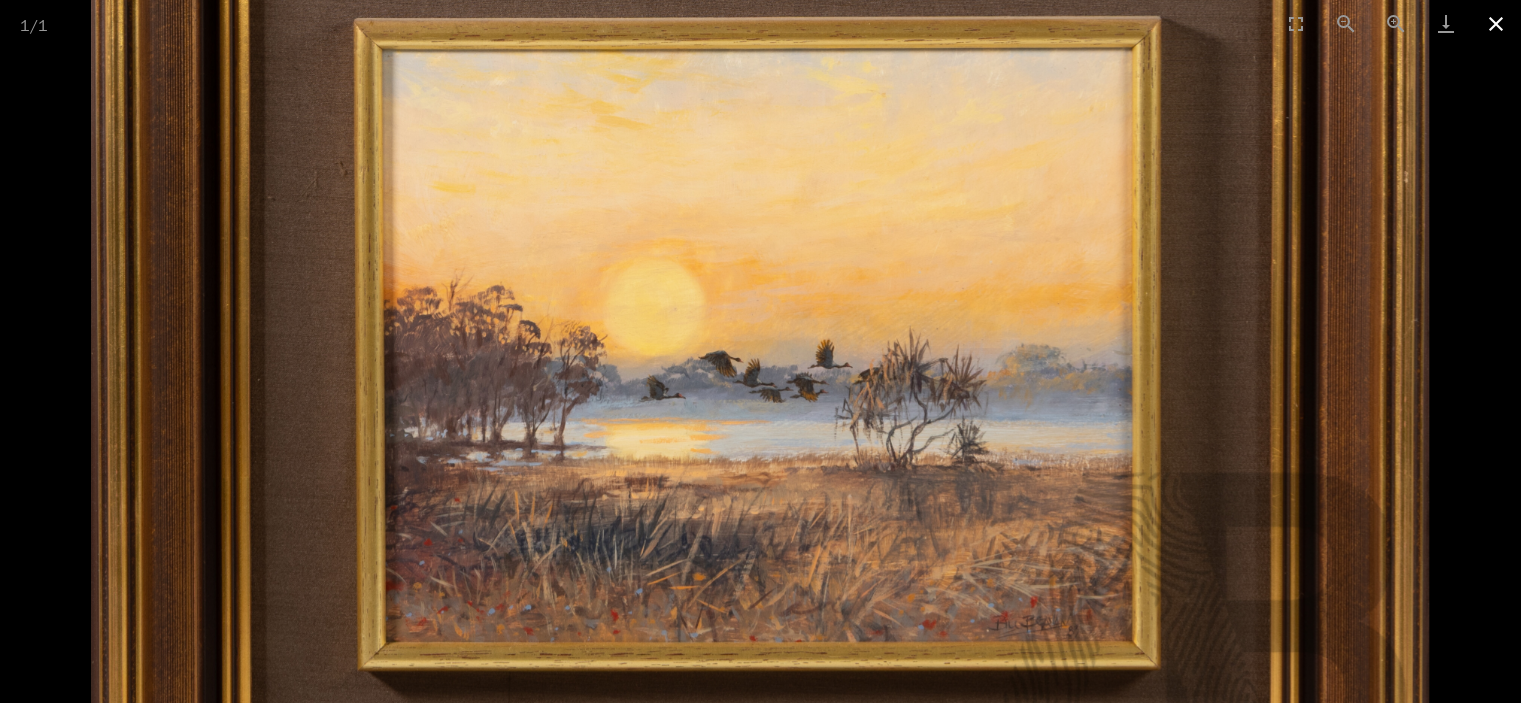 click at bounding box center [1496, 23] 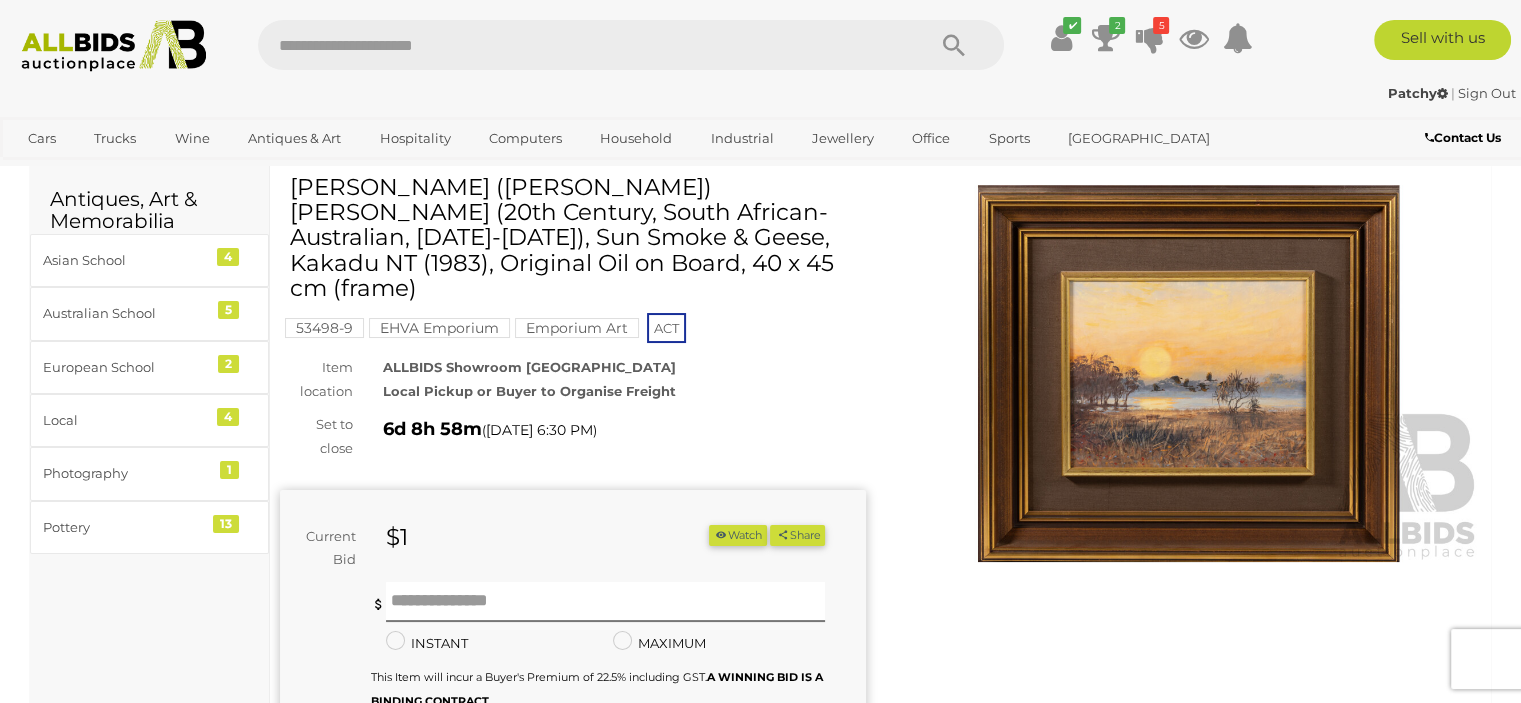 scroll, scrollTop: 100, scrollLeft: 0, axis: vertical 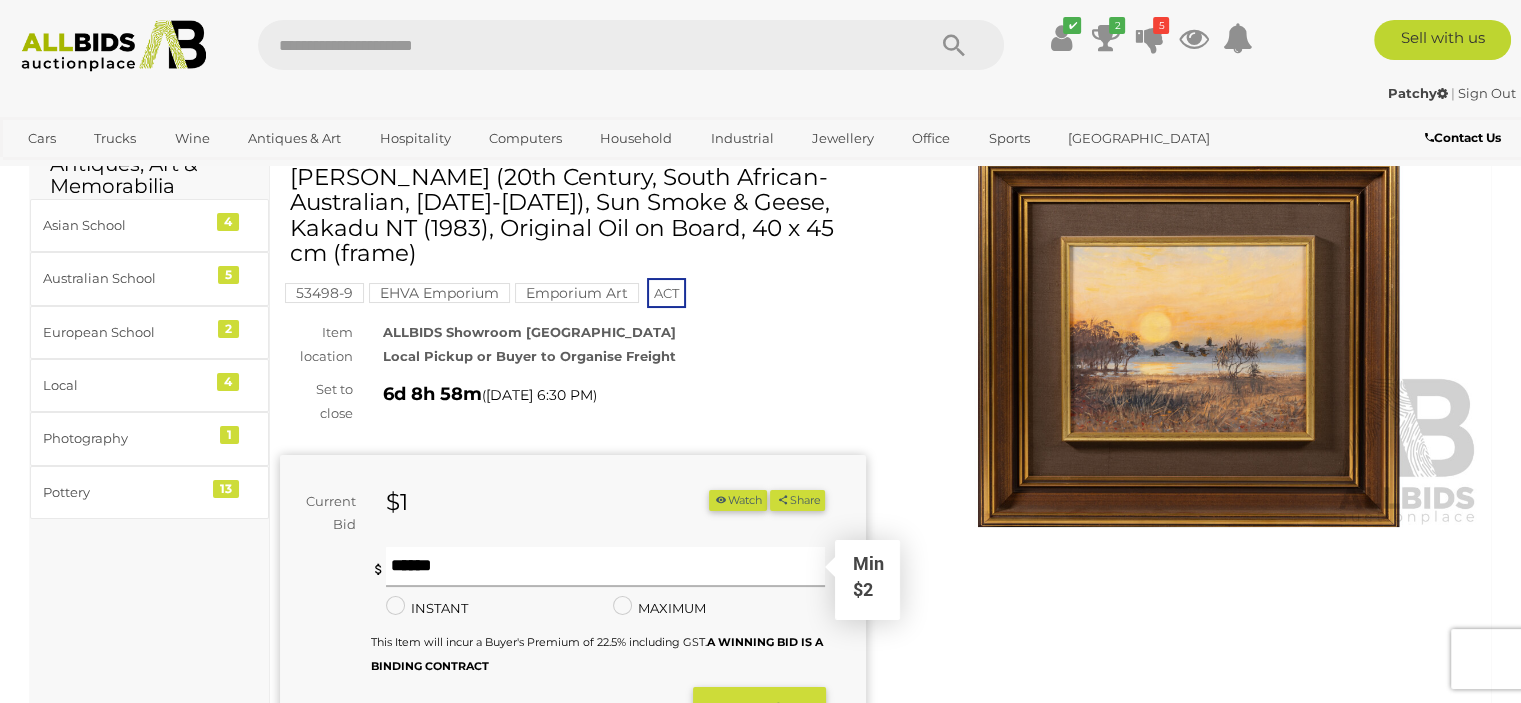click at bounding box center [606, 567] 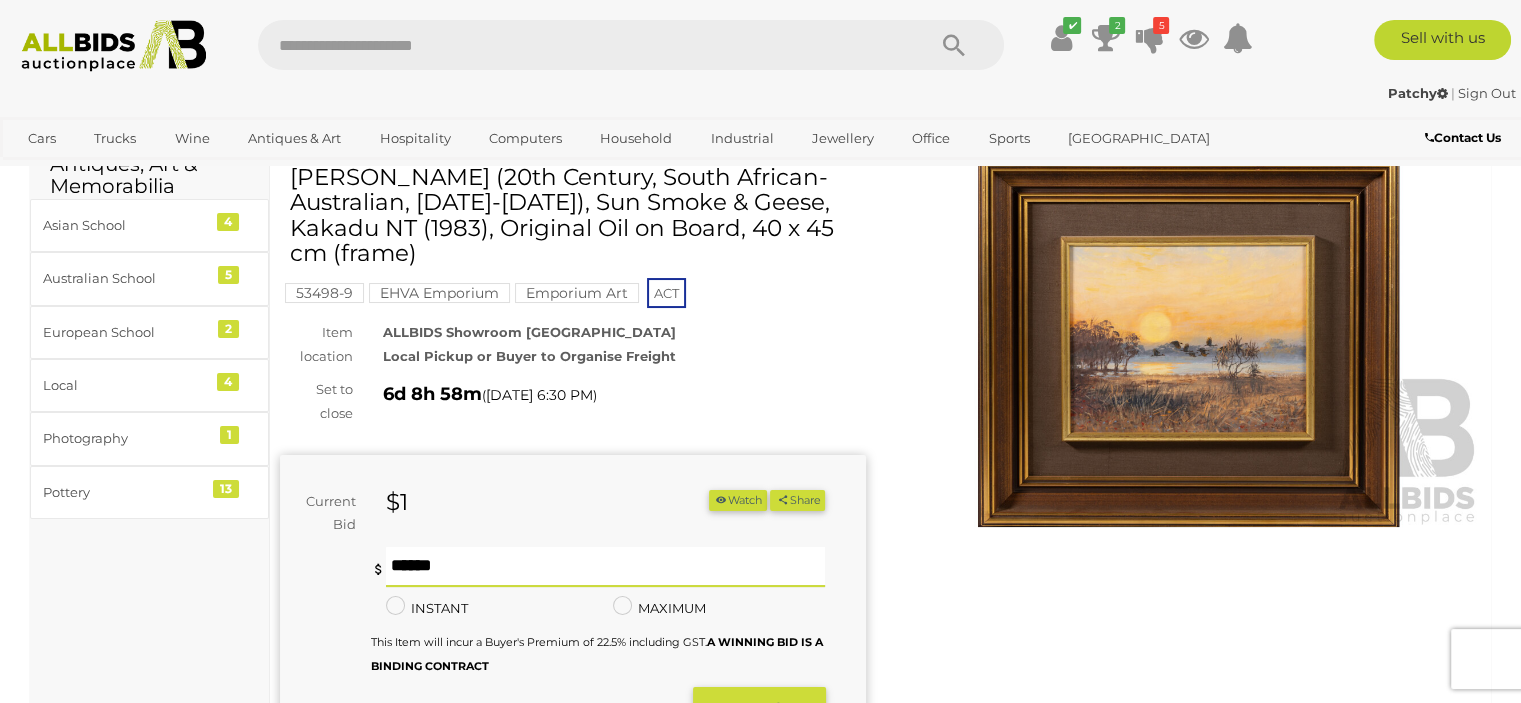 type on "*" 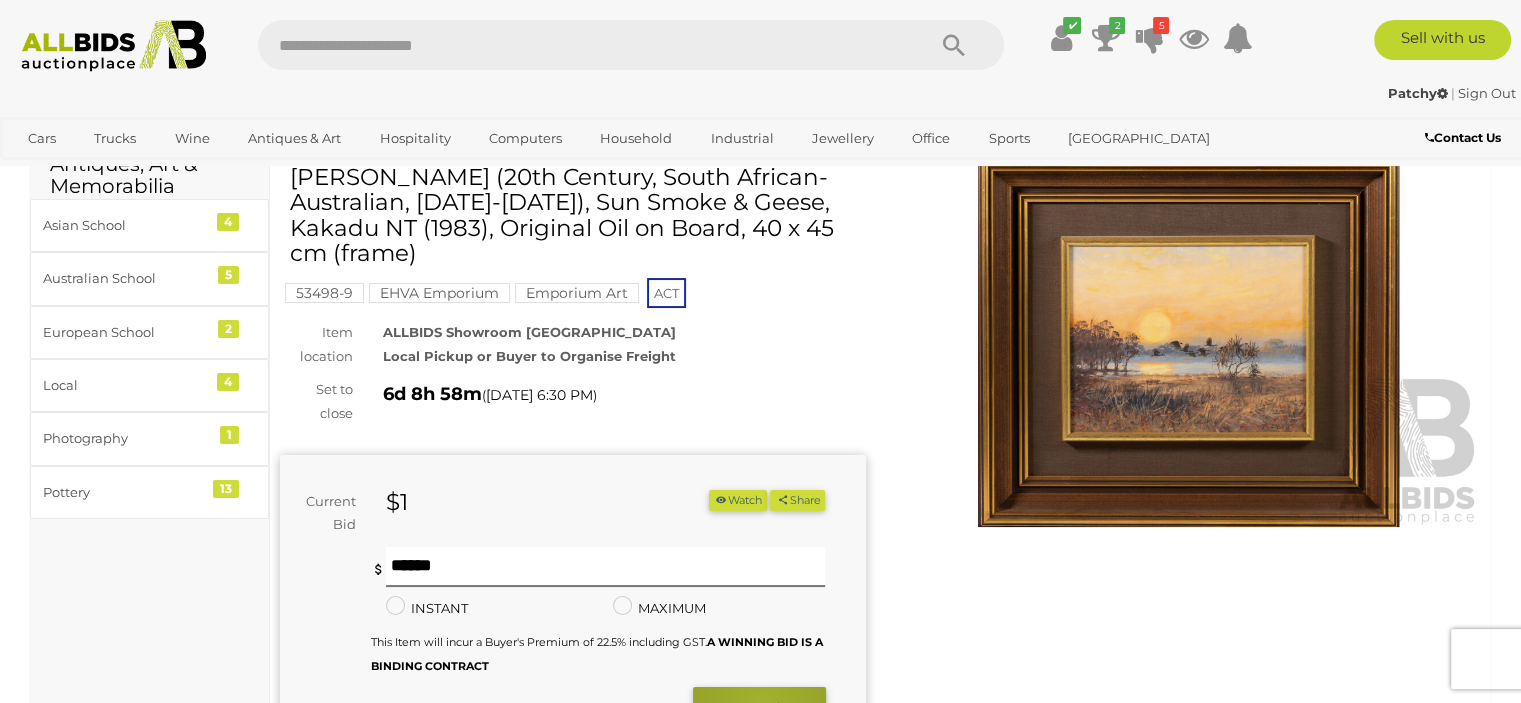 click on "BID NOW" at bounding box center [759, 710] 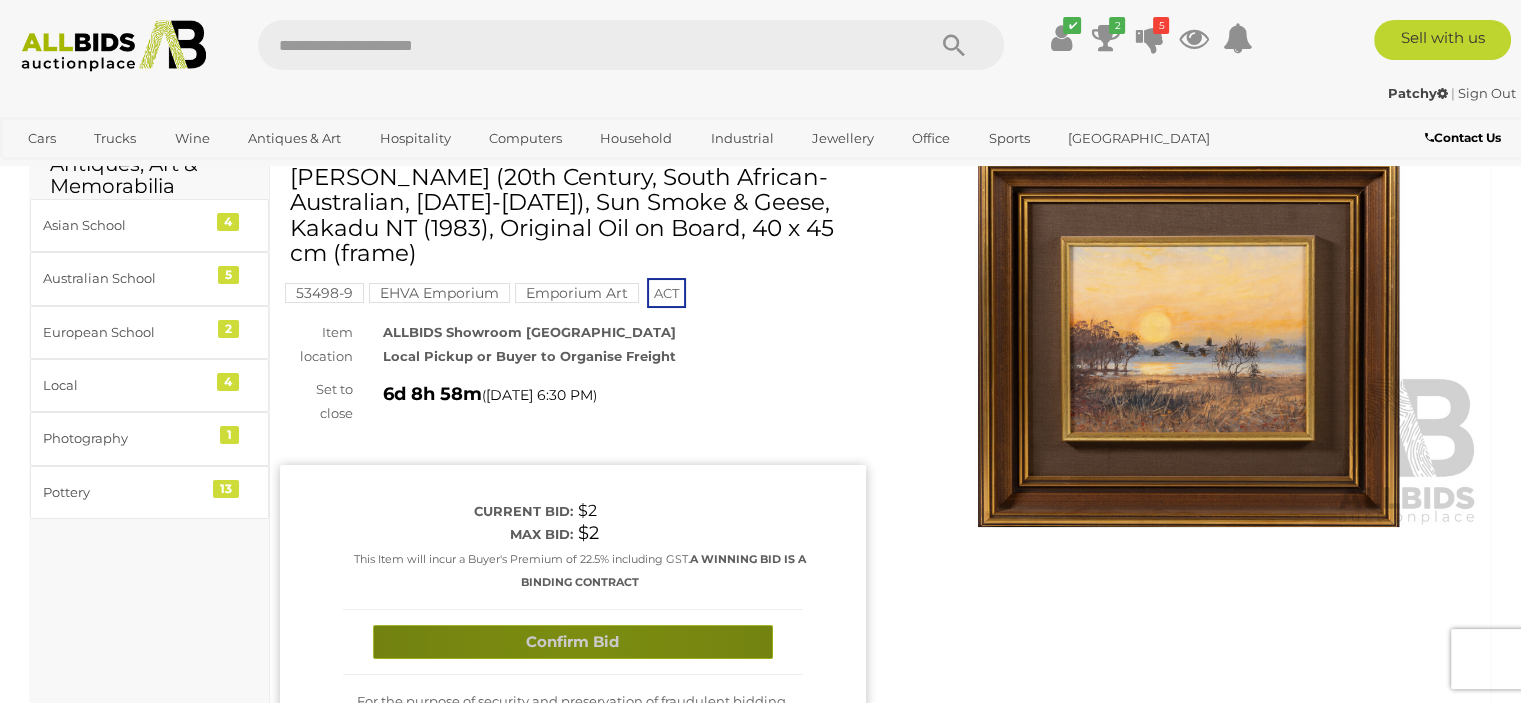 click on "Confirm Bid" at bounding box center [573, 642] 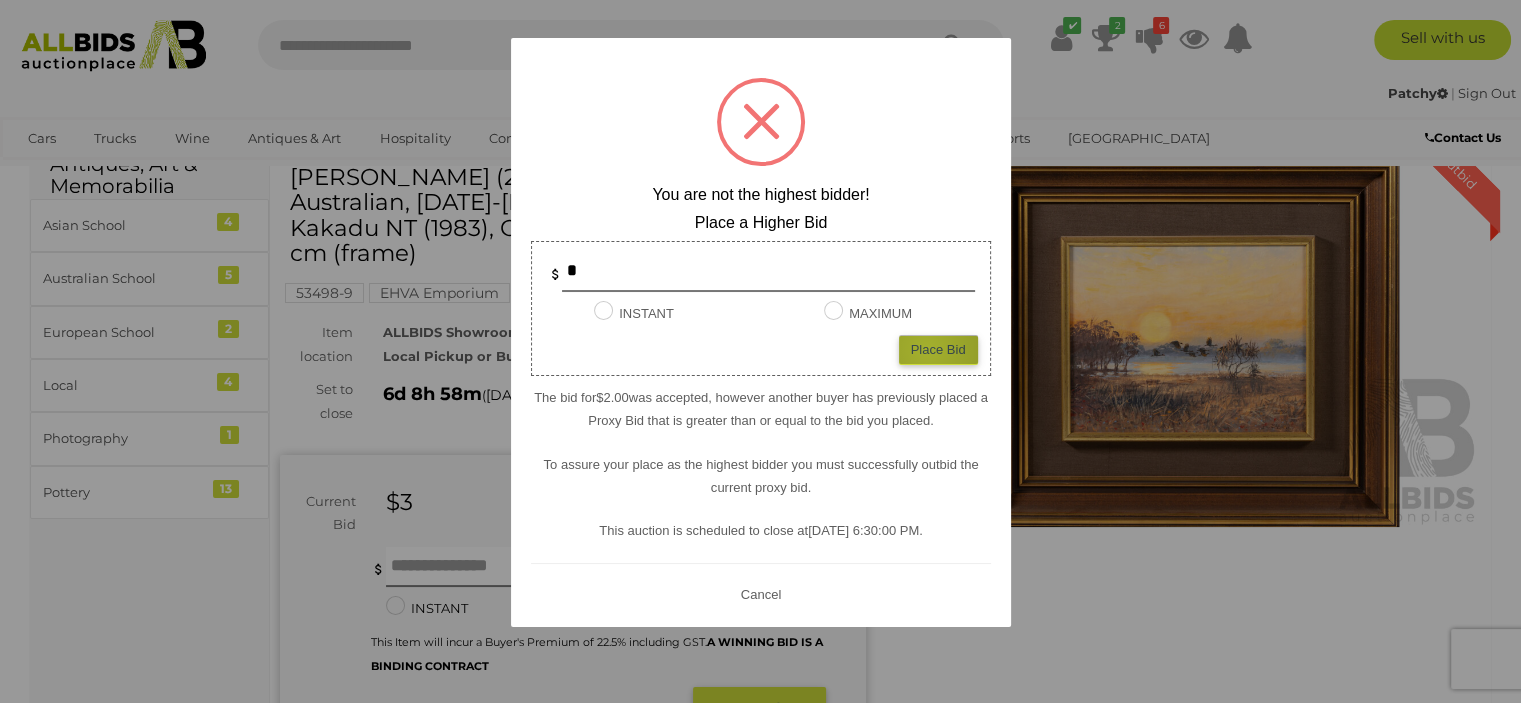 click on "Place Bid" at bounding box center [938, 349] 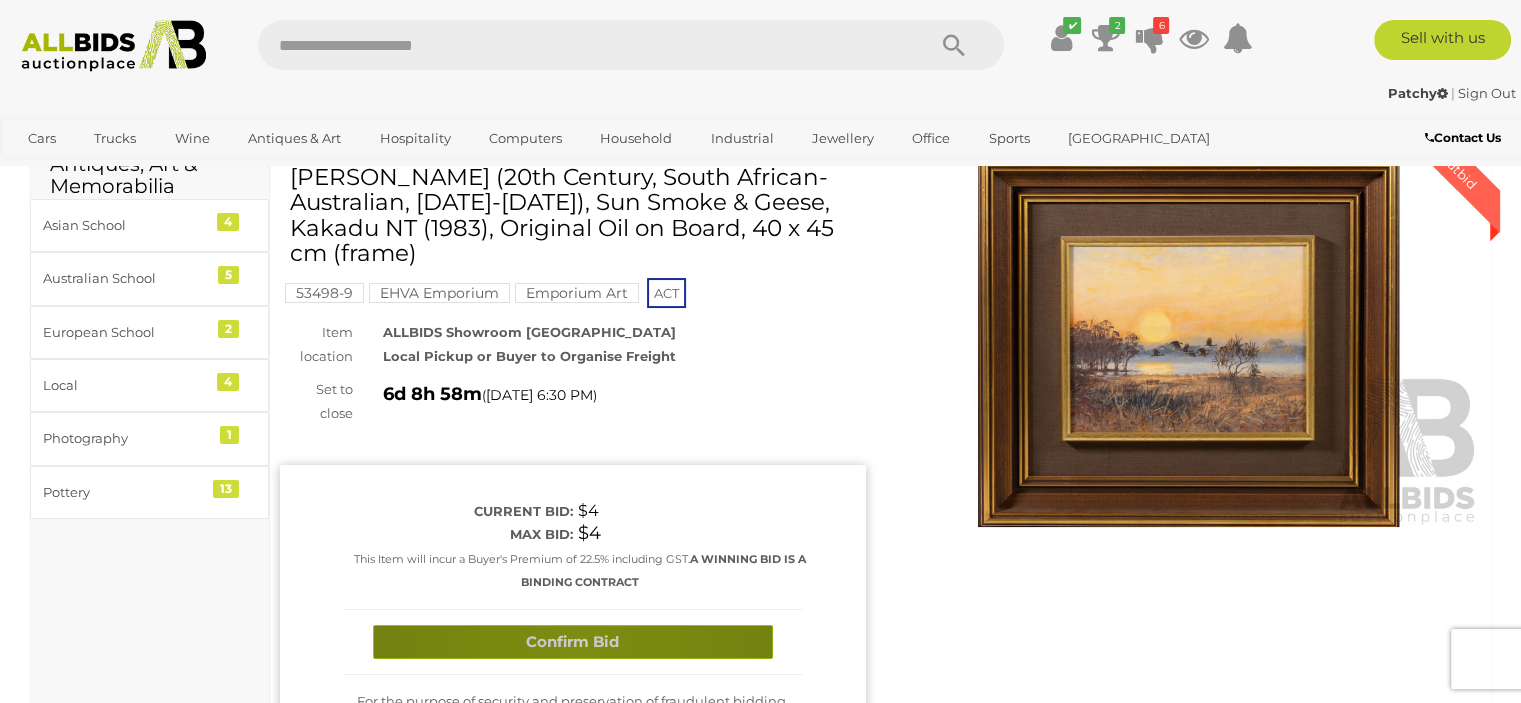 click on "Confirm Bid" at bounding box center [573, 642] 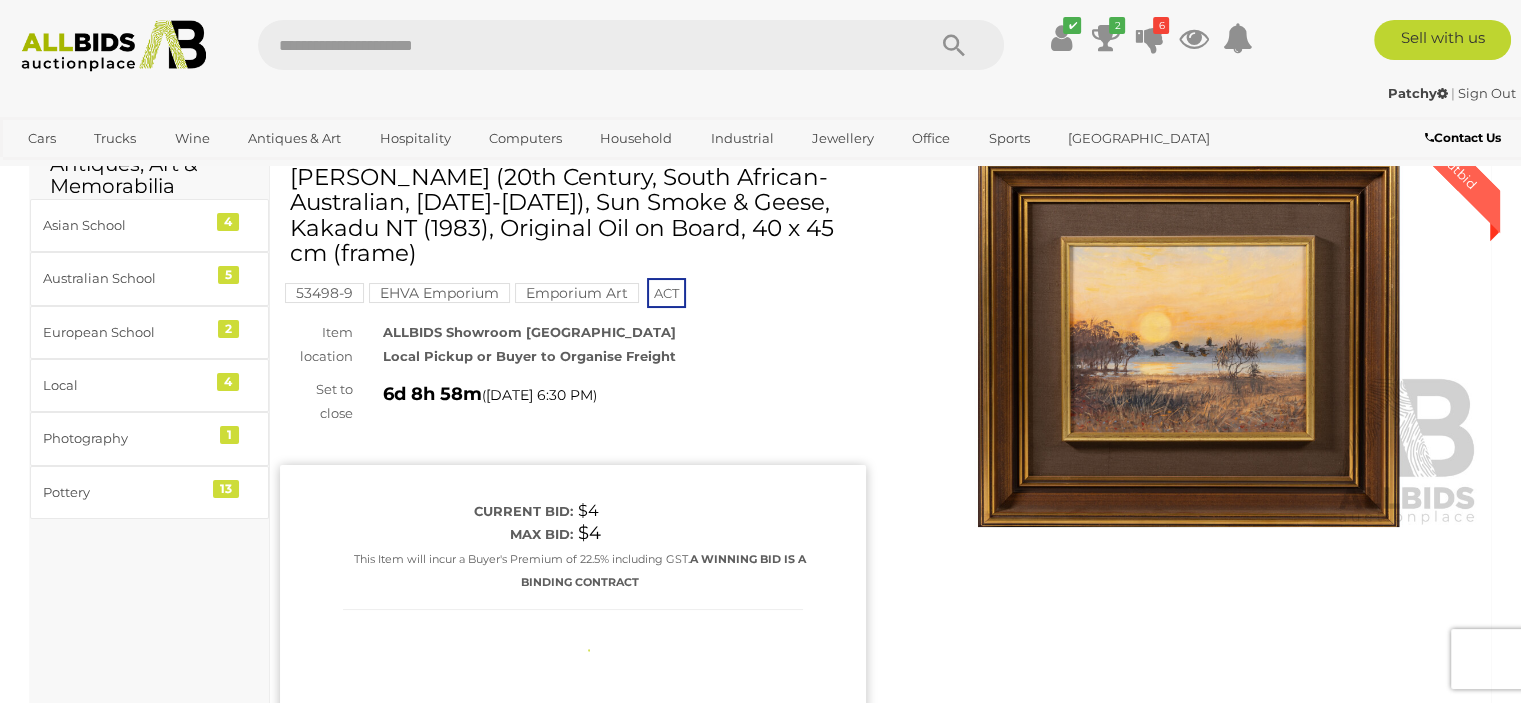 type 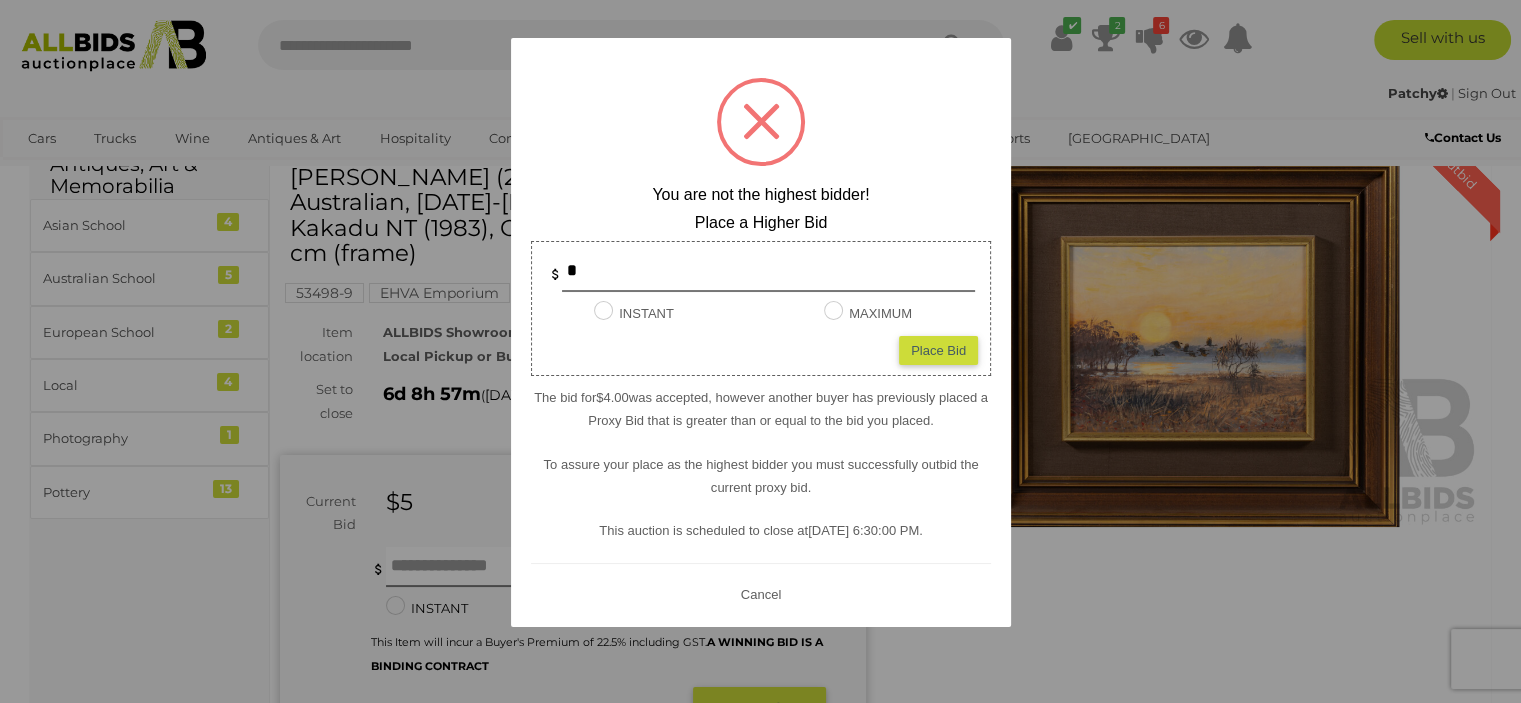 click on "Cancel" at bounding box center [760, 593] 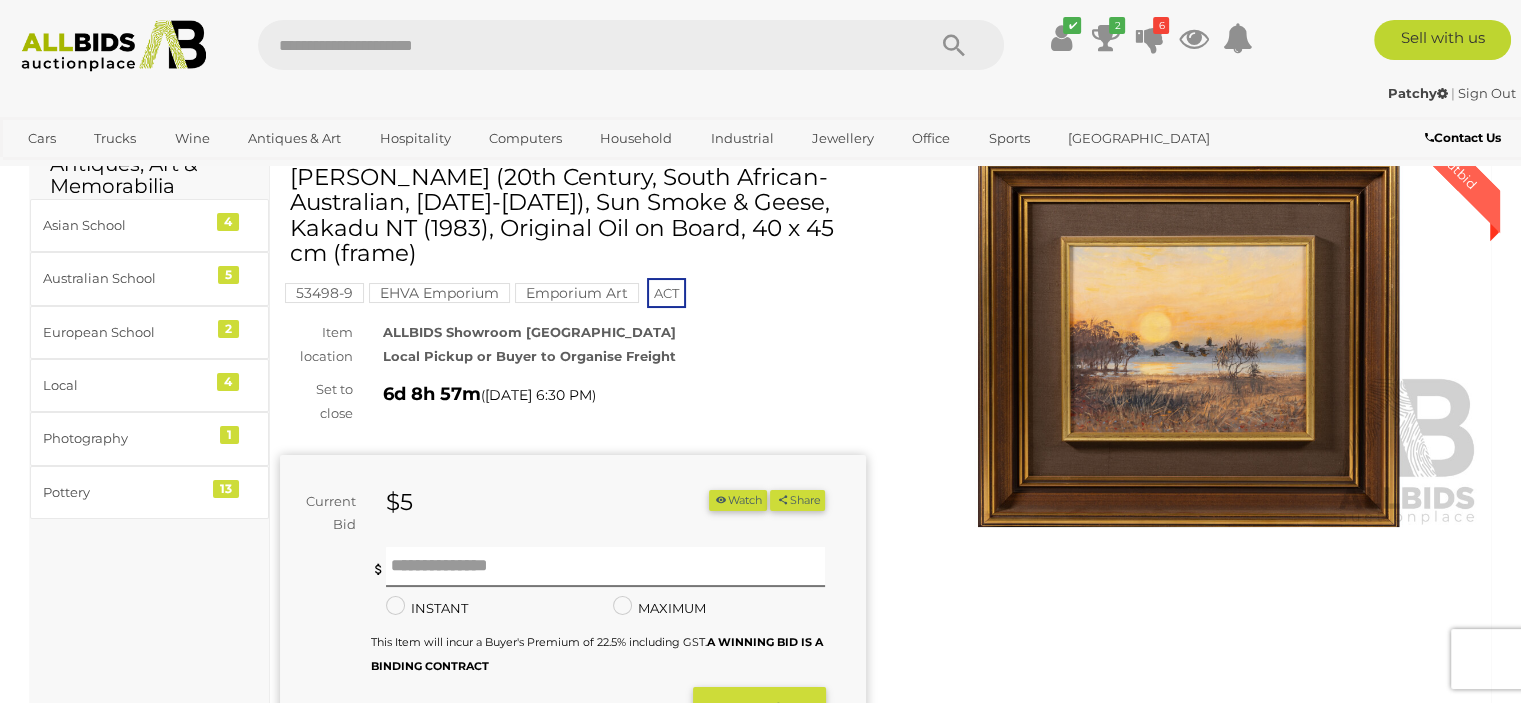 click on "Watch" at bounding box center [738, 500] 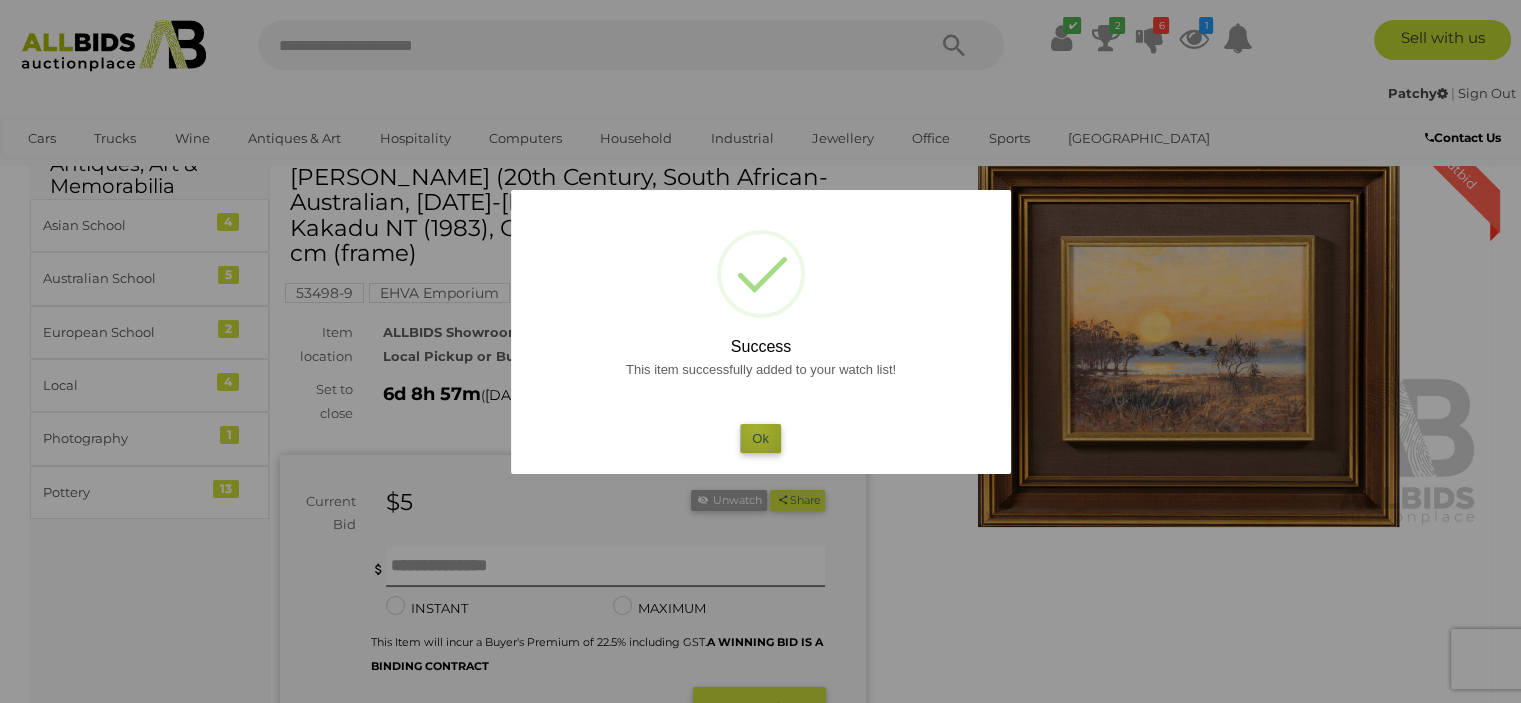 click on "Ok" at bounding box center [760, 438] 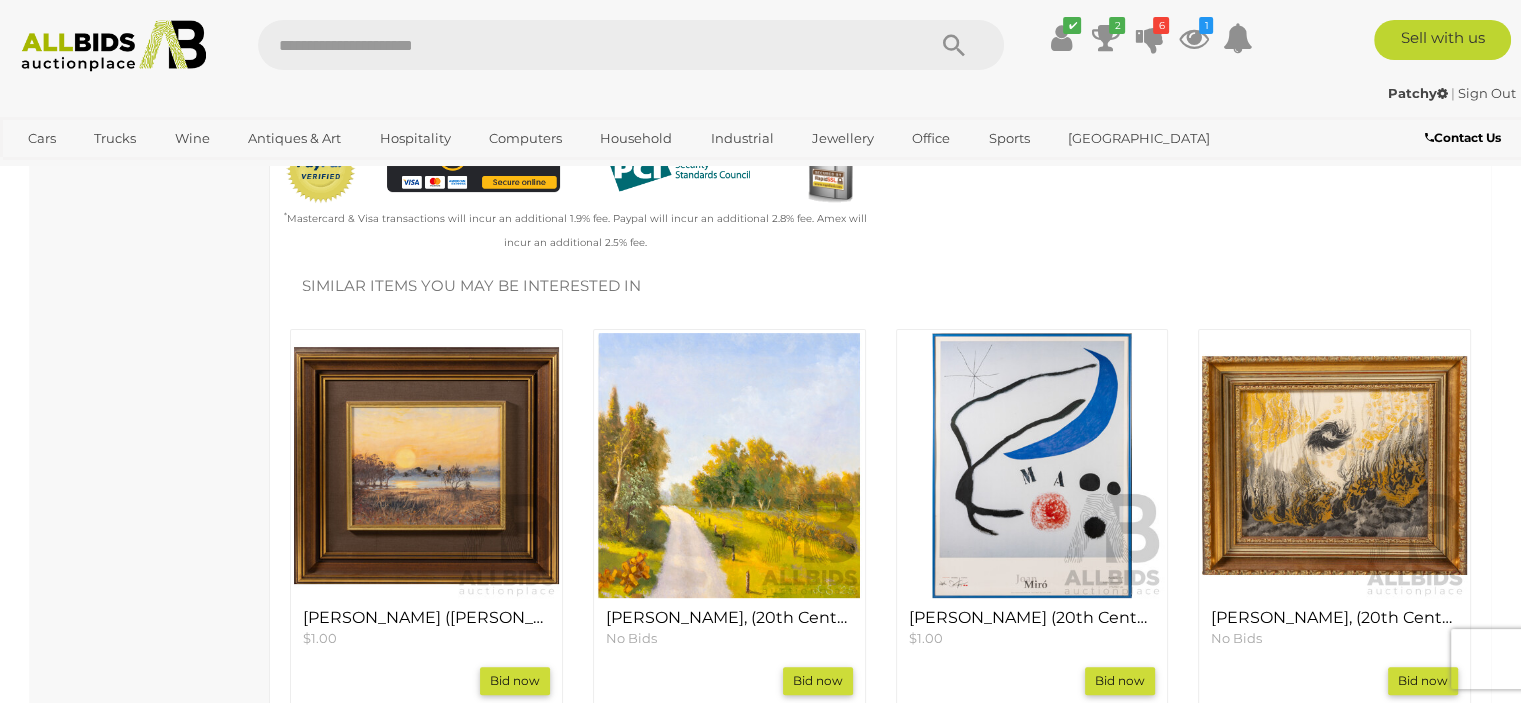scroll, scrollTop: 600, scrollLeft: 0, axis: vertical 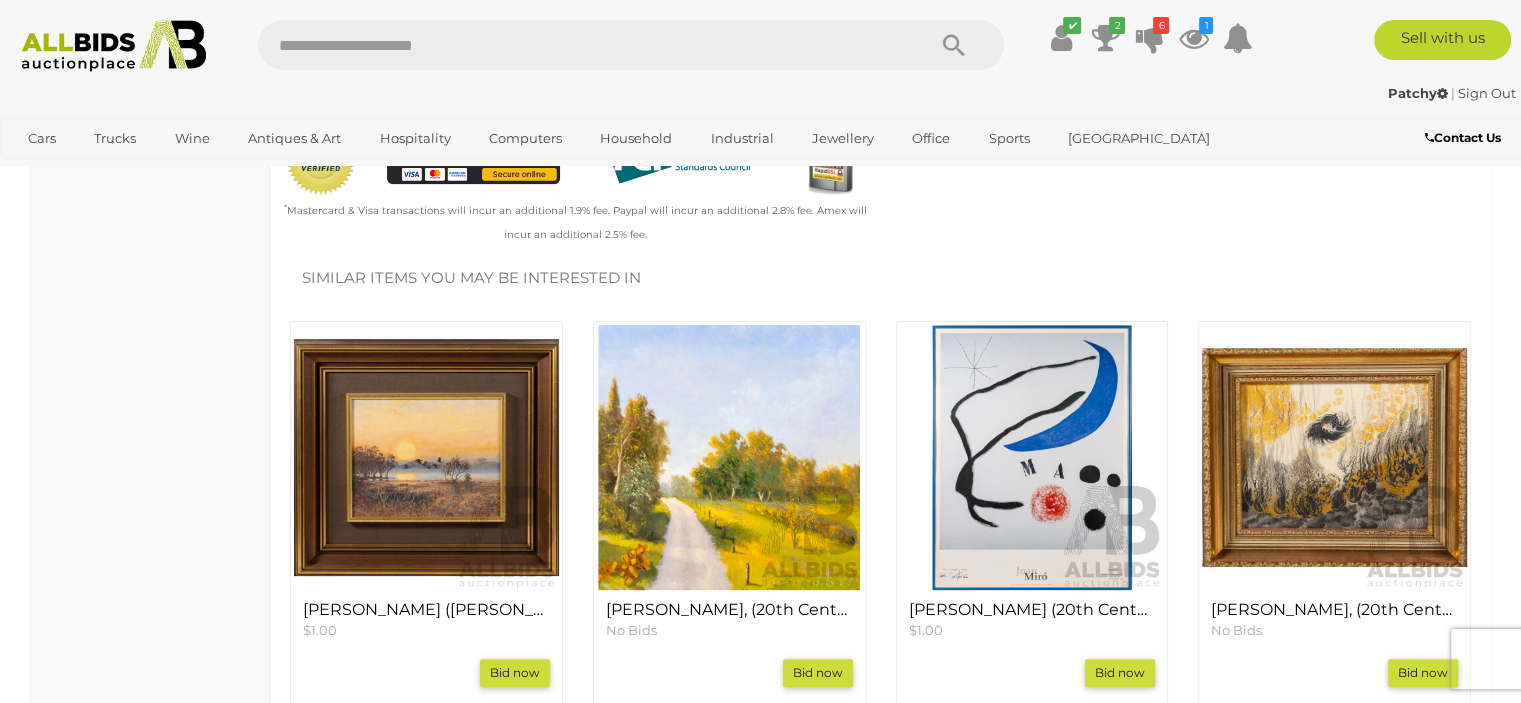 click at bounding box center [729, 457] 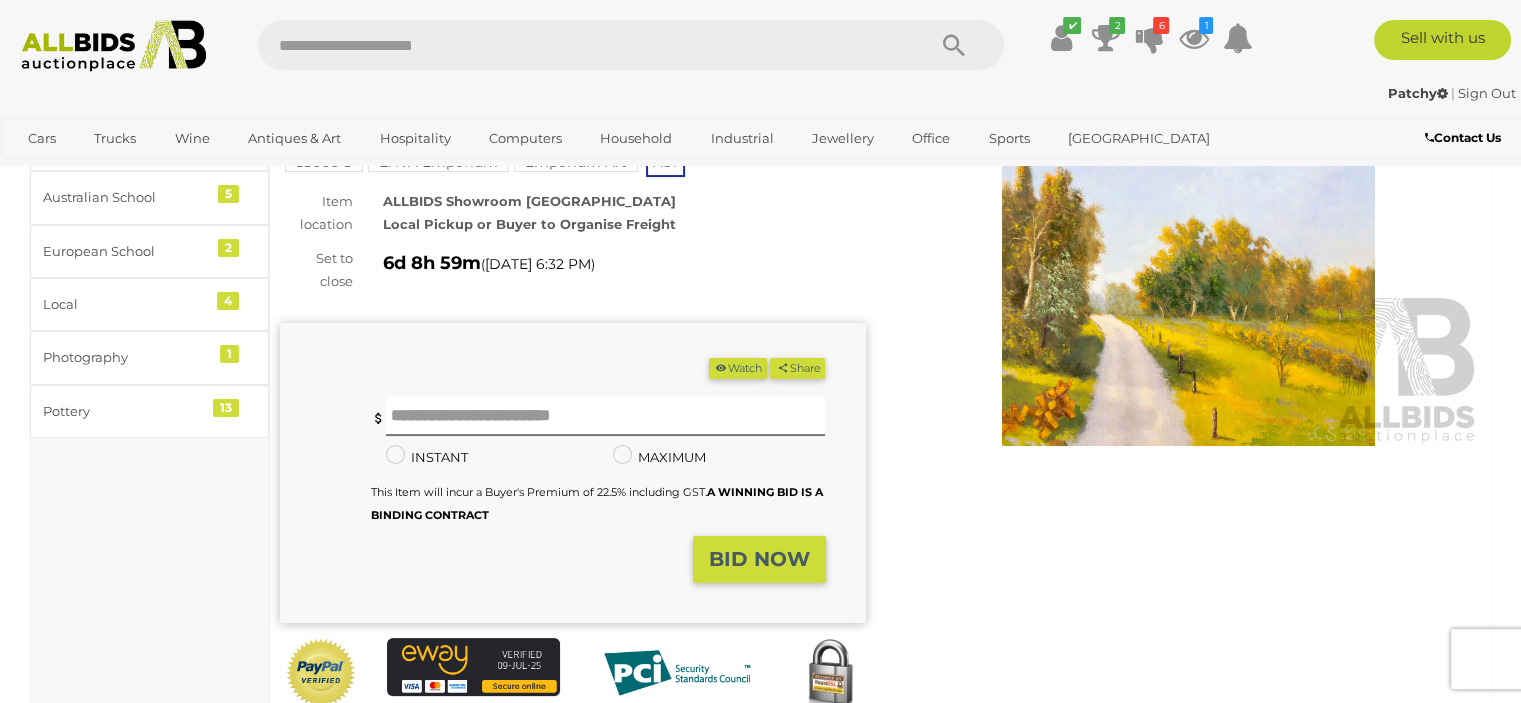 scroll, scrollTop: 200, scrollLeft: 0, axis: vertical 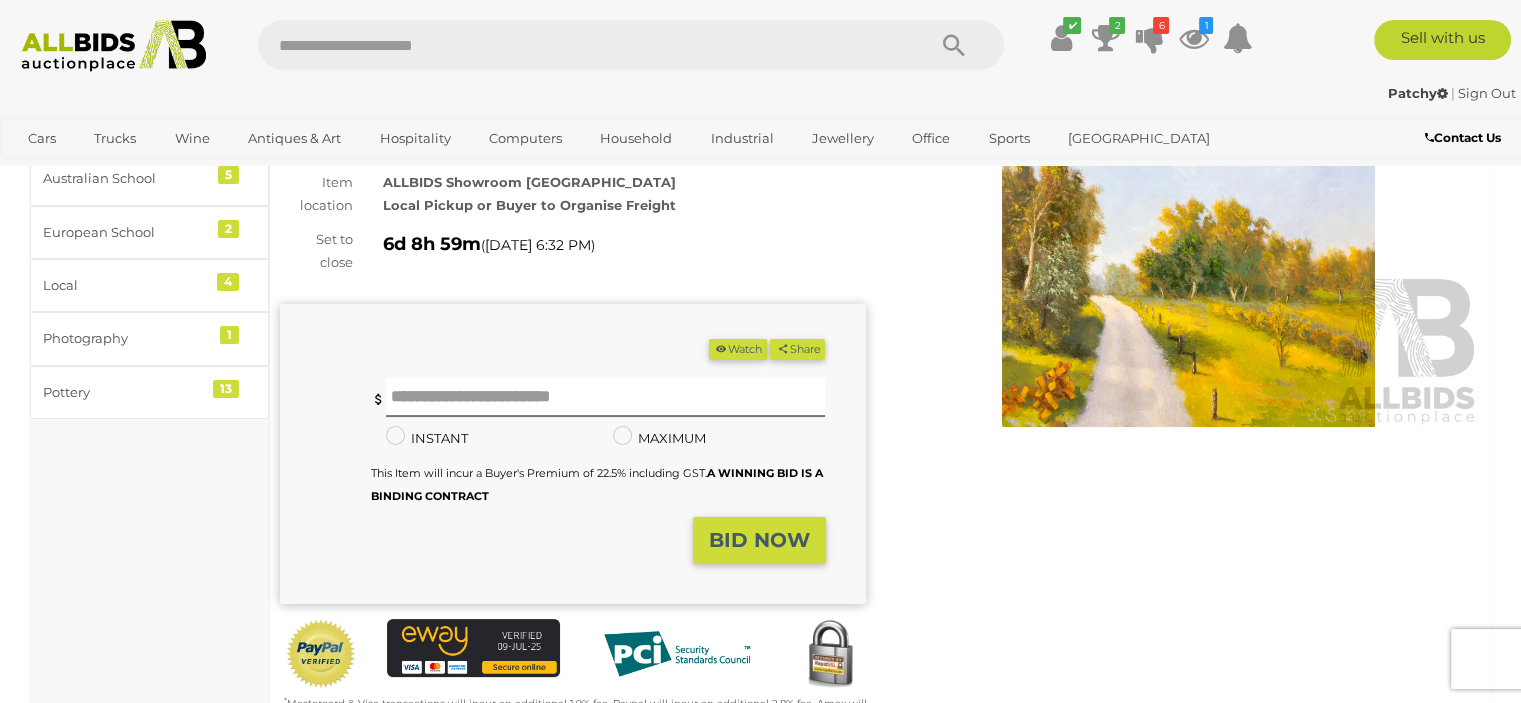 click at bounding box center (1189, 238) 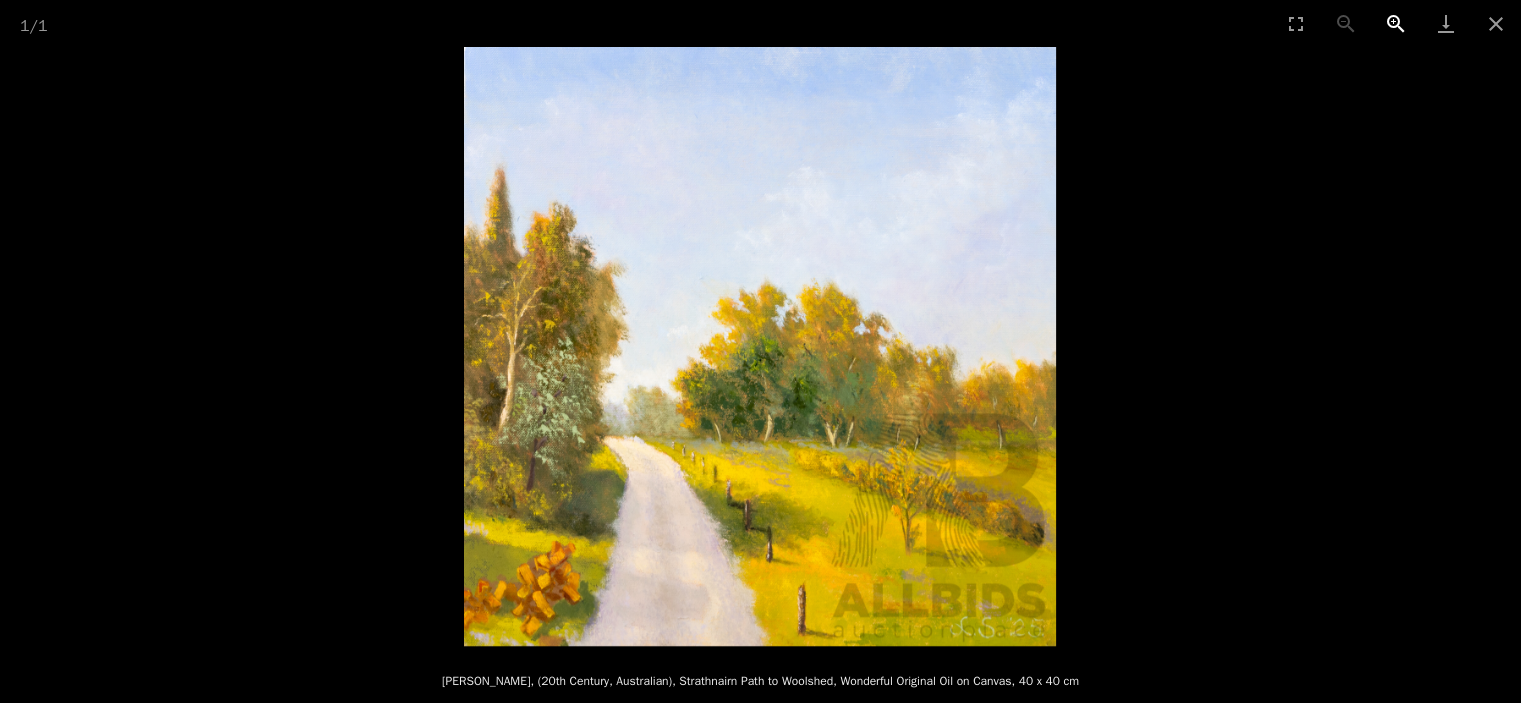 click at bounding box center (1396, 23) 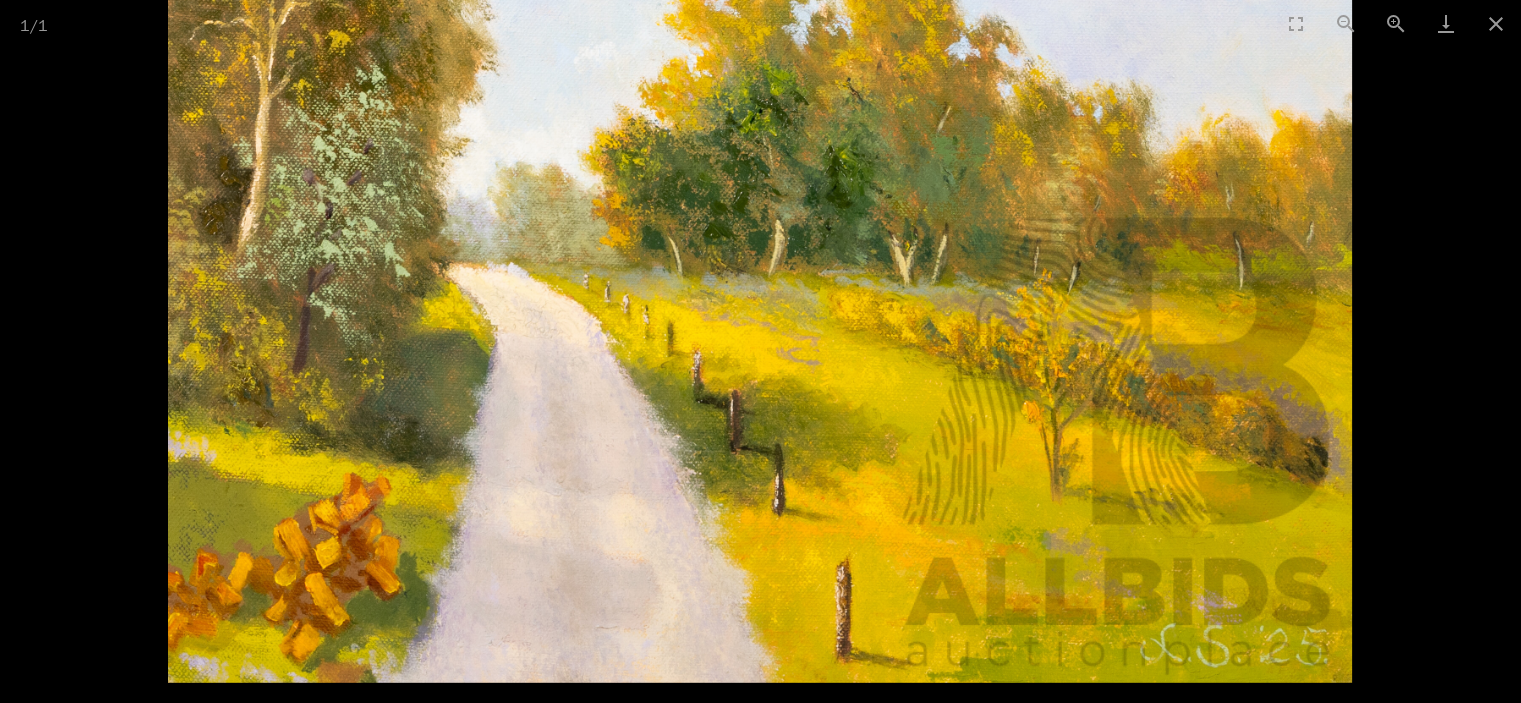 drag, startPoint x: 992, startPoint y: 615, endPoint x: 981, endPoint y: 254, distance: 361.16754 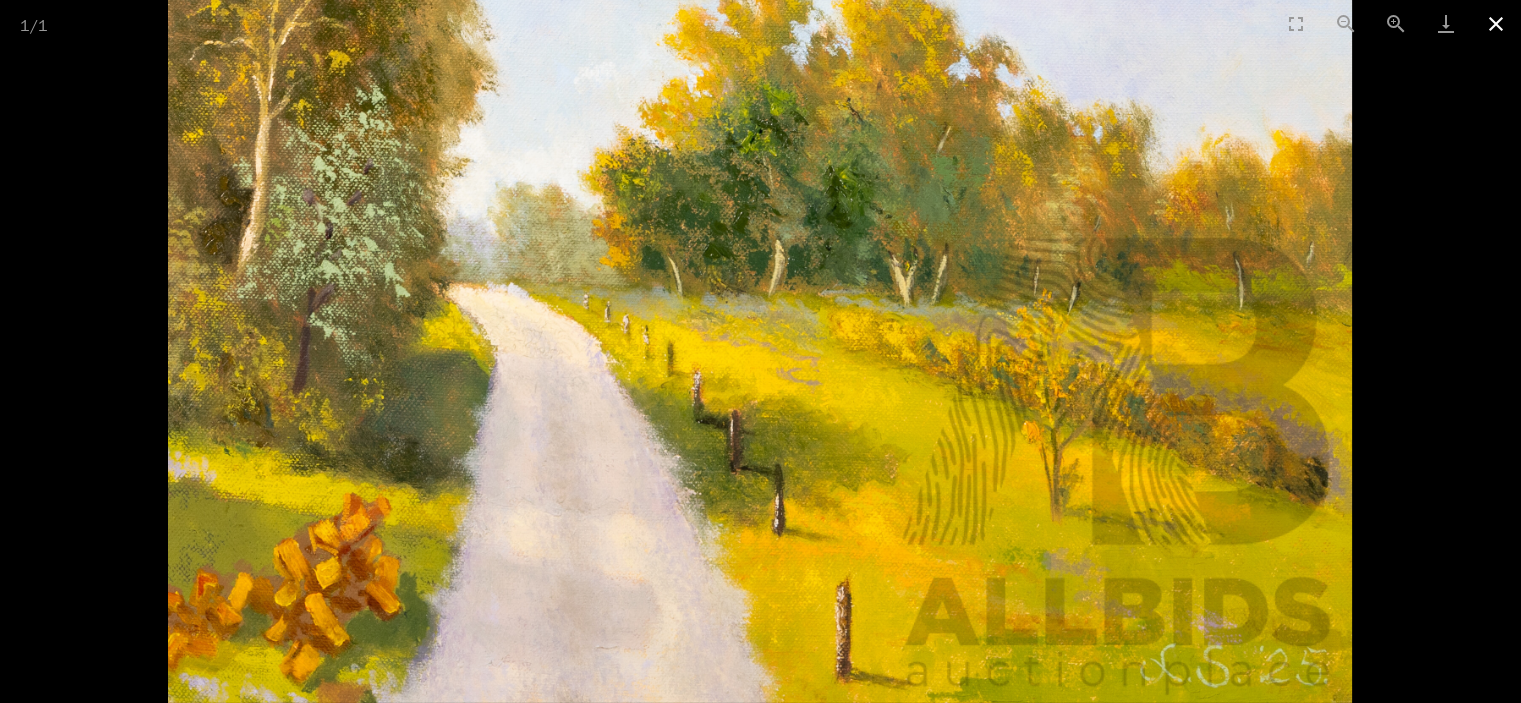 click at bounding box center [1496, 23] 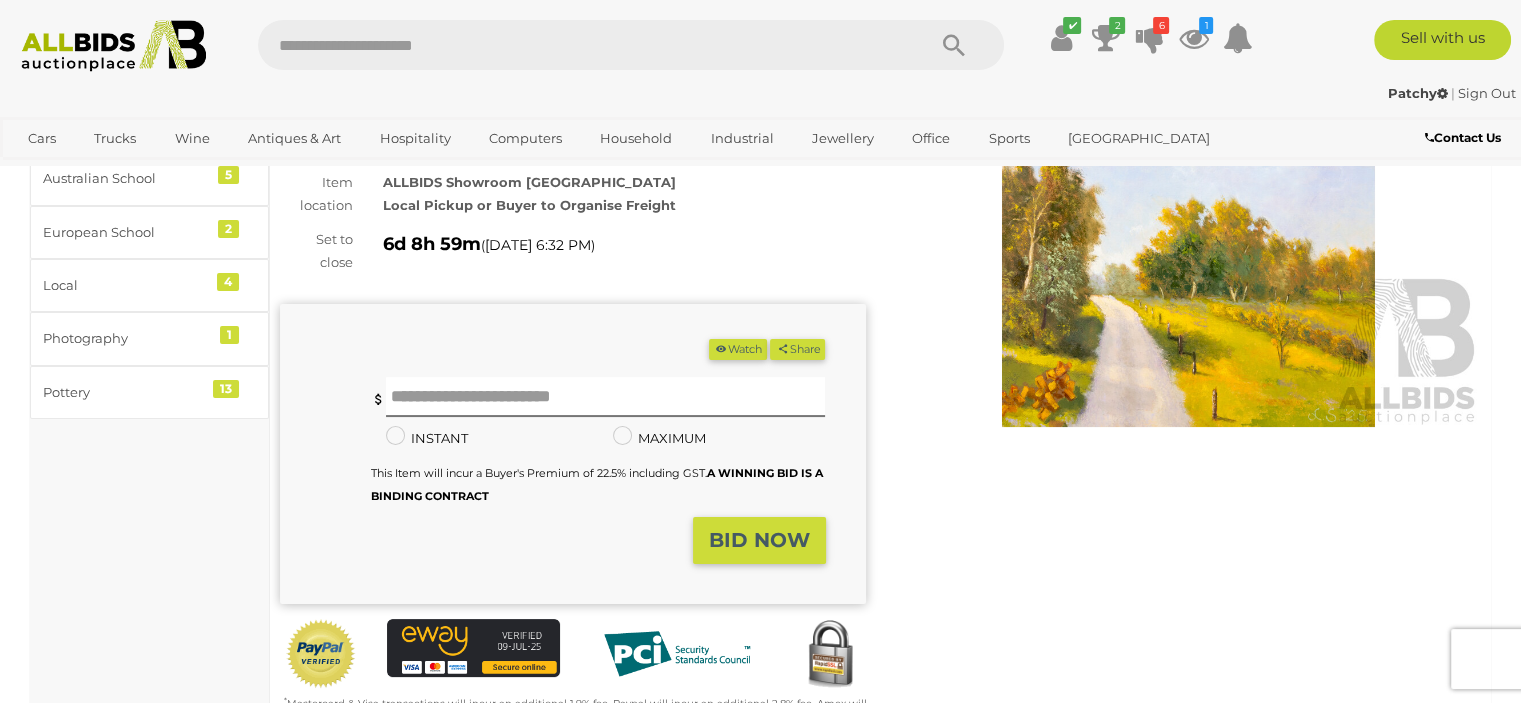 scroll, scrollTop: 100, scrollLeft: 0, axis: vertical 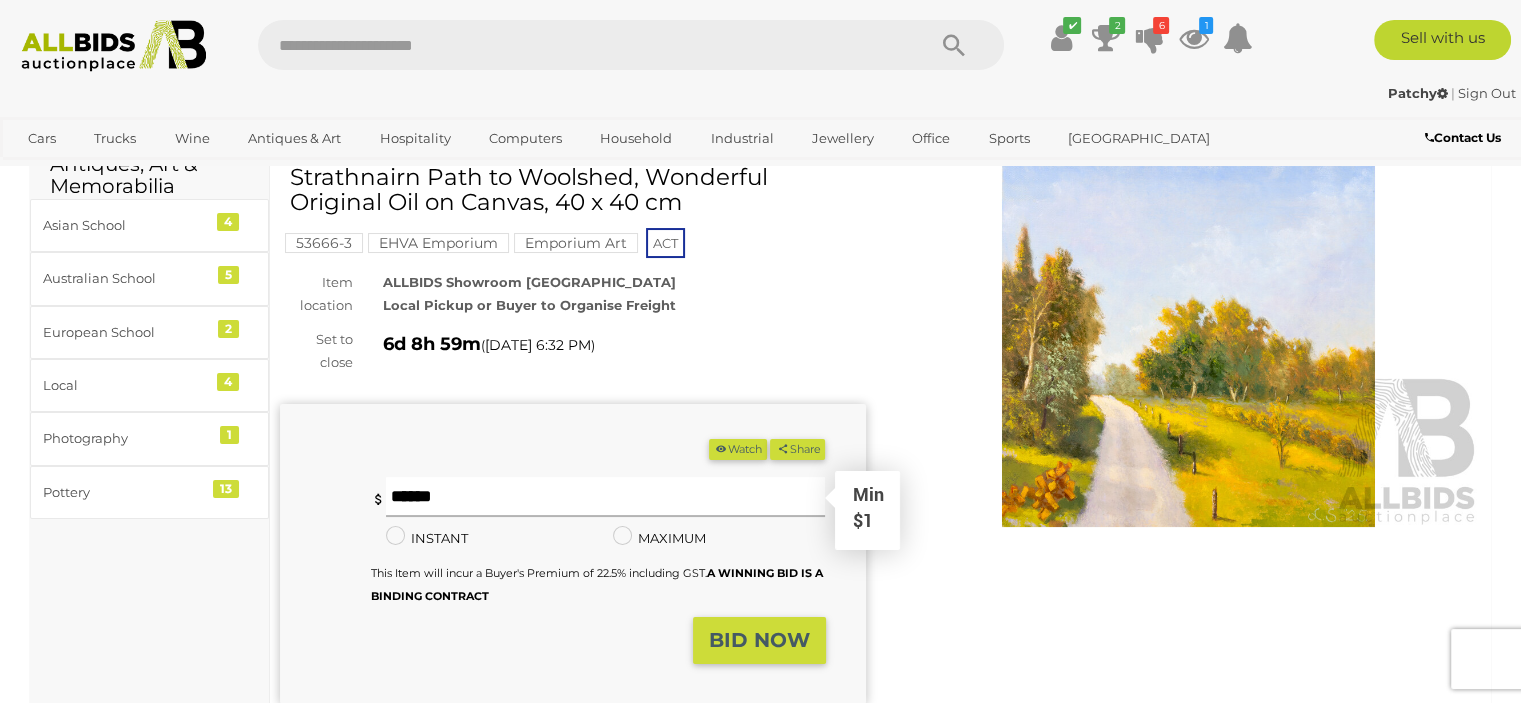 click at bounding box center [606, 497] 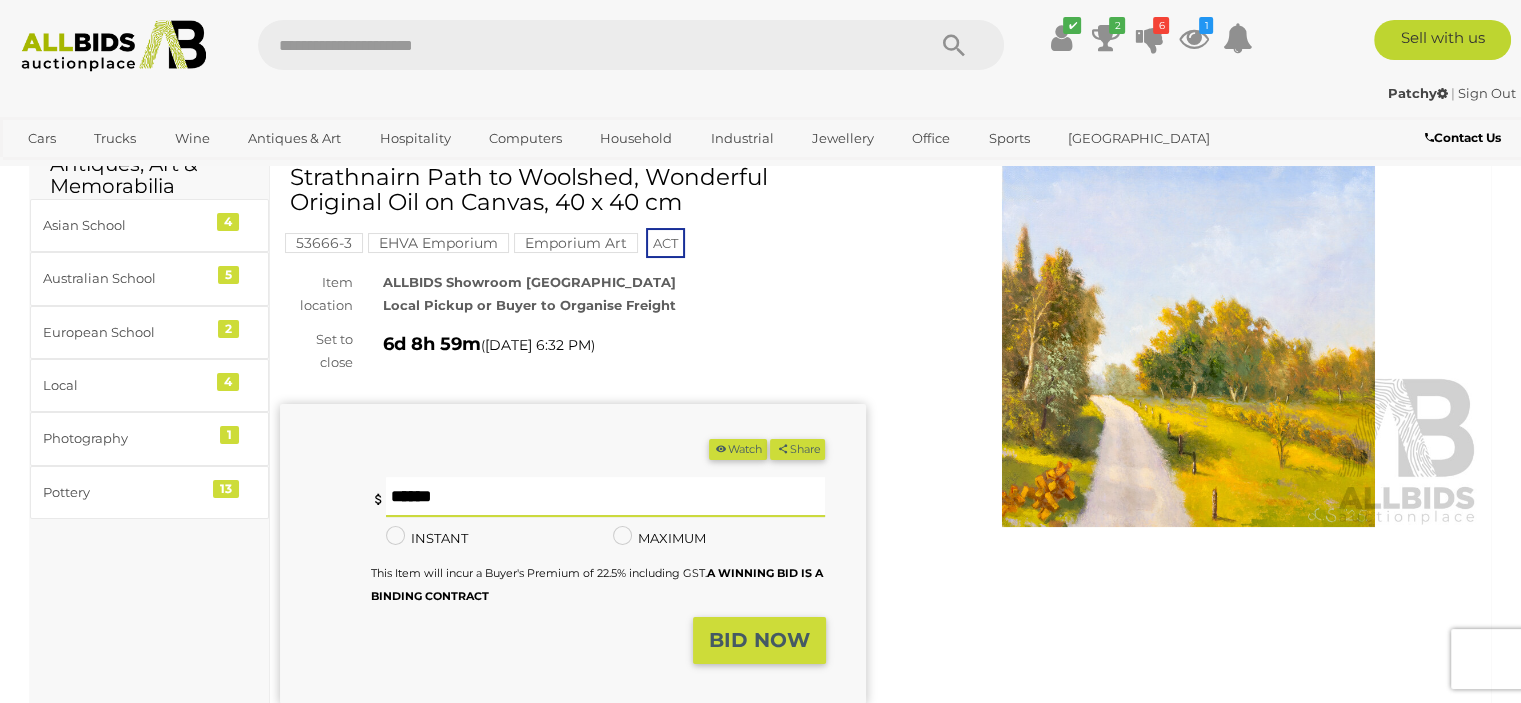 type on "*" 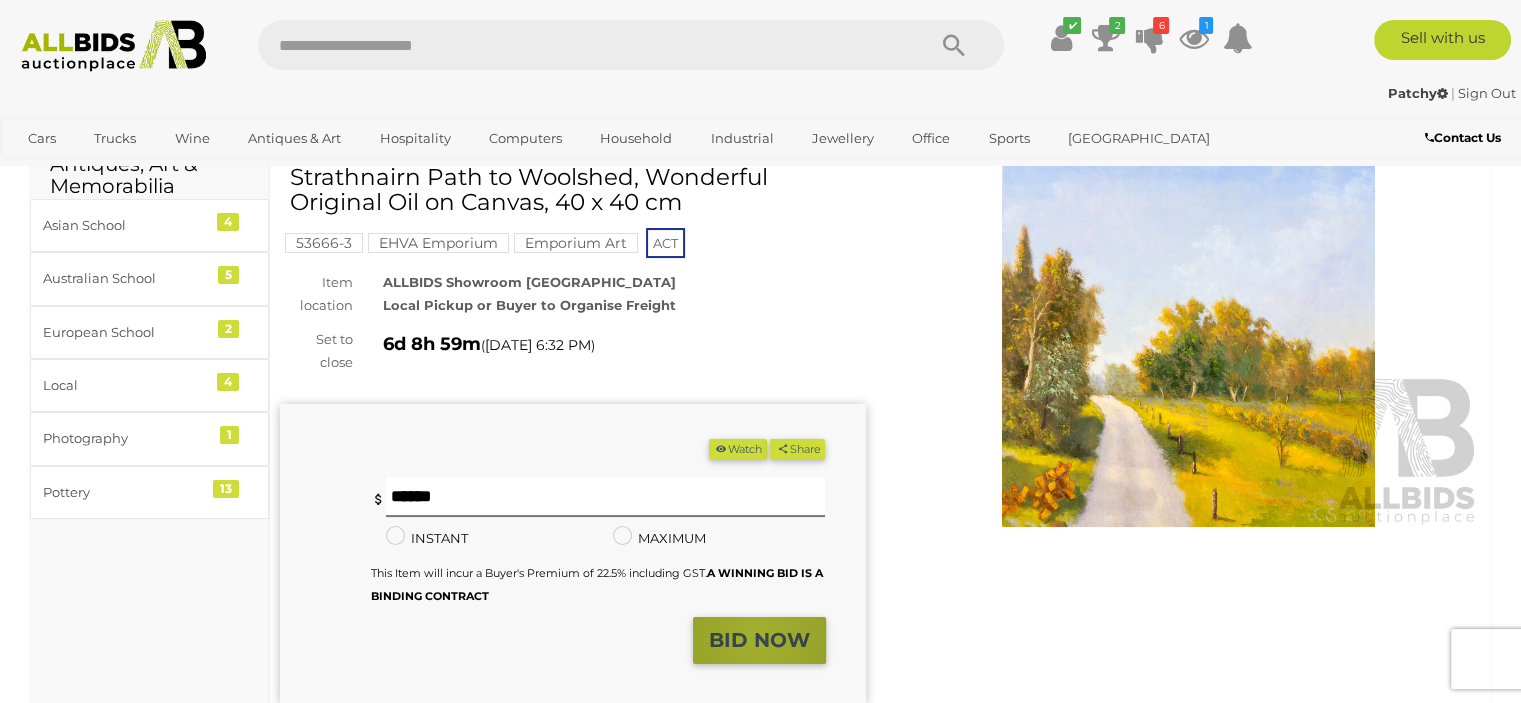 click on "BID NOW" at bounding box center [759, 640] 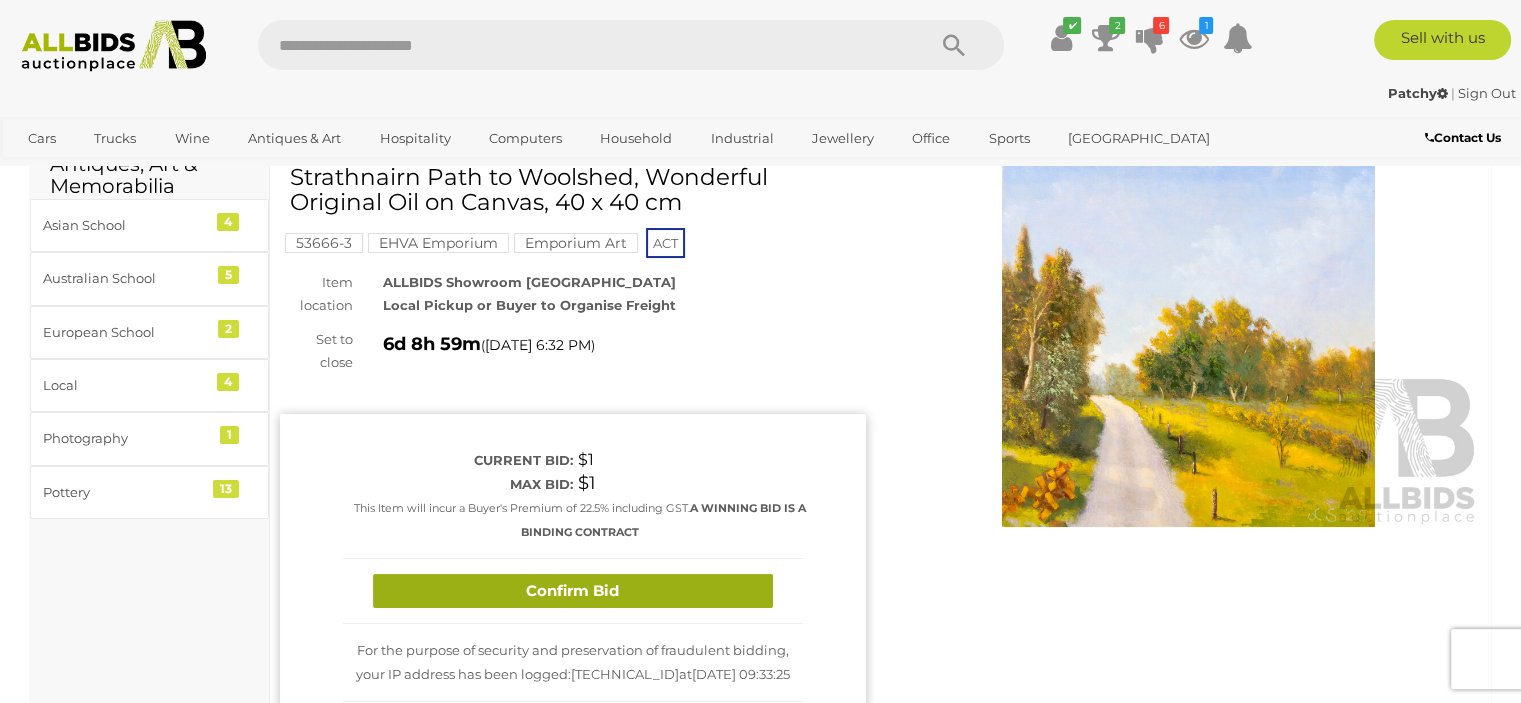 click on "Confirm Bid" at bounding box center (573, 591) 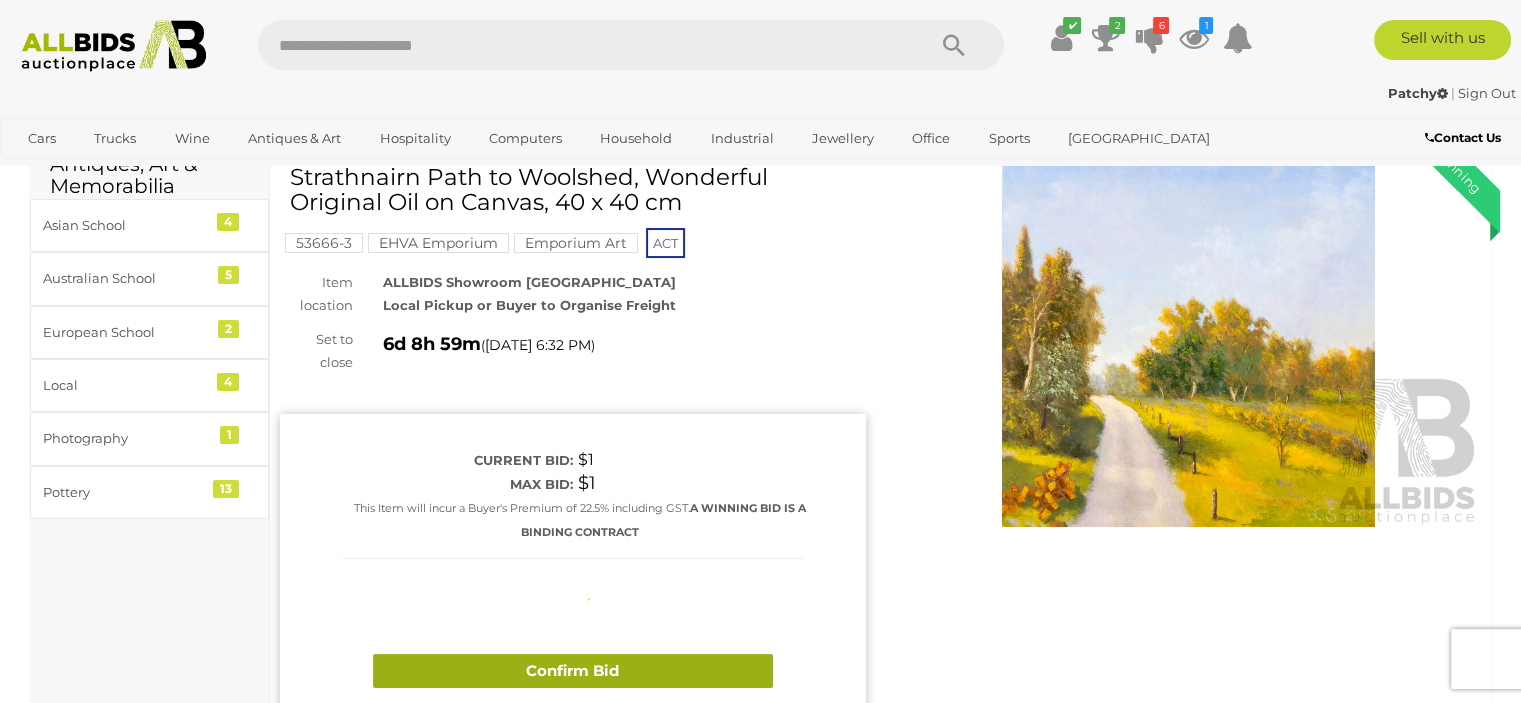 type 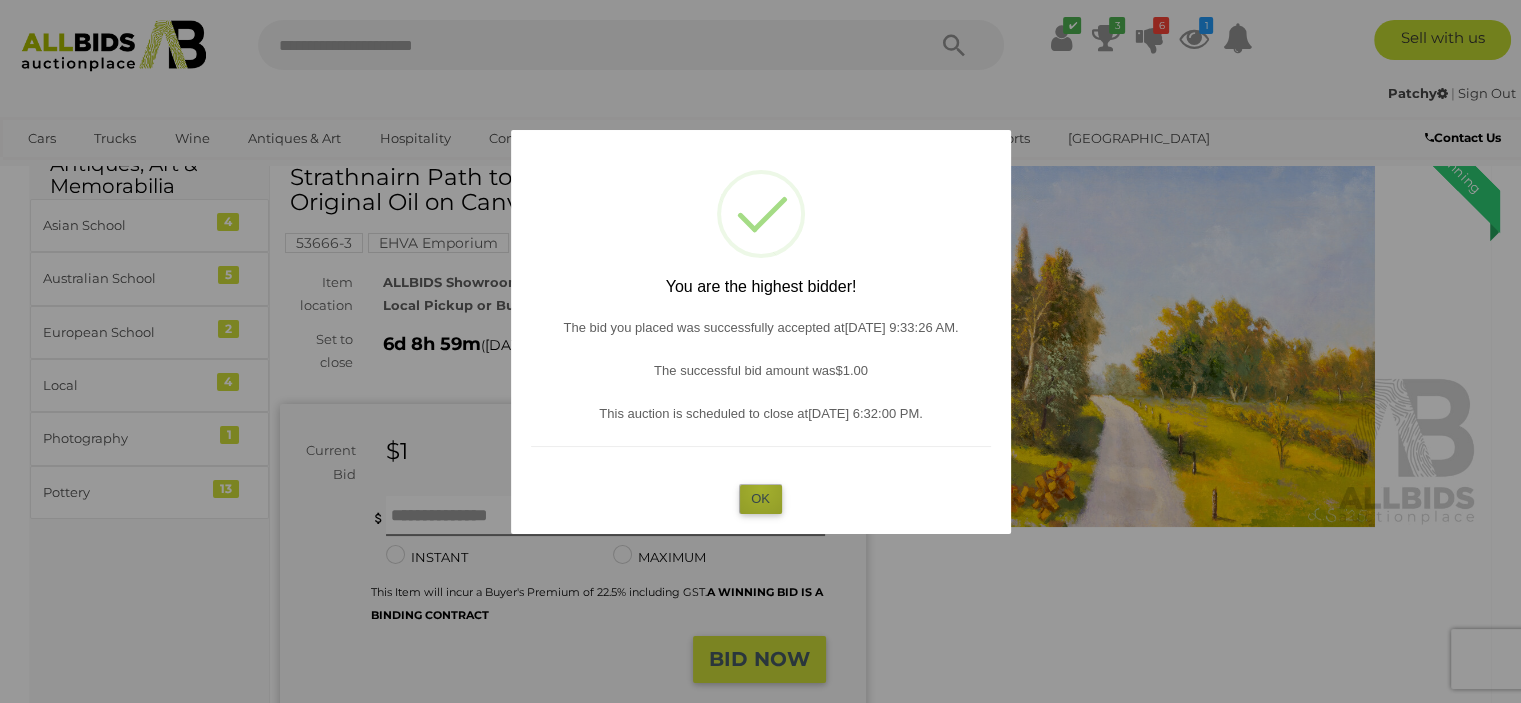 click on "OK" at bounding box center (760, 498) 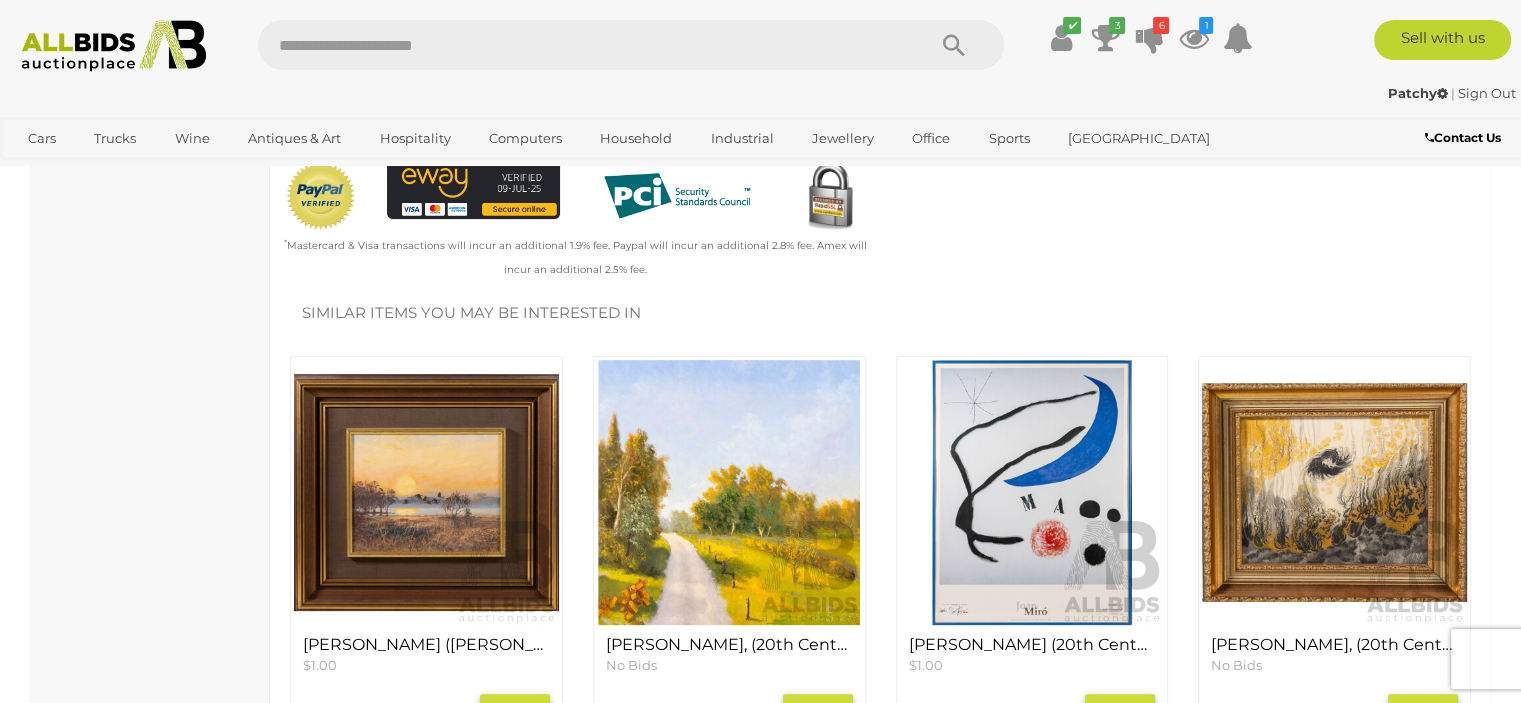 scroll, scrollTop: 600, scrollLeft: 0, axis: vertical 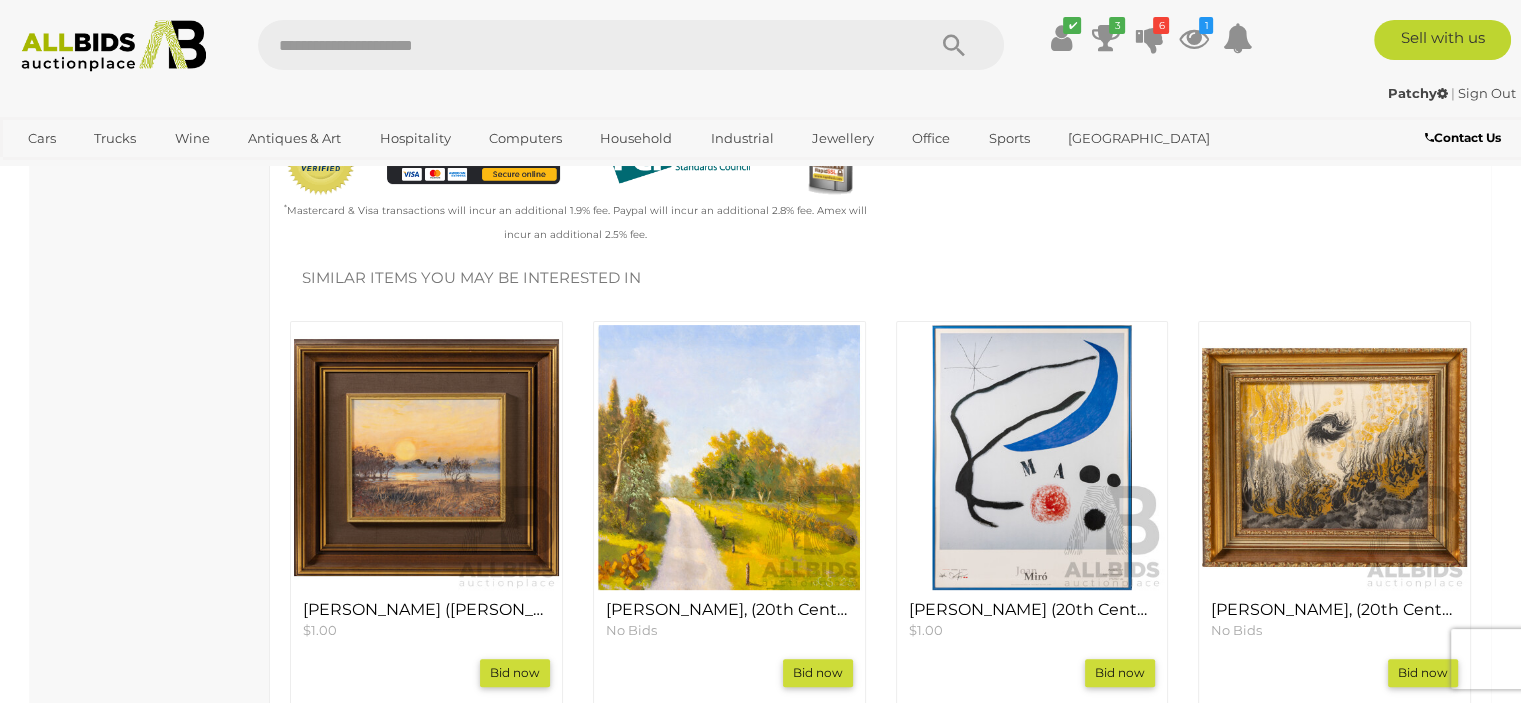 click at bounding box center (1334, 457) 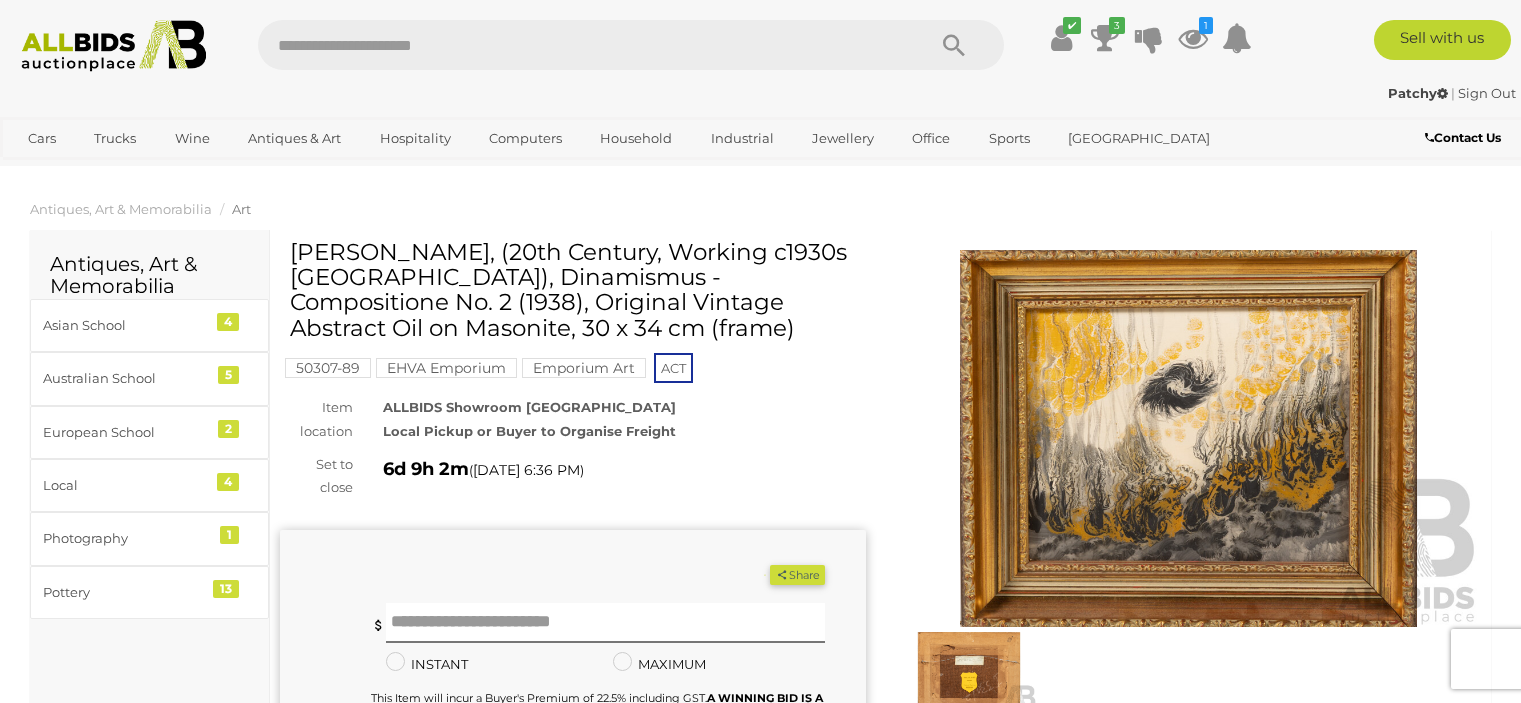 scroll, scrollTop: 0, scrollLeft: 0, axis: both 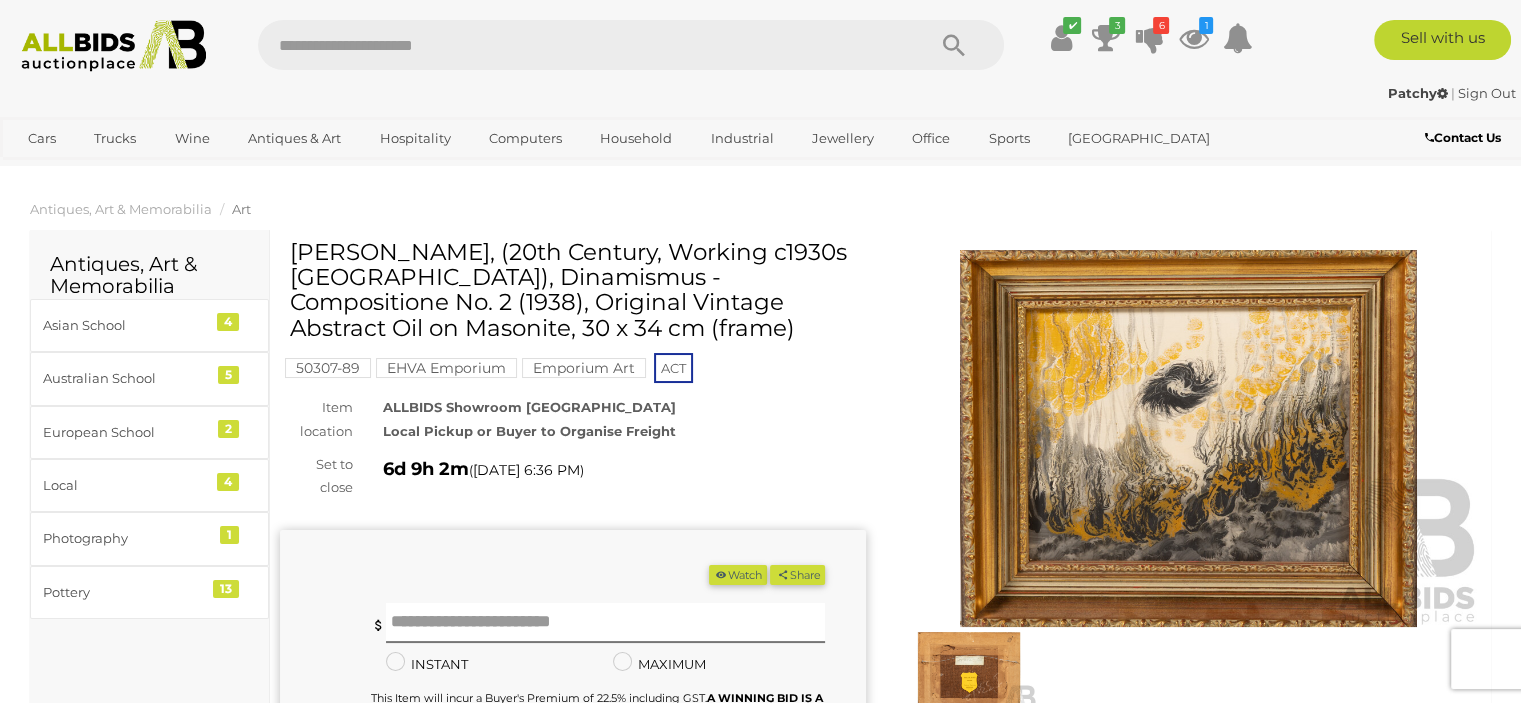 click at bounding box center (1189, 438) 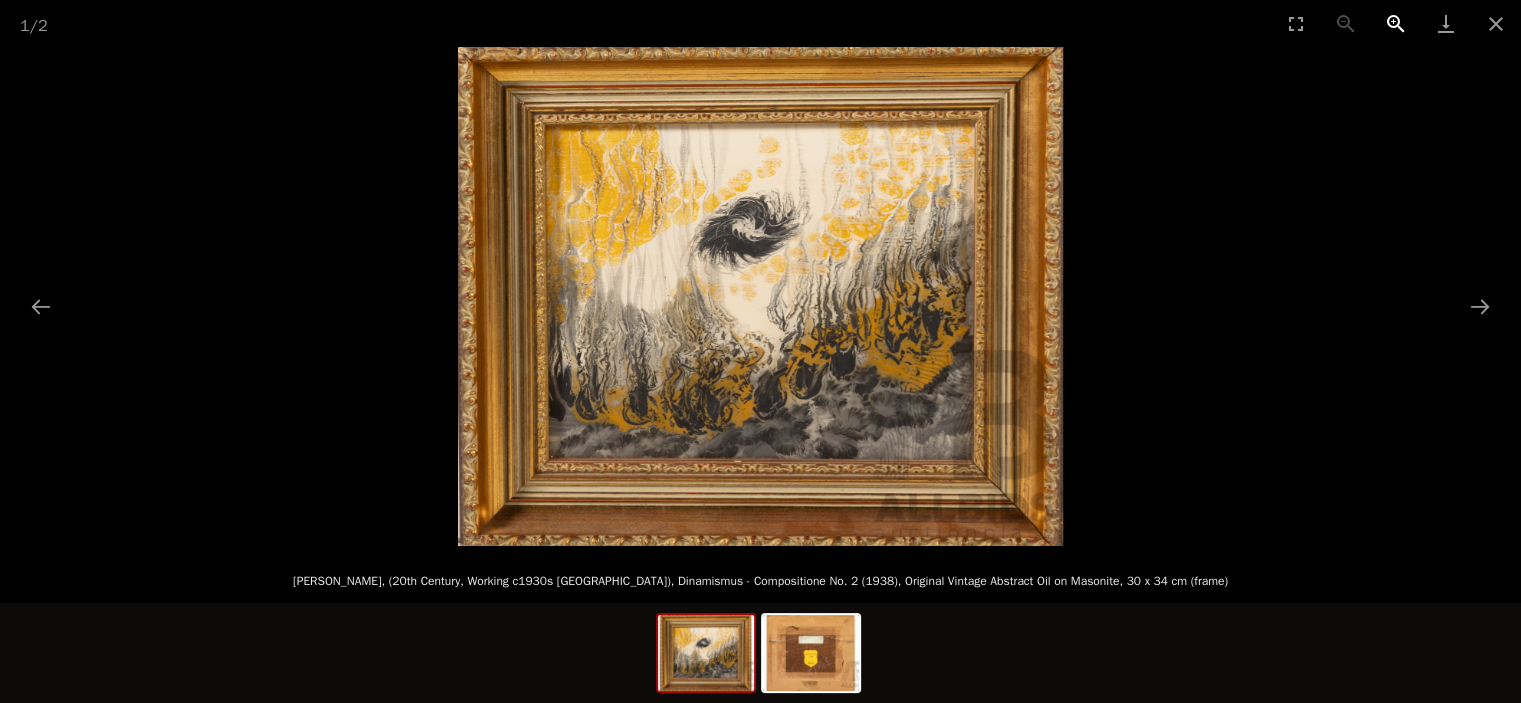 click at bounding box center (1396, 23) 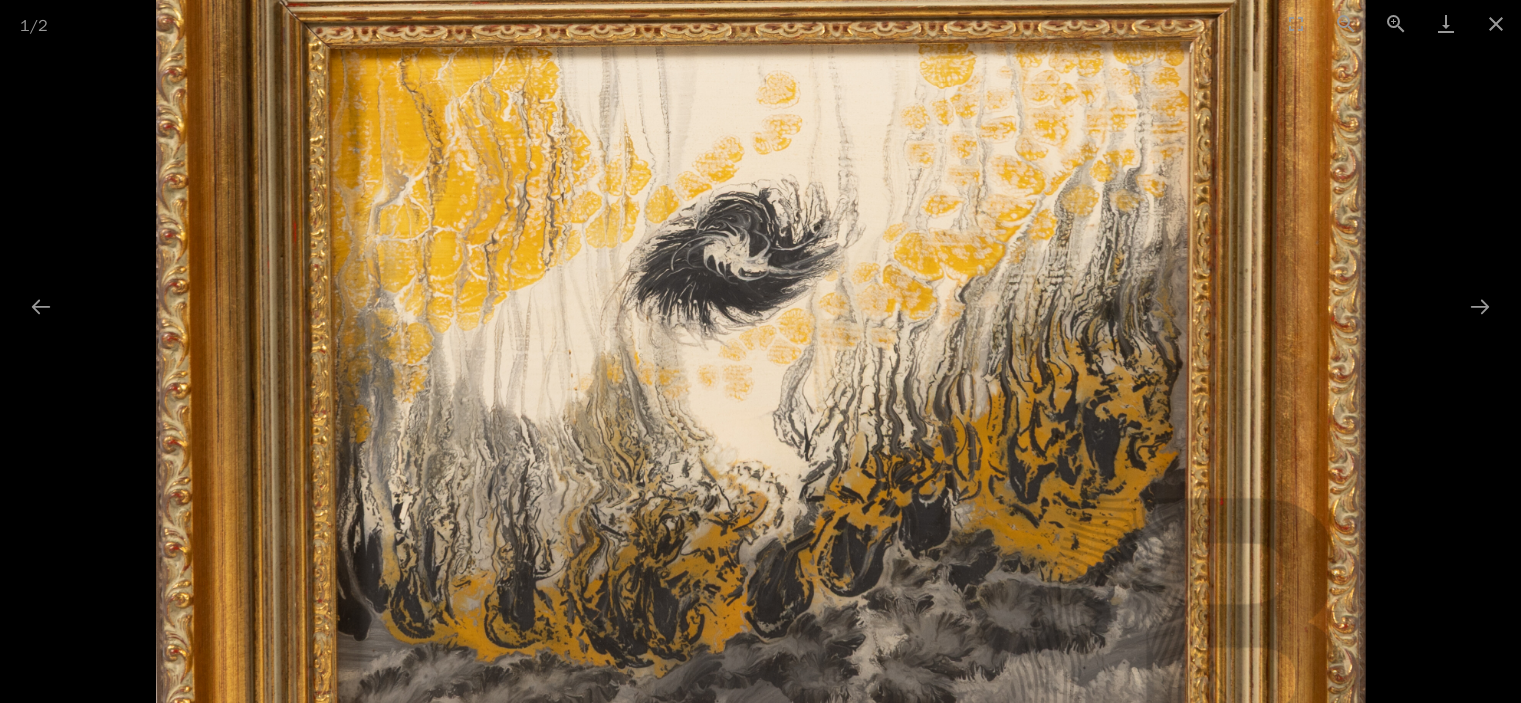 drag, startPoint x: 938, startPoint y: 336, endPoint x: 913, endPoint y: 450, distance: 116.70904 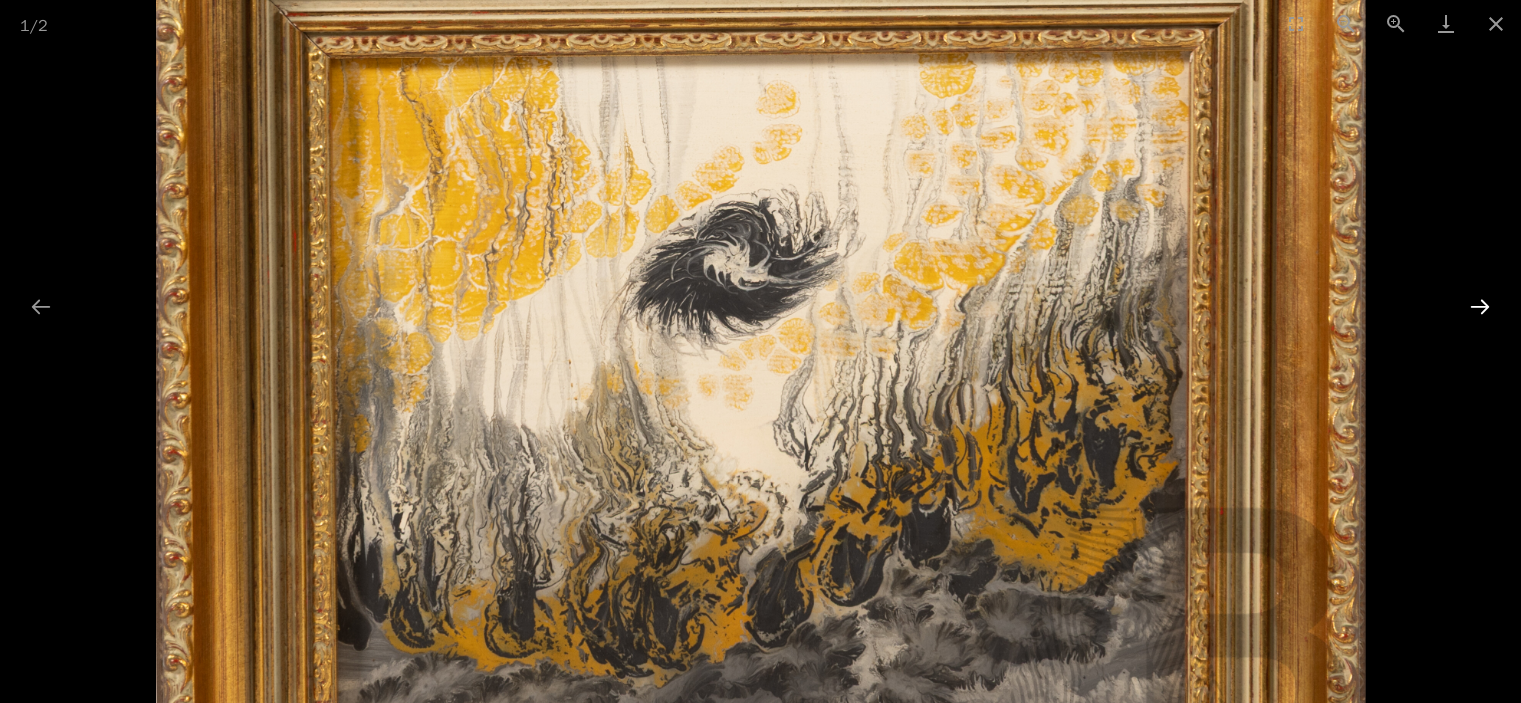 click at bounding box center (1480, 306) 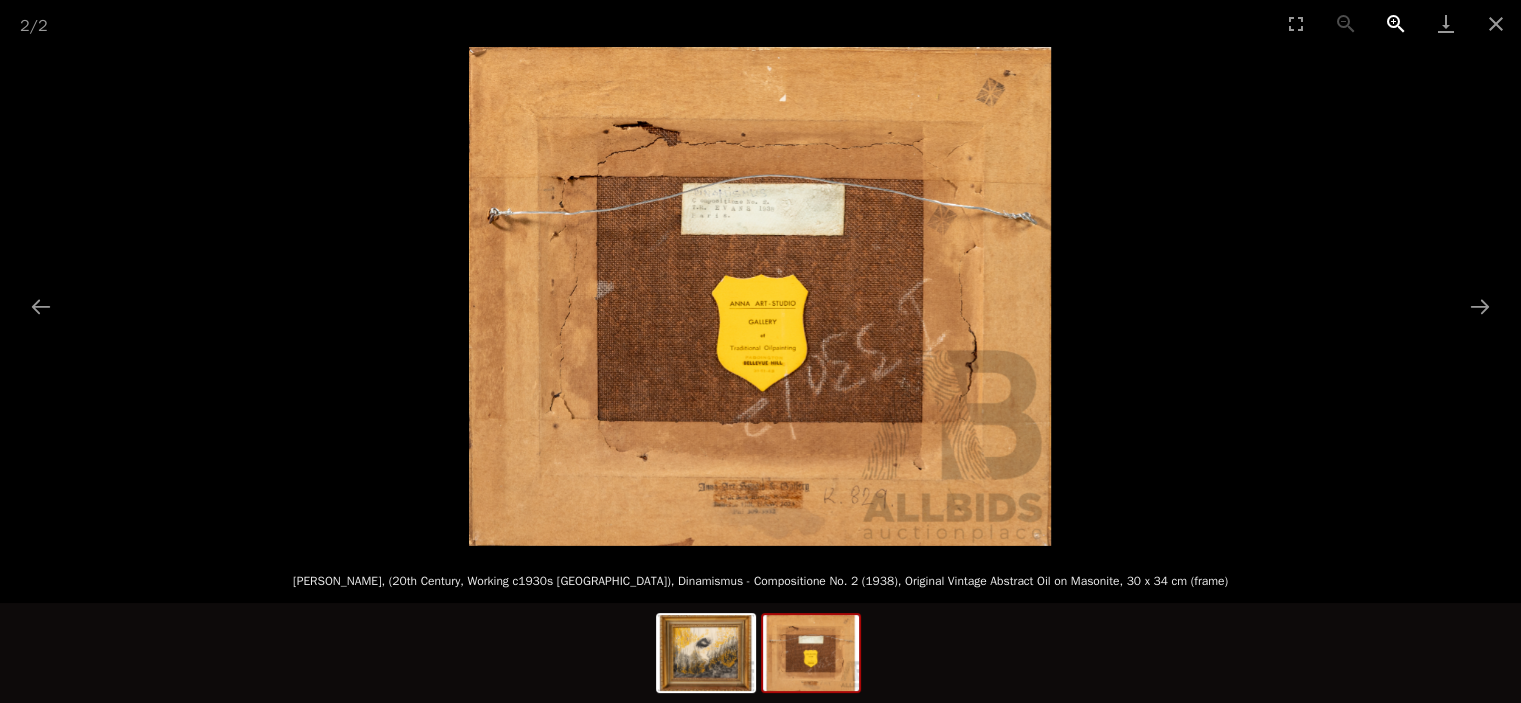 click at bounding box center (1396, 23) 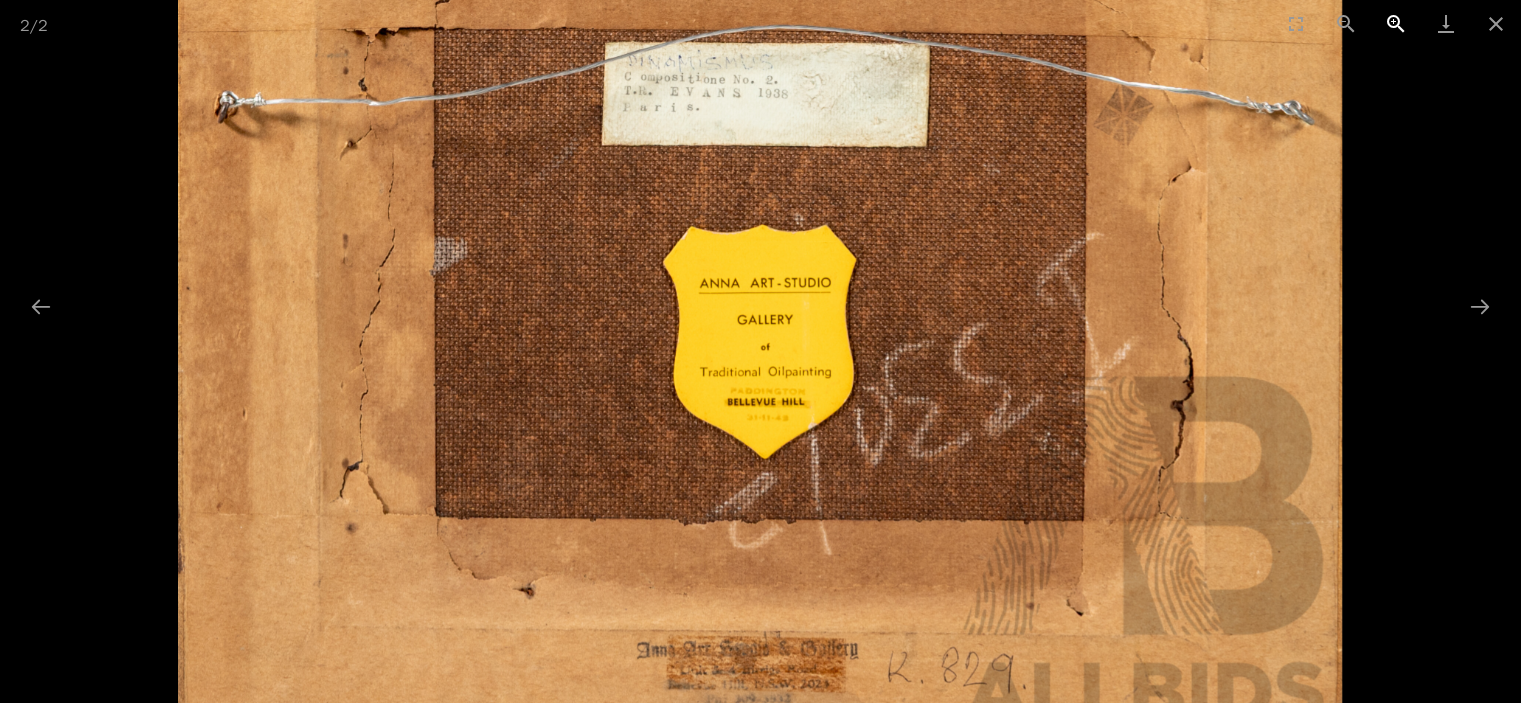 click at bounding box center (1396, 23) 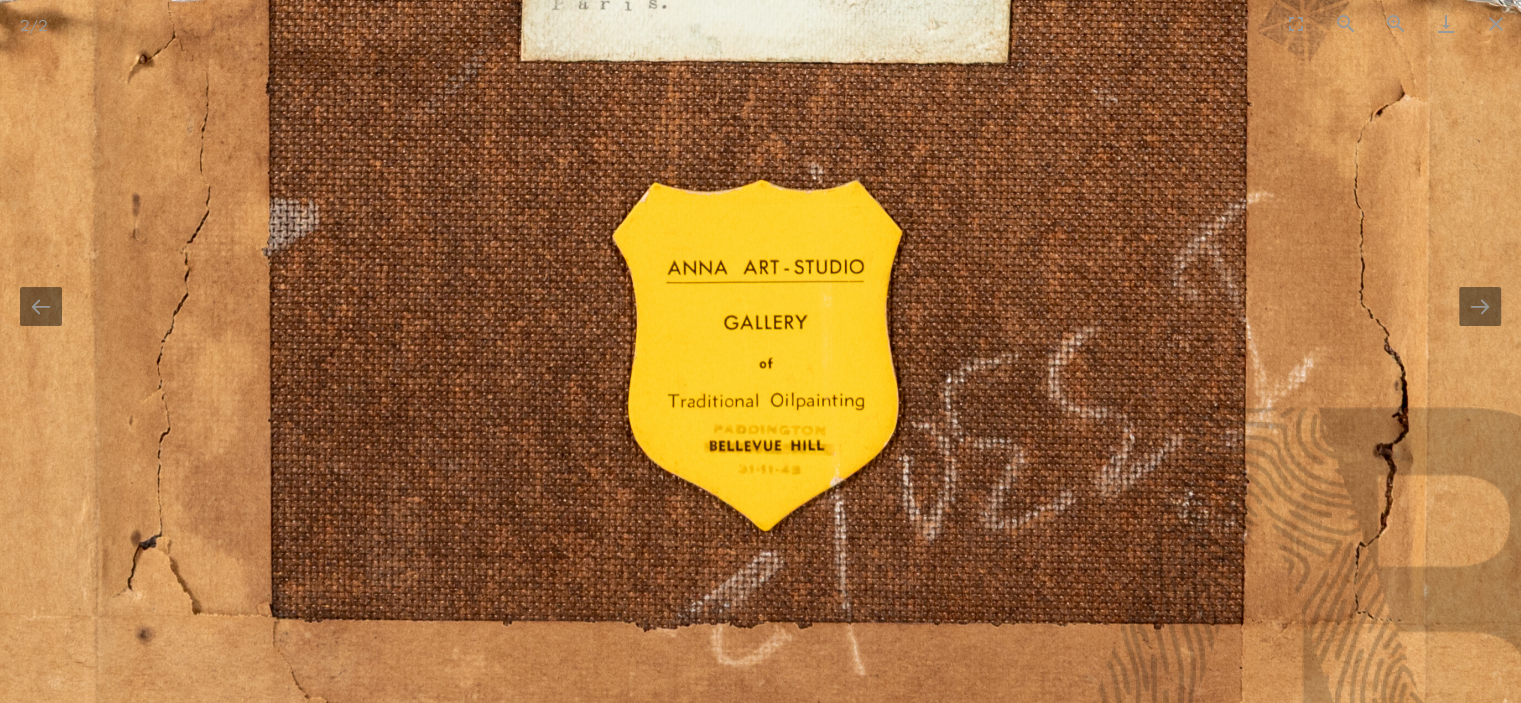 scroll, scrollTop: 0, scrollLeft: 0, axis: both 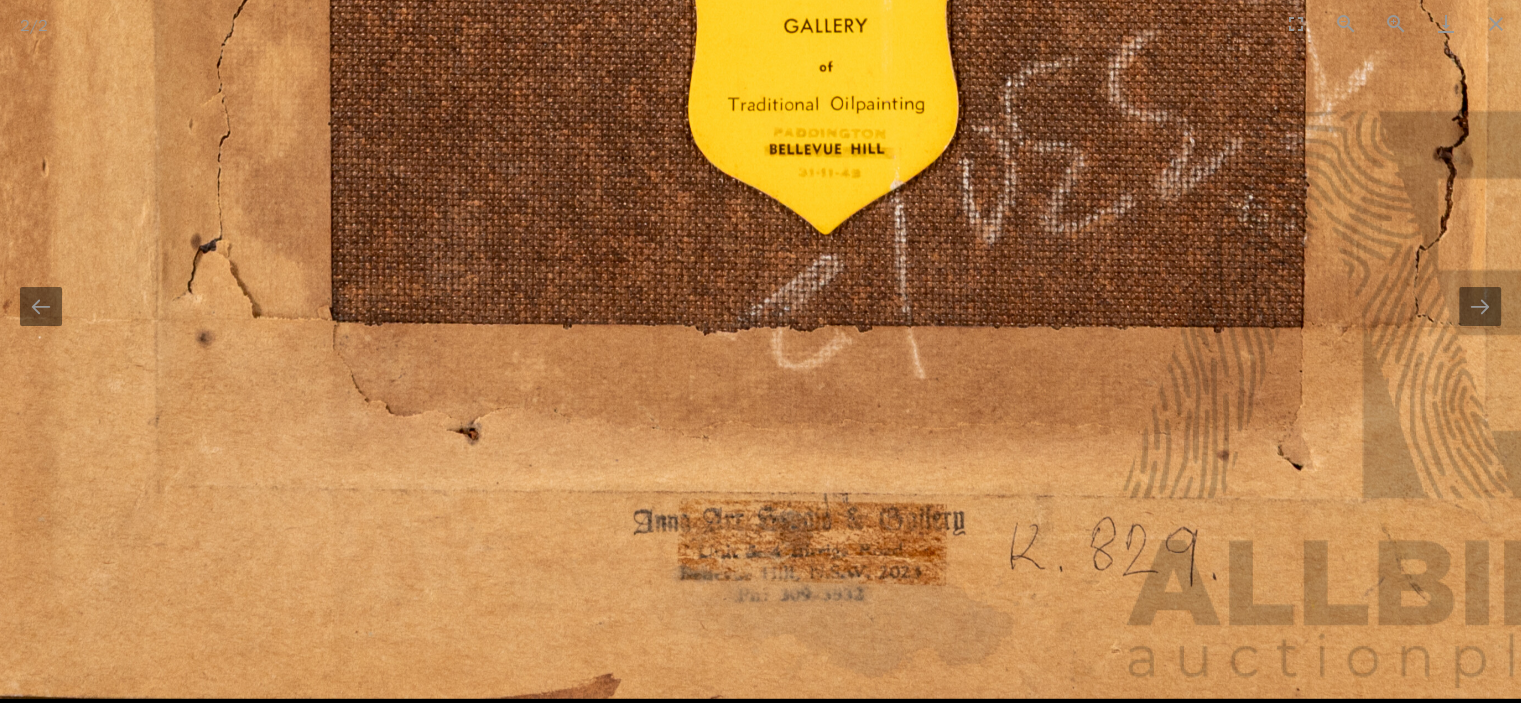 drag, startPoint x: 1089, startPoint y: 216, endPoint x: 1149, endPoint y: -108, distance: 329.50873 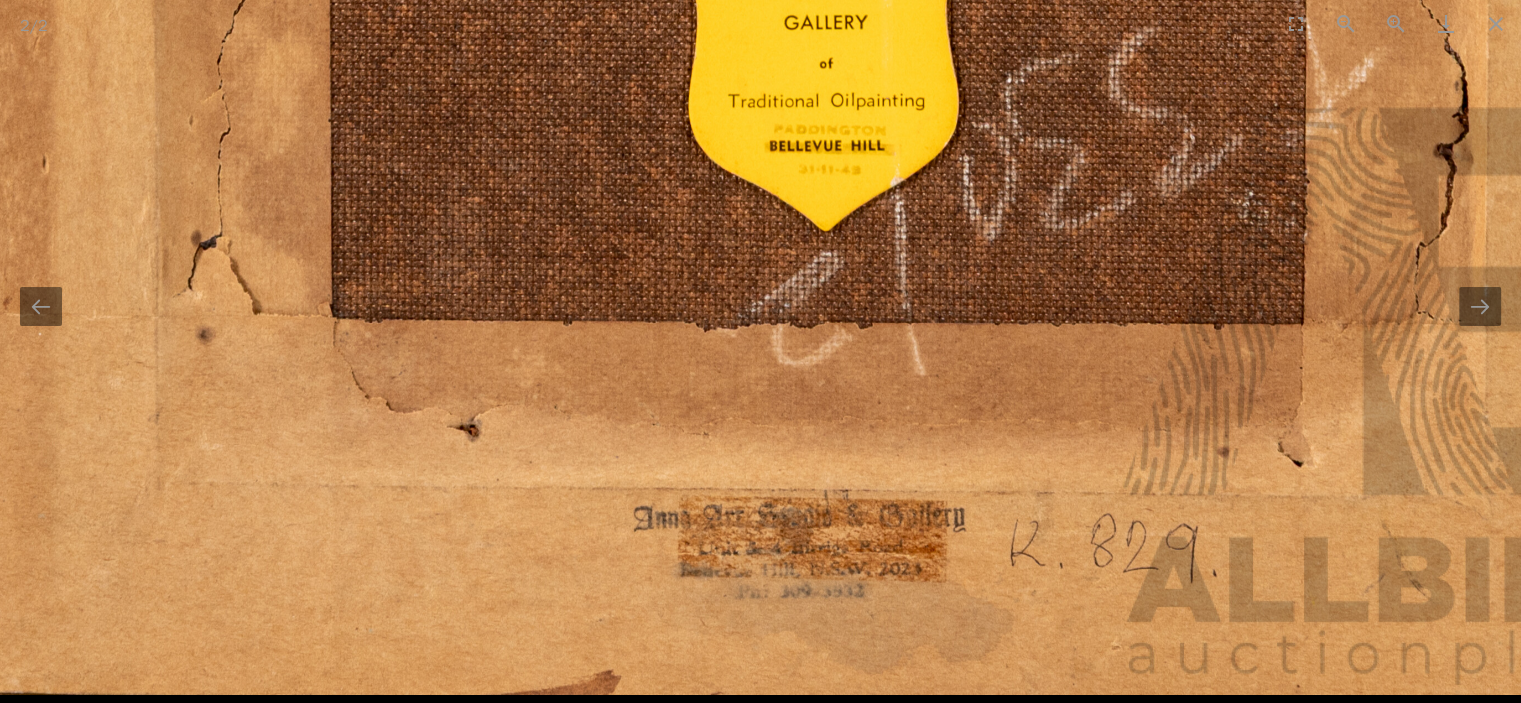scroll, scrollTop: 0, scrollLeft: 0, axis: both 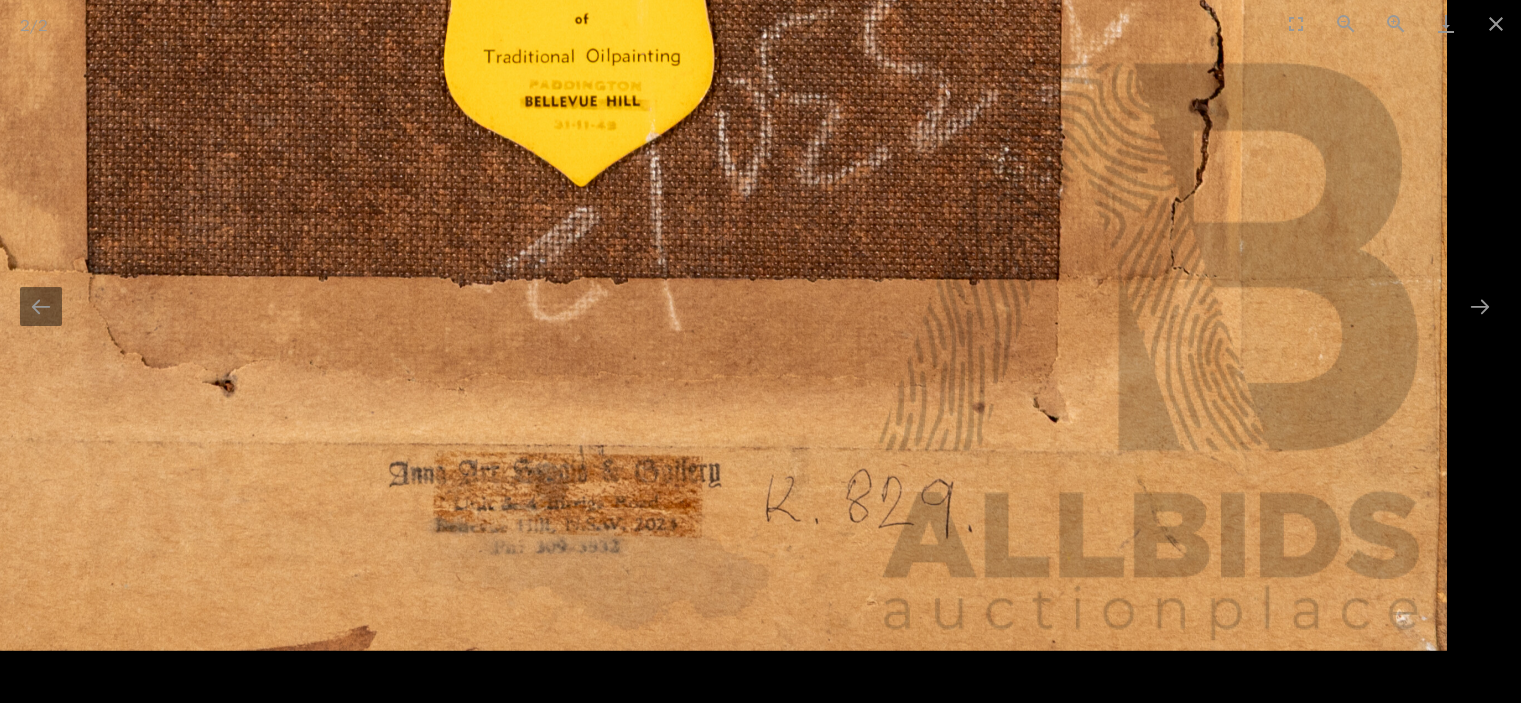 drag, startPoint x: 1112, startPoint y: 375, endPoint x: 480, endPoint y: 135, distance: 676.0355 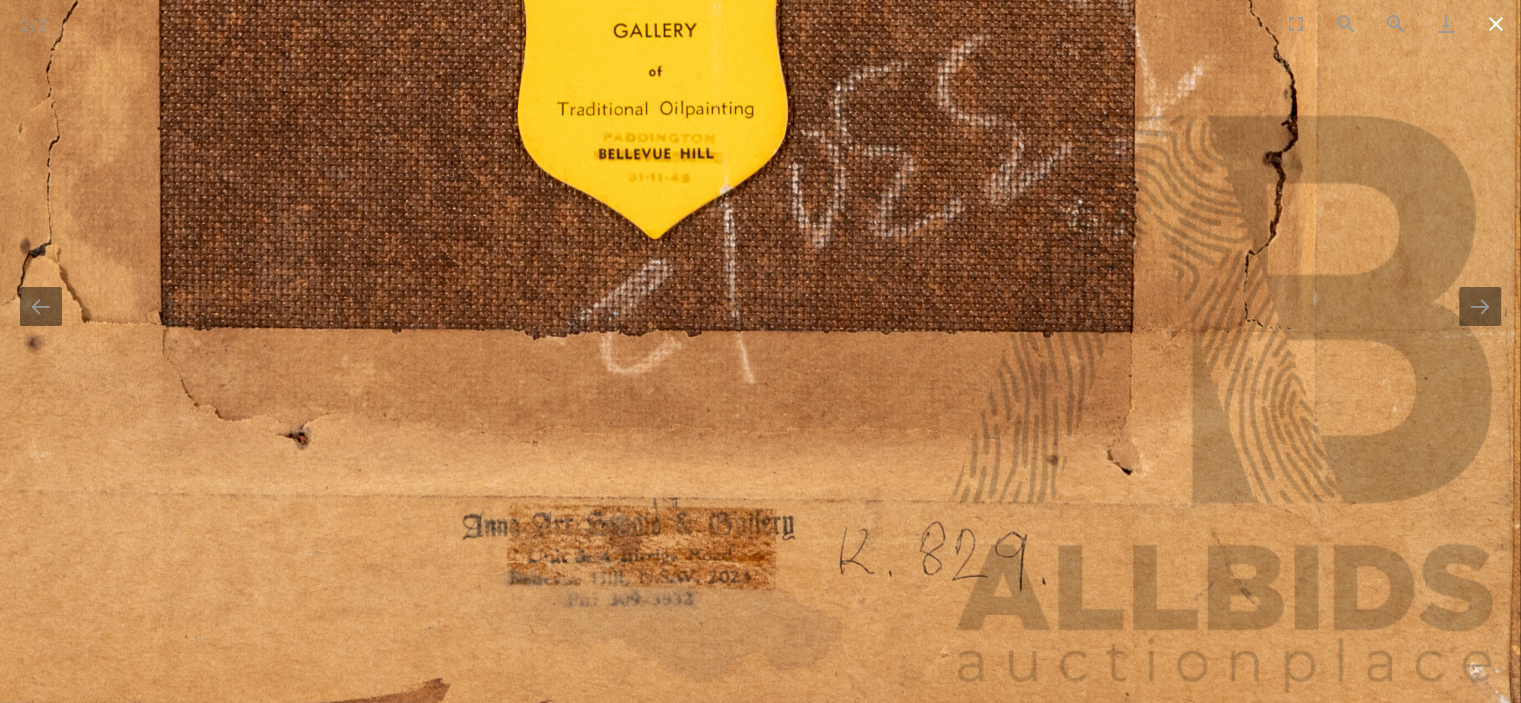 click at bounding box center [1496, 23] 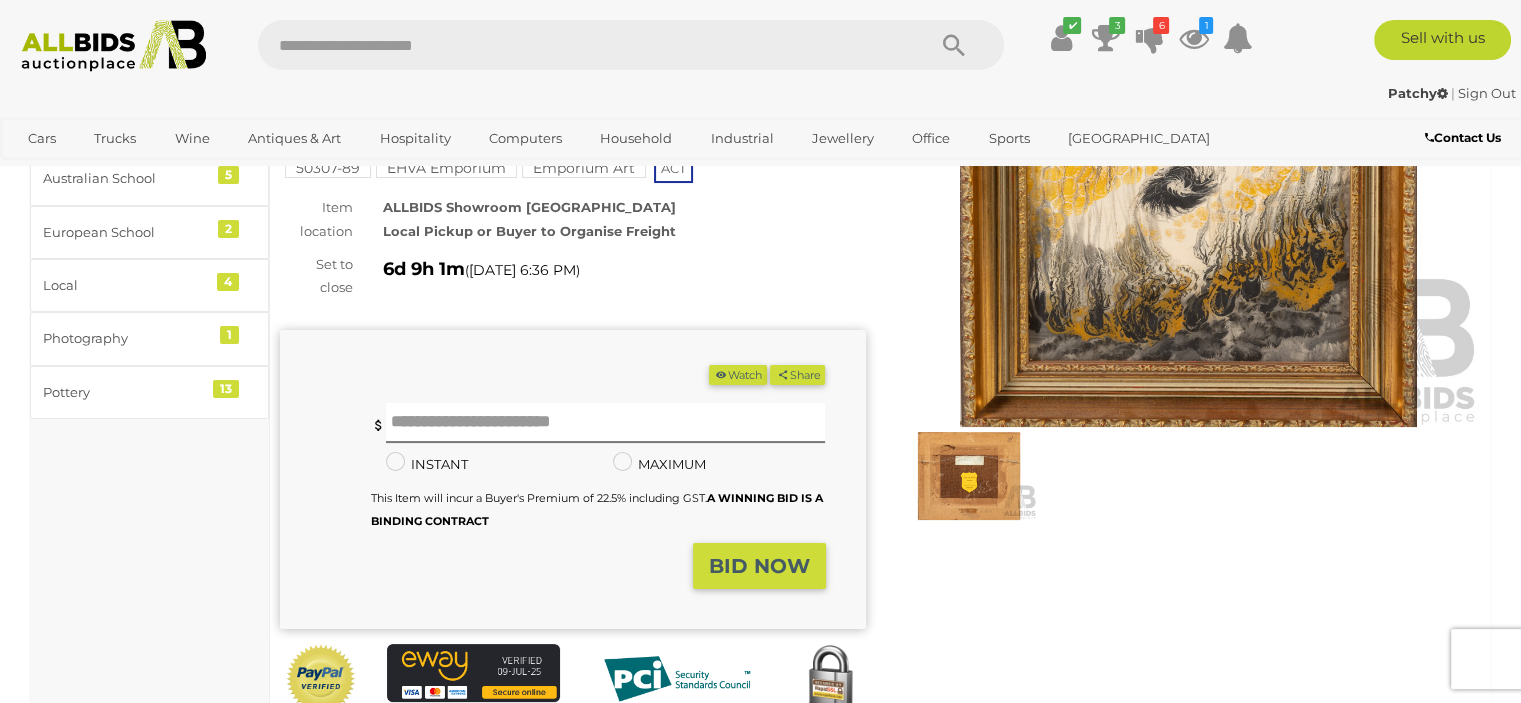 scroll, scrollTop: 0, scrollLeft: 0, axis: both 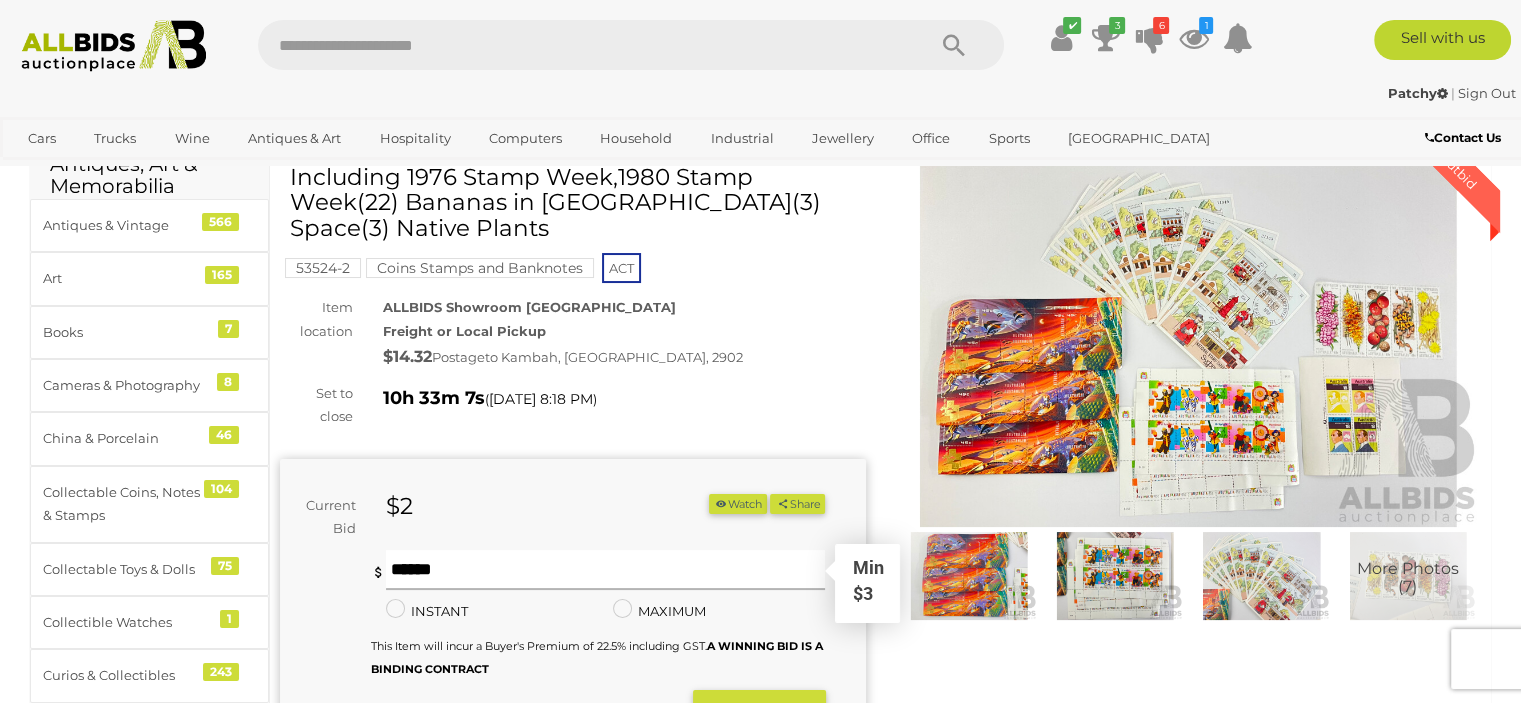 click at bounding box center (606, 570) 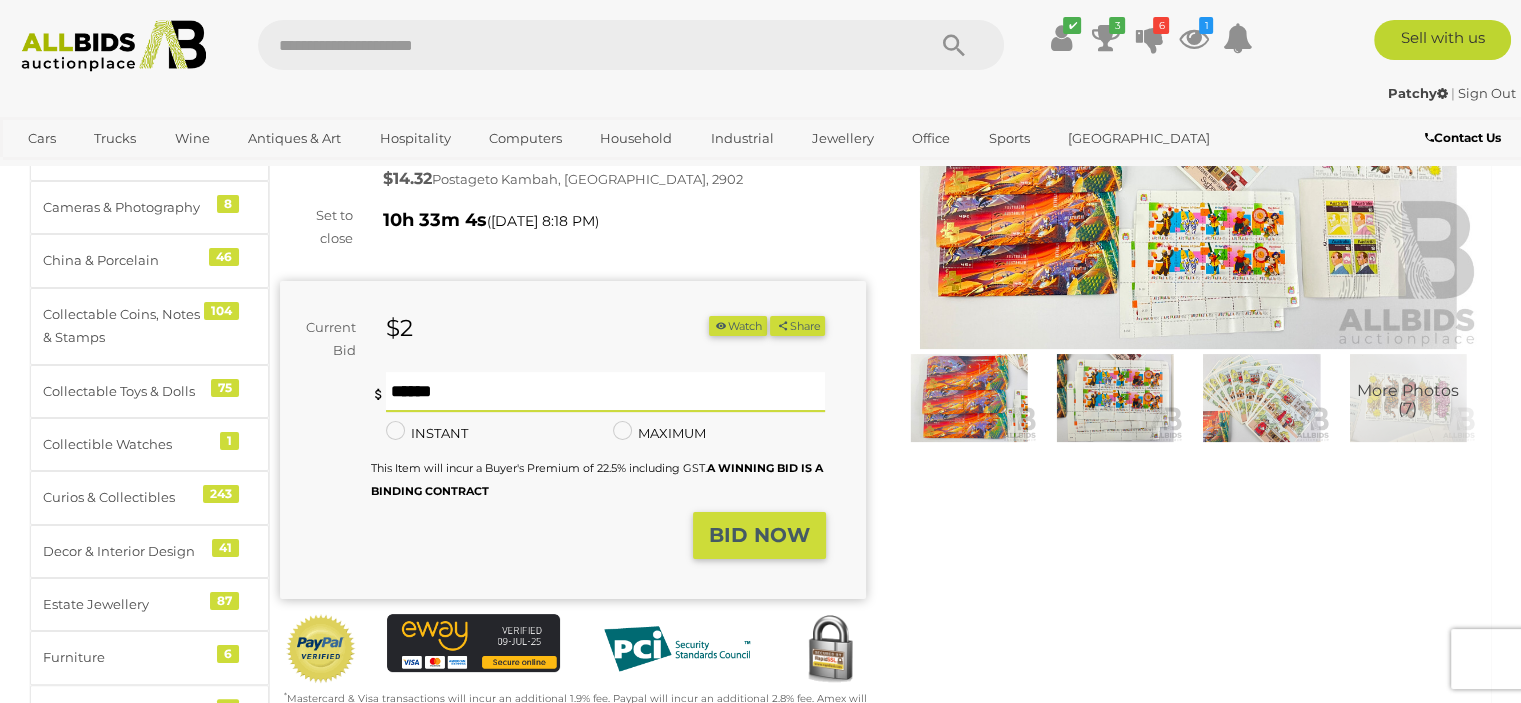 scroll, scrollTop: 300, scrollLeft: 0, axis: vertical 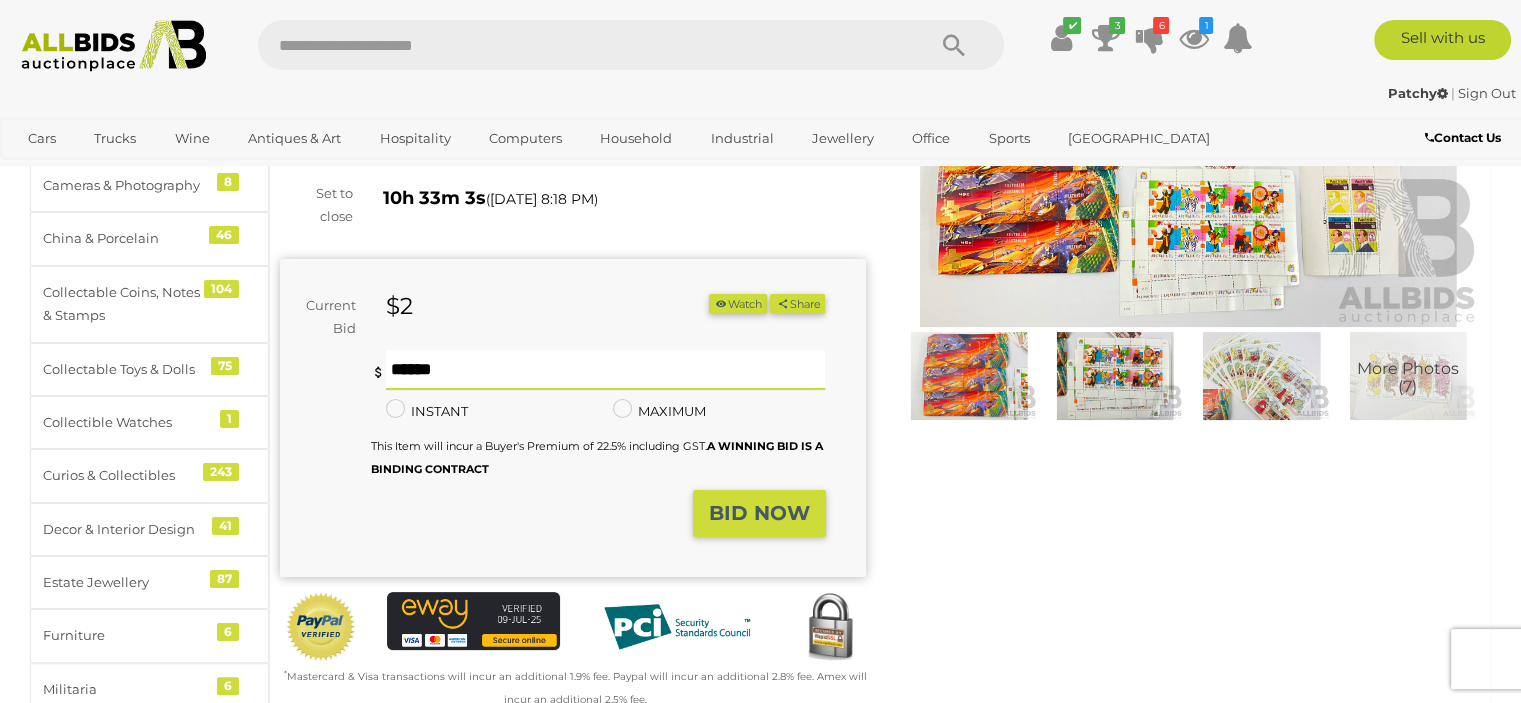 type on "*" 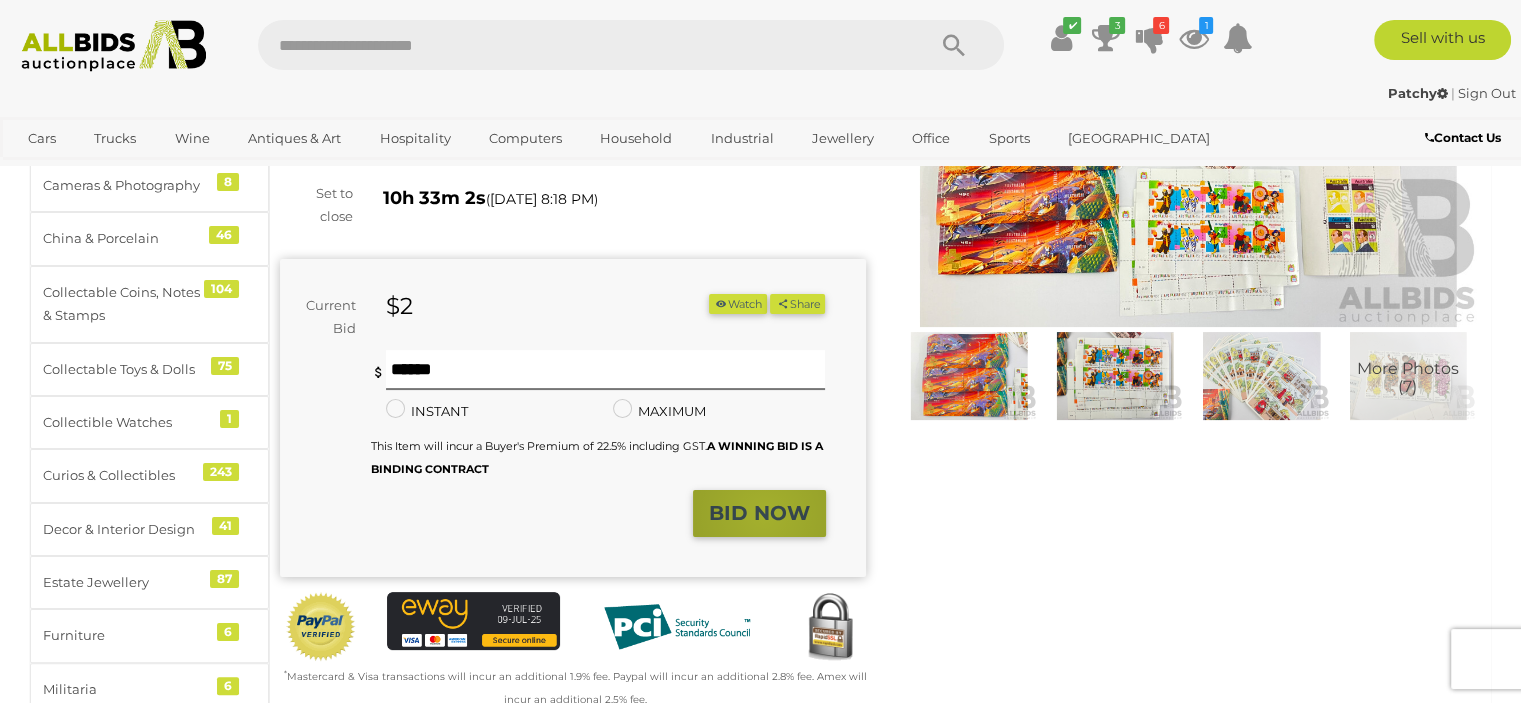 click on "BID NOW" at bounding box center (759, 513) 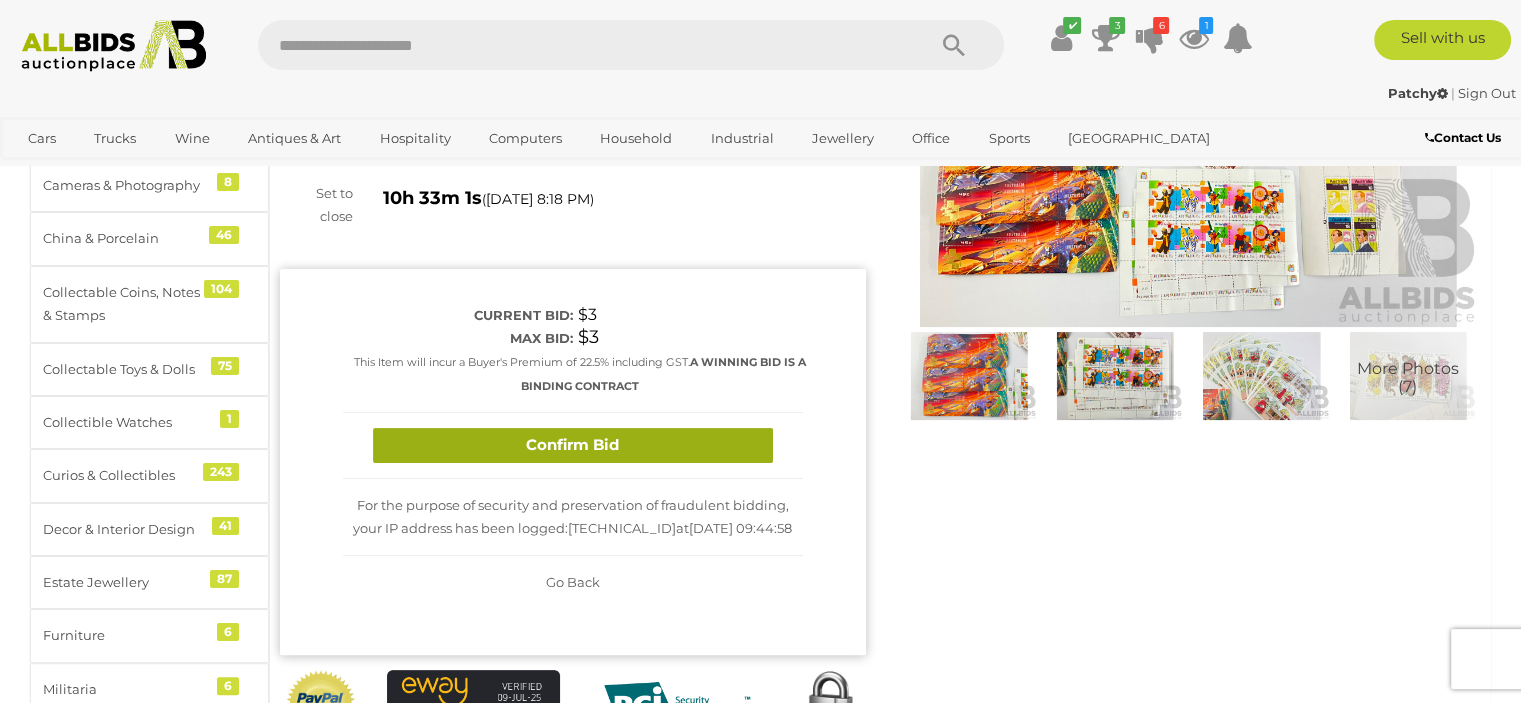 click on "Confirm Bid" at bounding box center [573, 445] 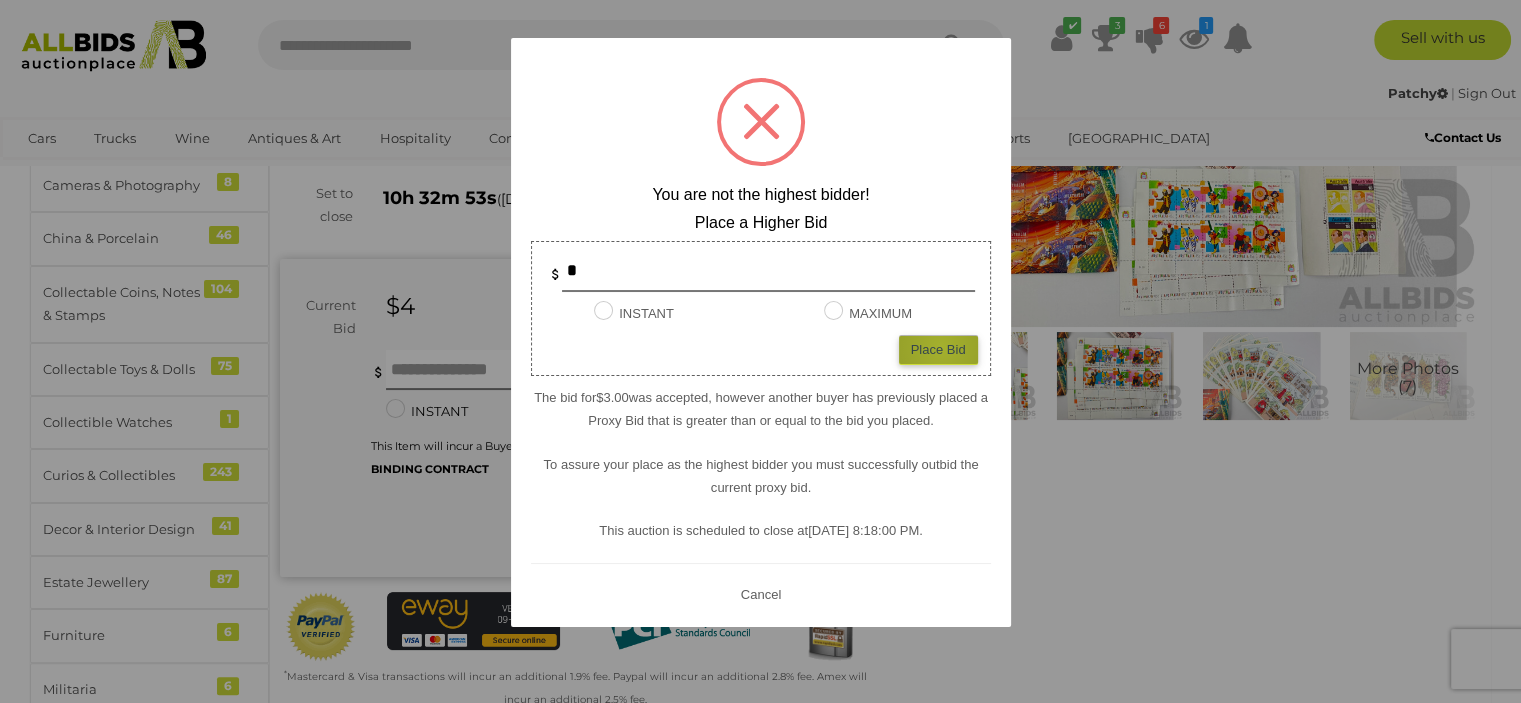 click on "Place Bid" at bounding box center [938, 349] 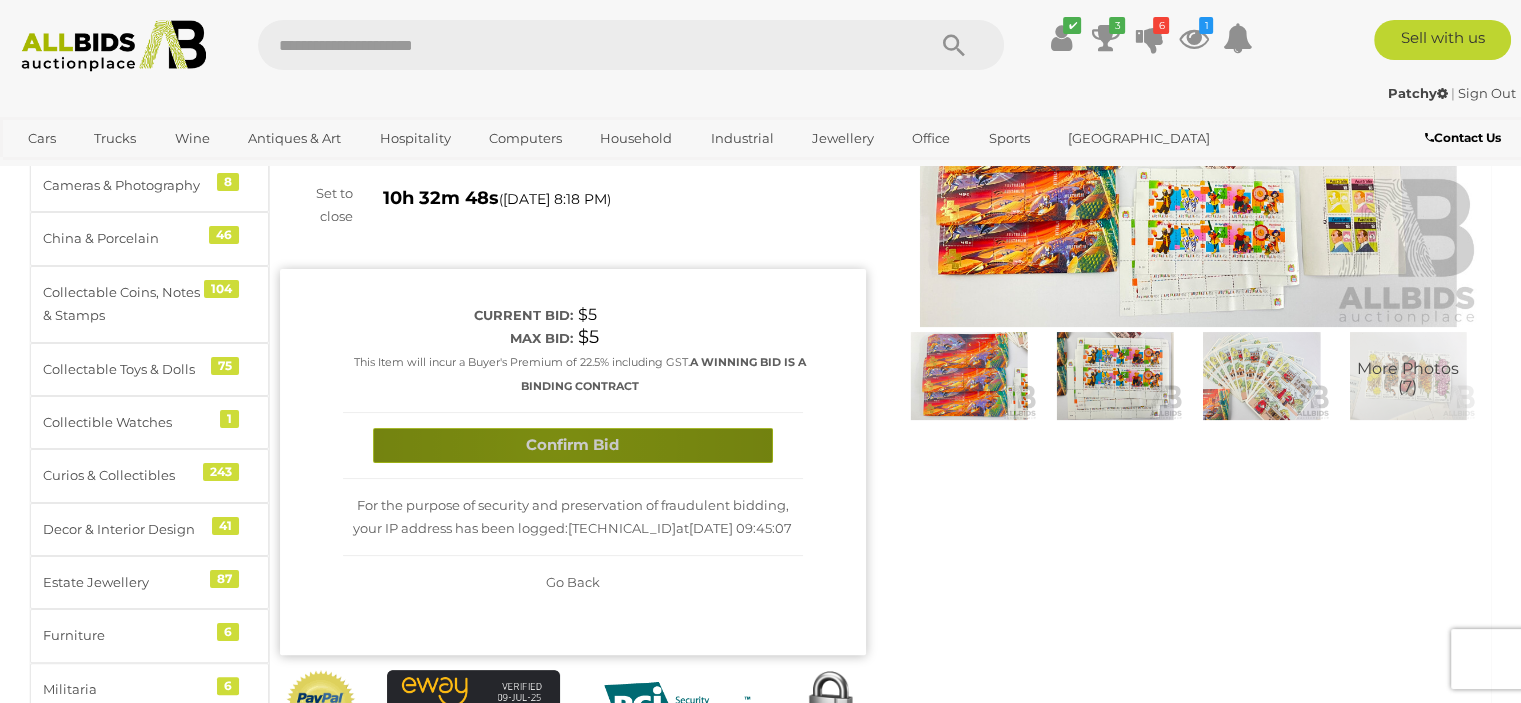 click on "Confirm Bid" at bounding box center [573, 445] 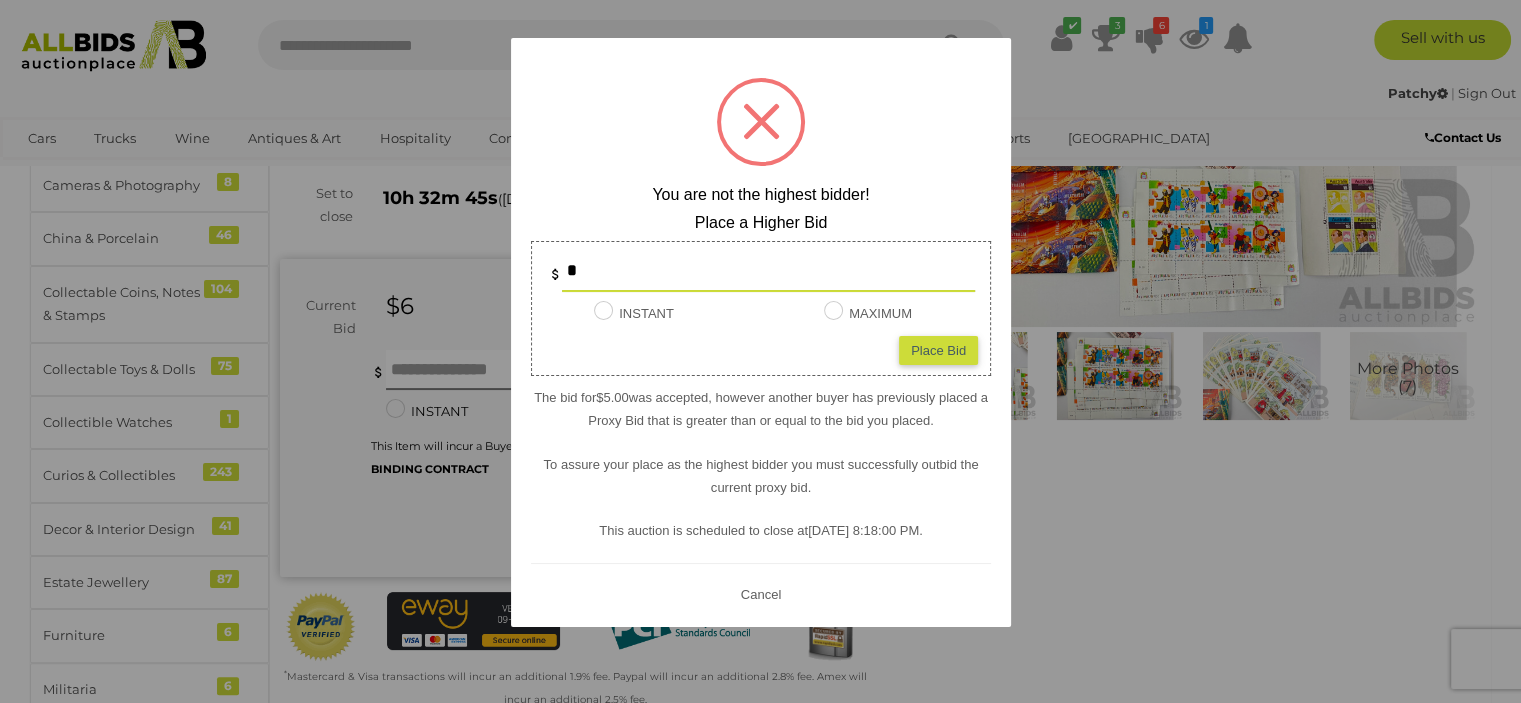 click on "Cancel" at bounding box center (760, 593) 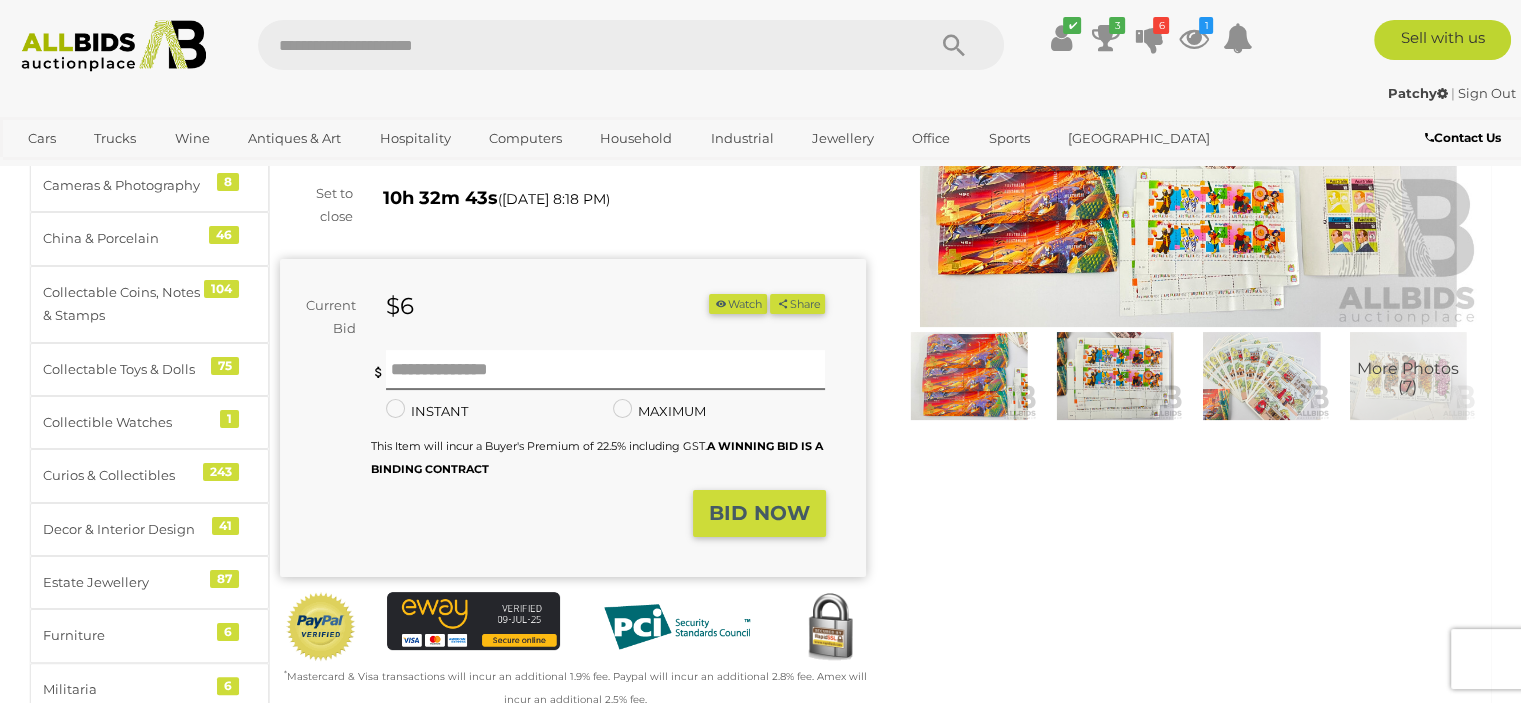 click at bounding box center [1189, 138] 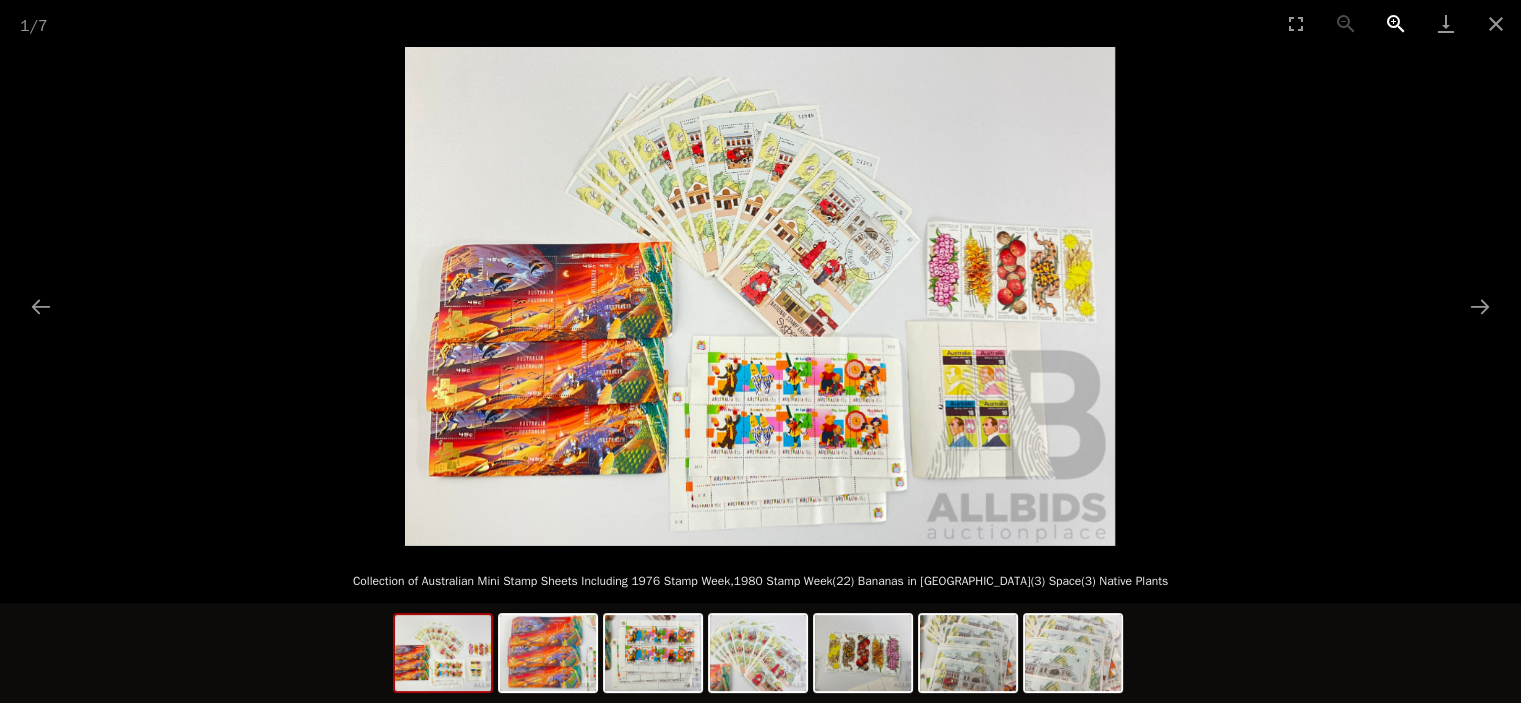 click at bounding box center [1396, 23] 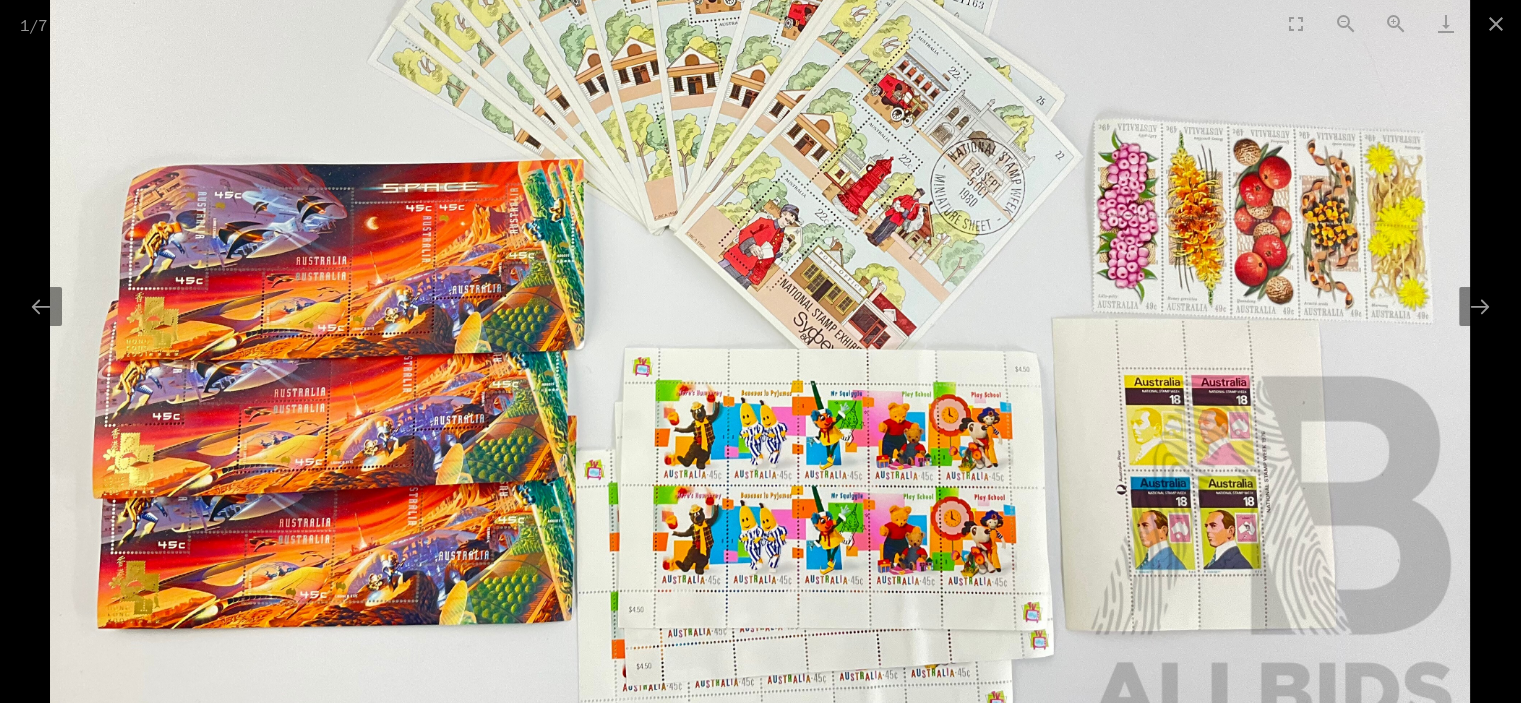 scroll, scrollTop: 400, scrollLeft: 0, axis: vertical 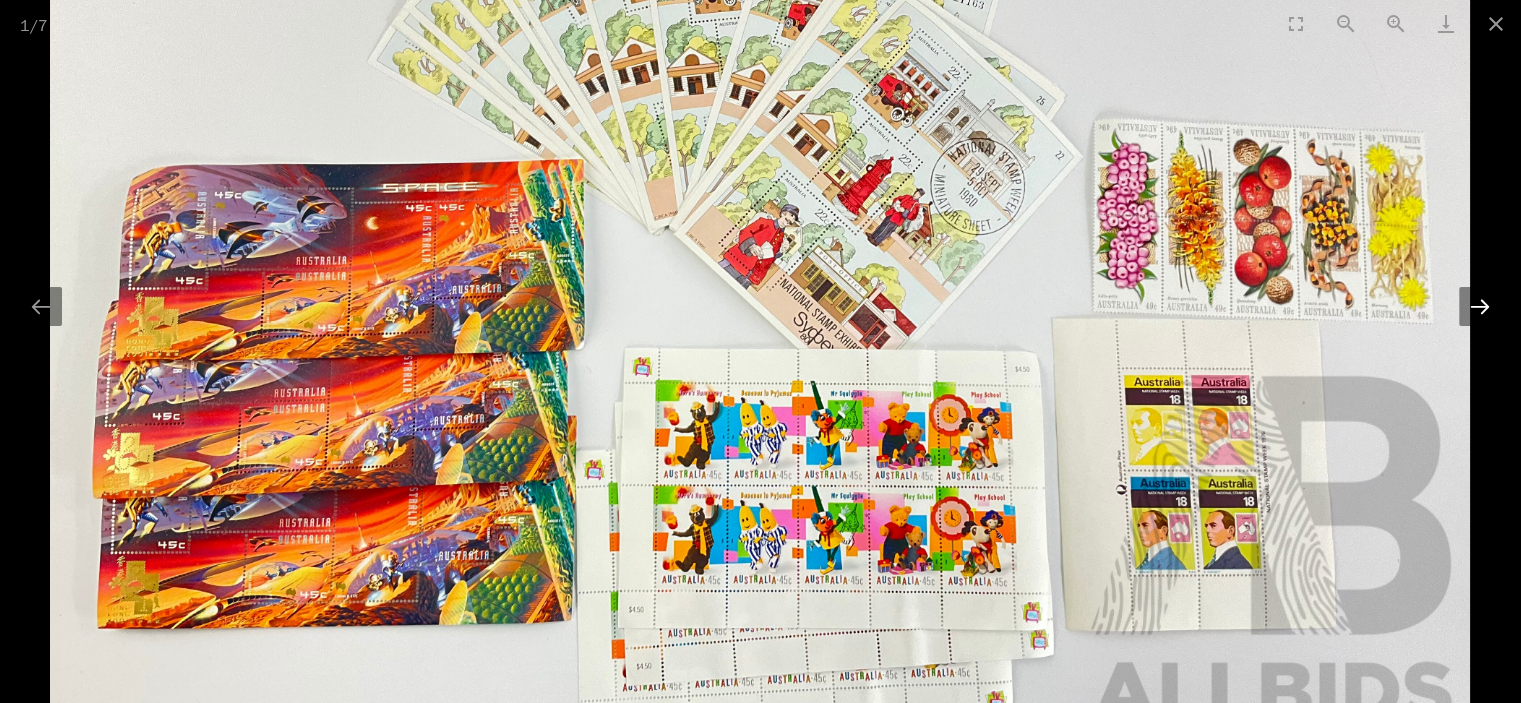 click at bounding box center (1480, 306) 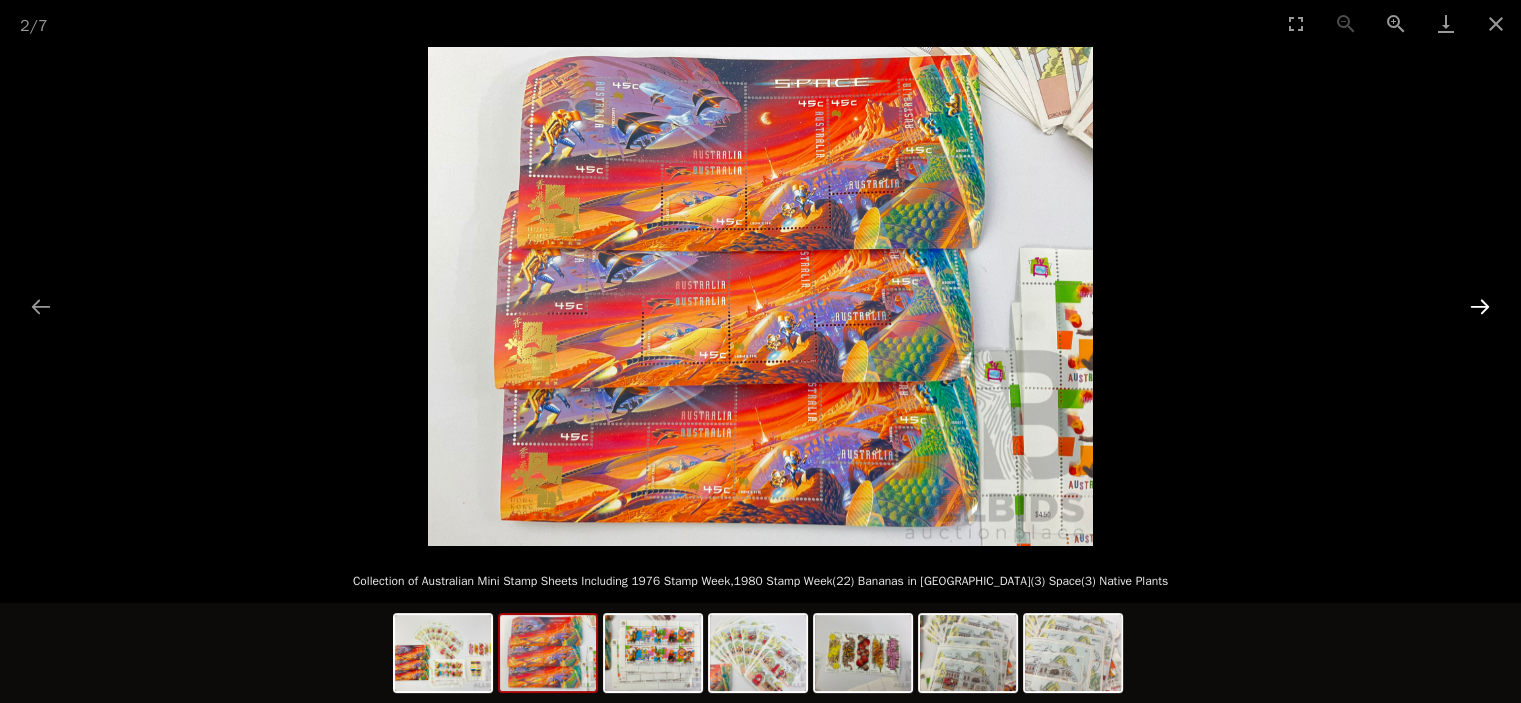 click at bounding box center [1480, 306] 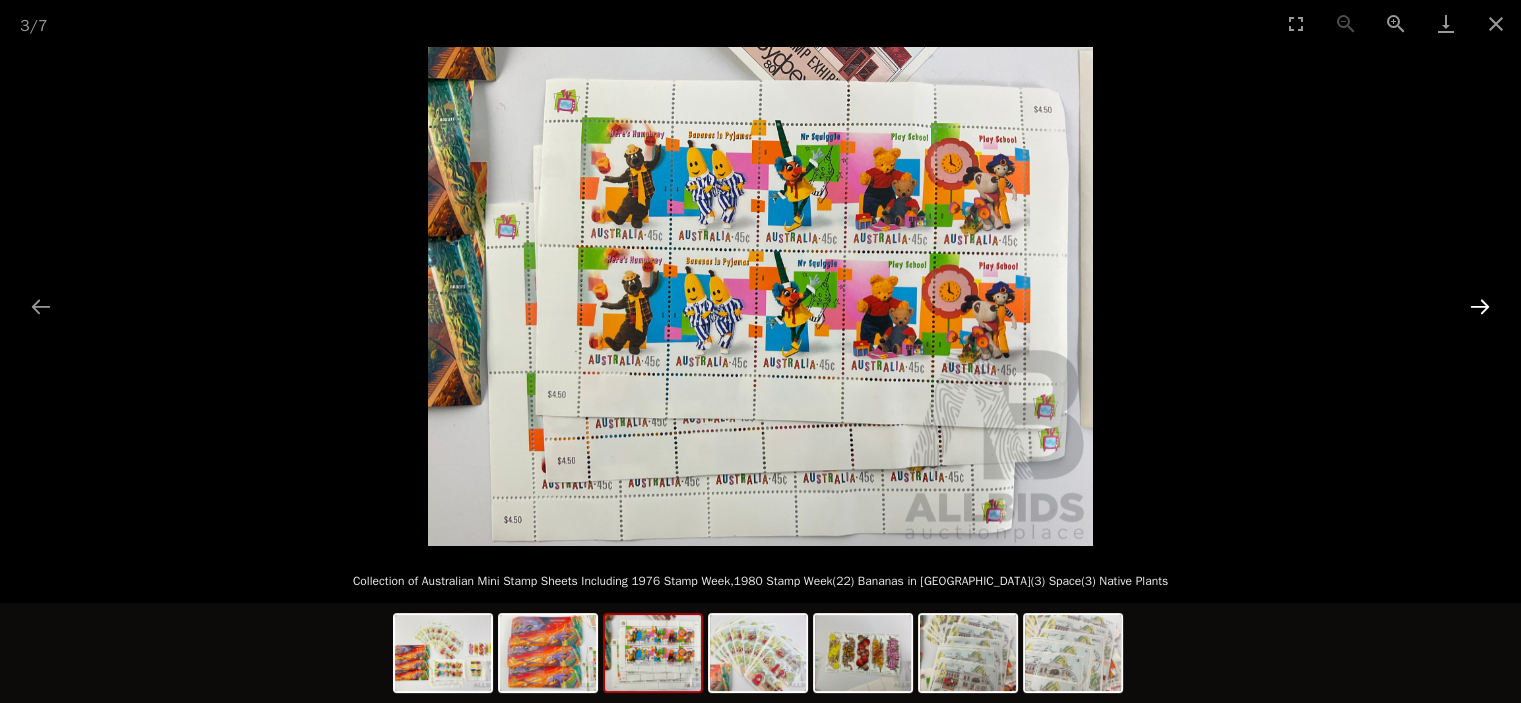 click at bounding box center [1480, 306] 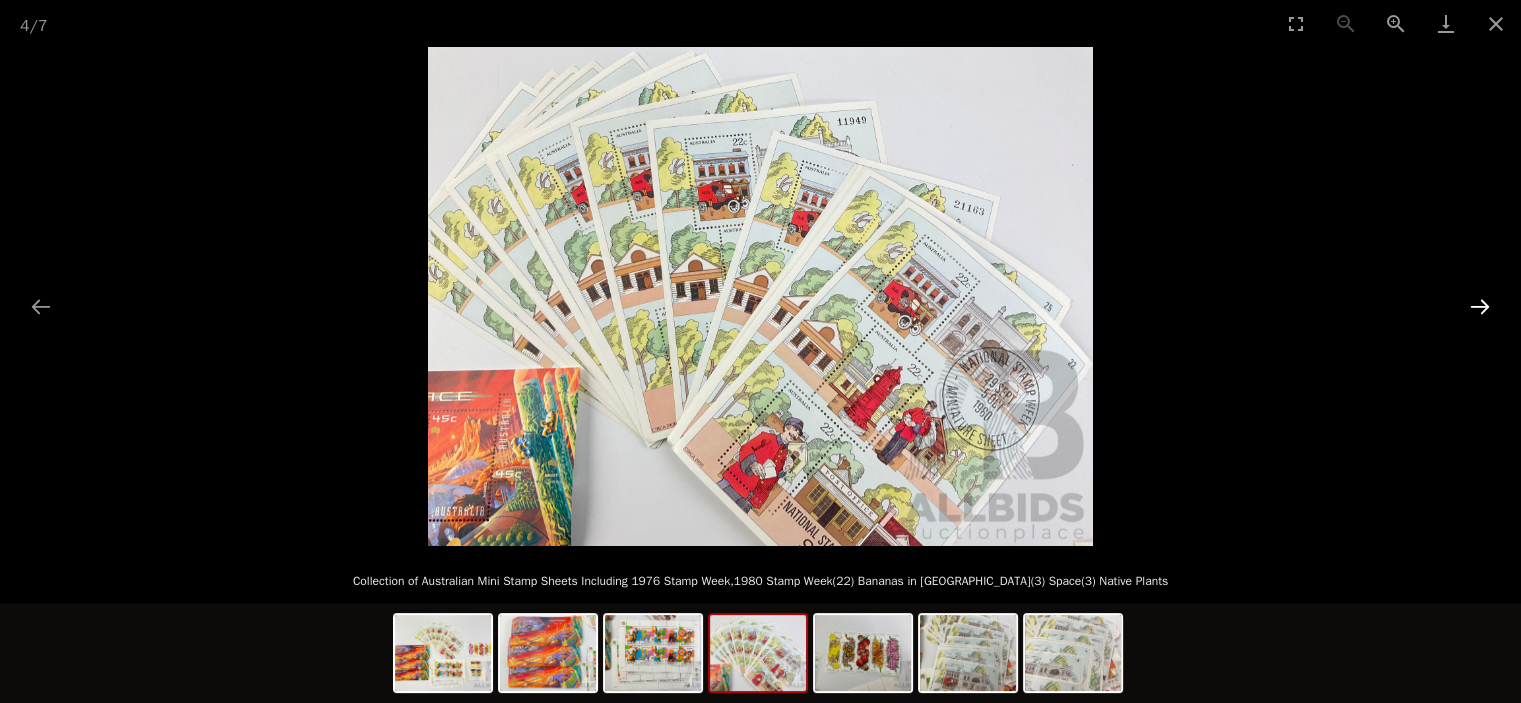click at bounding box center [1480, 306] 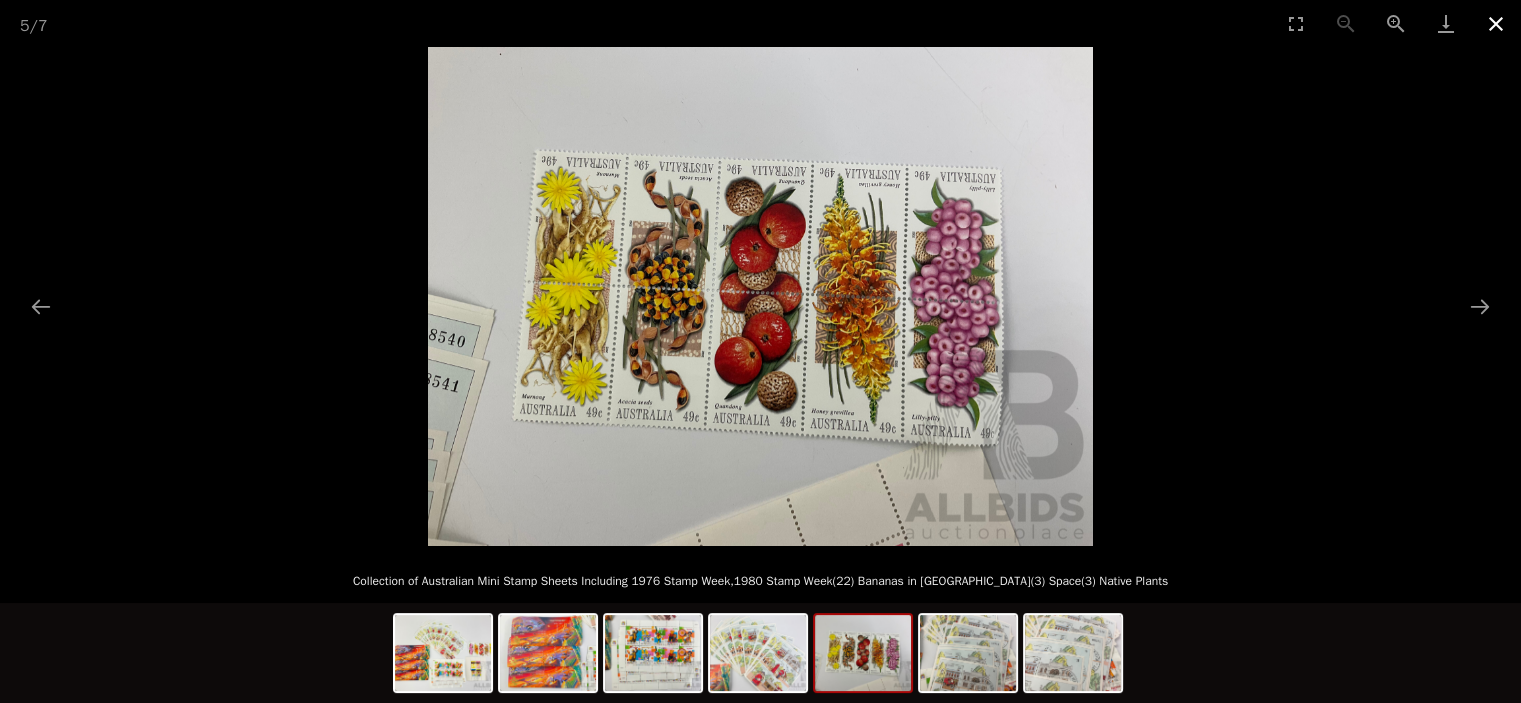 click at bounding box center [1496, 23] 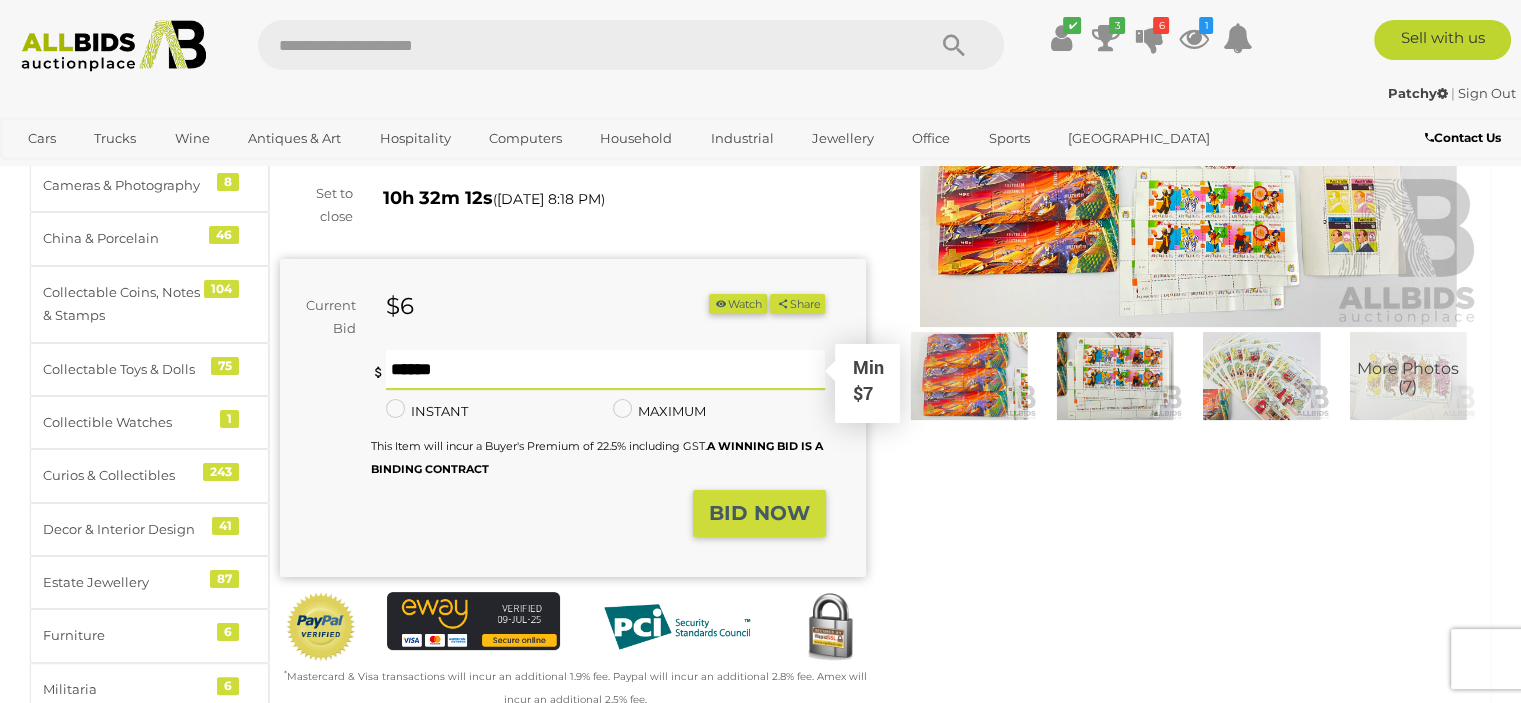 click at bounding box center [606, 370] 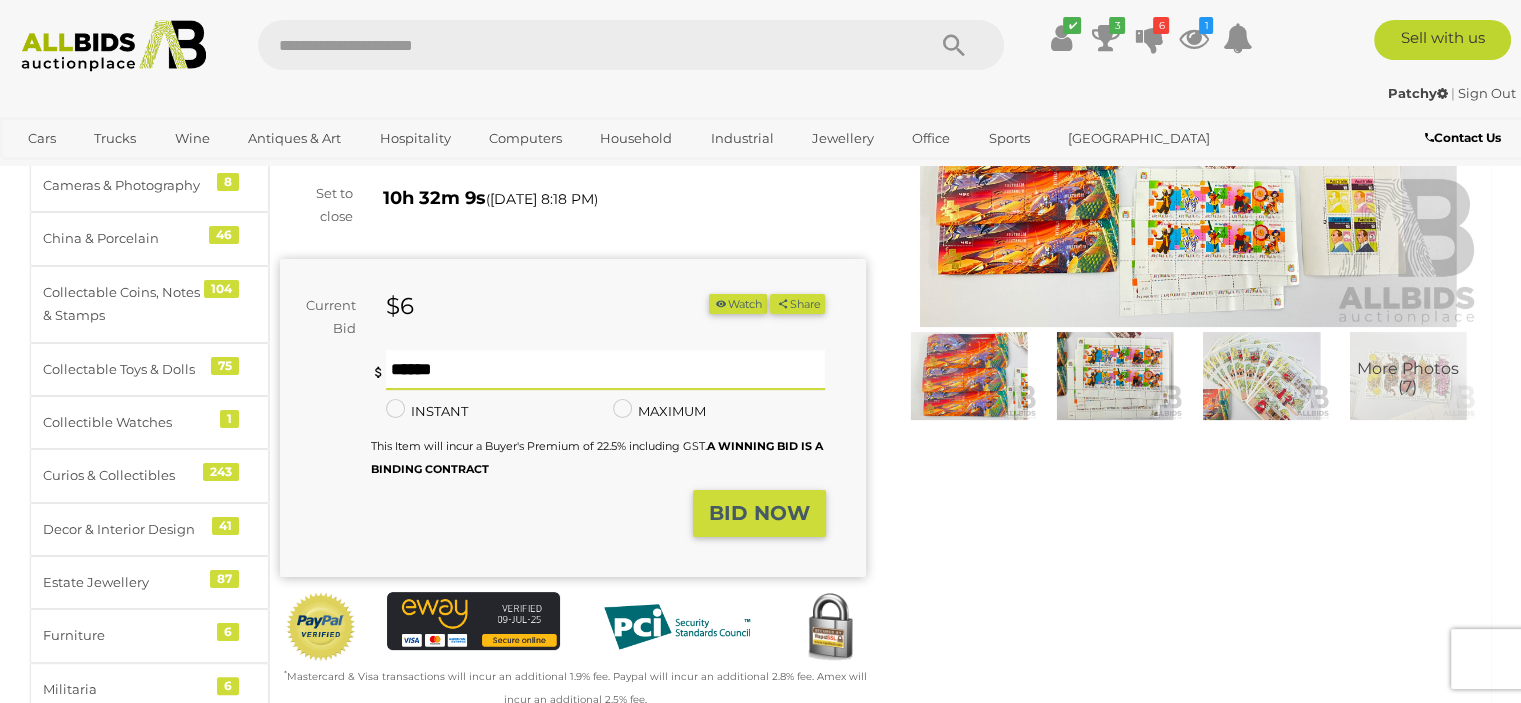 type on "*" 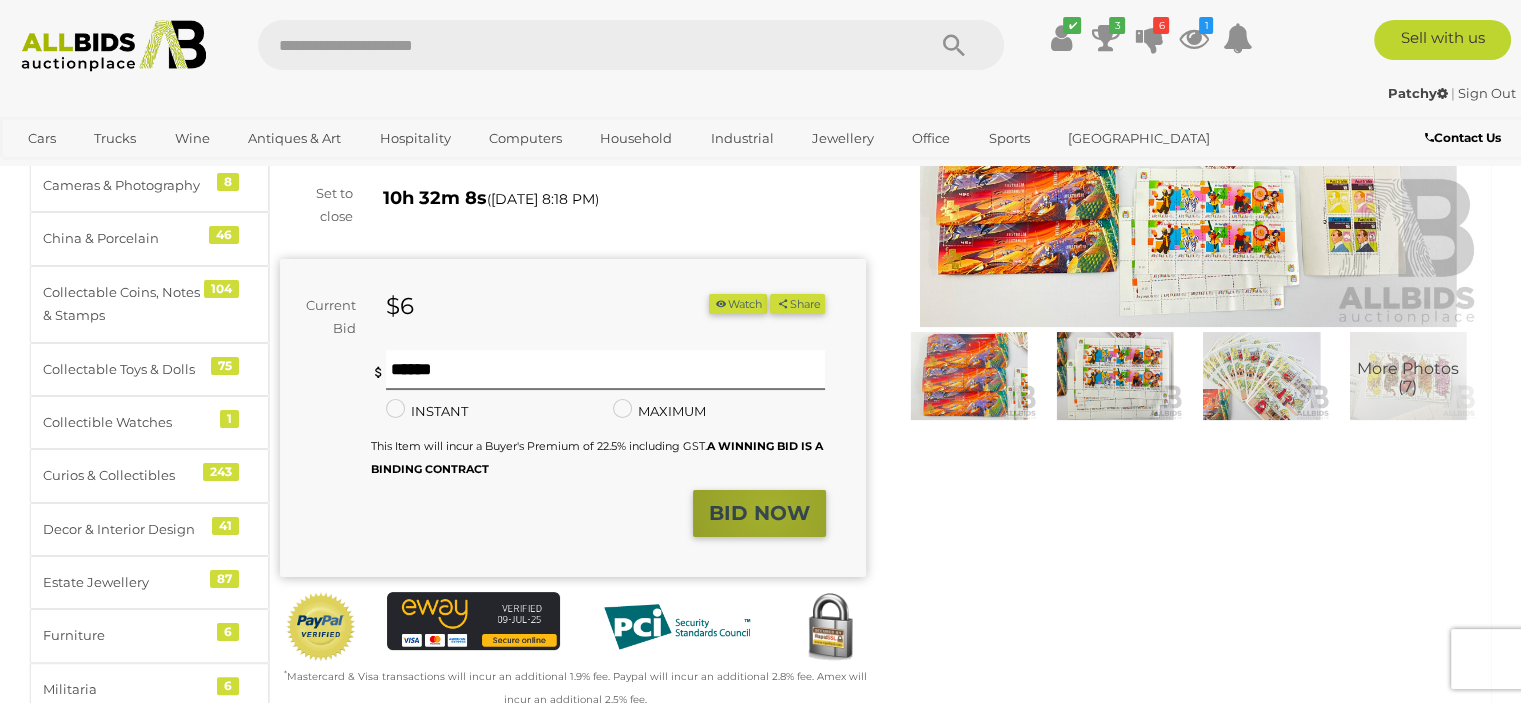 click on "BID NOW" at bounding box center (759, 513) 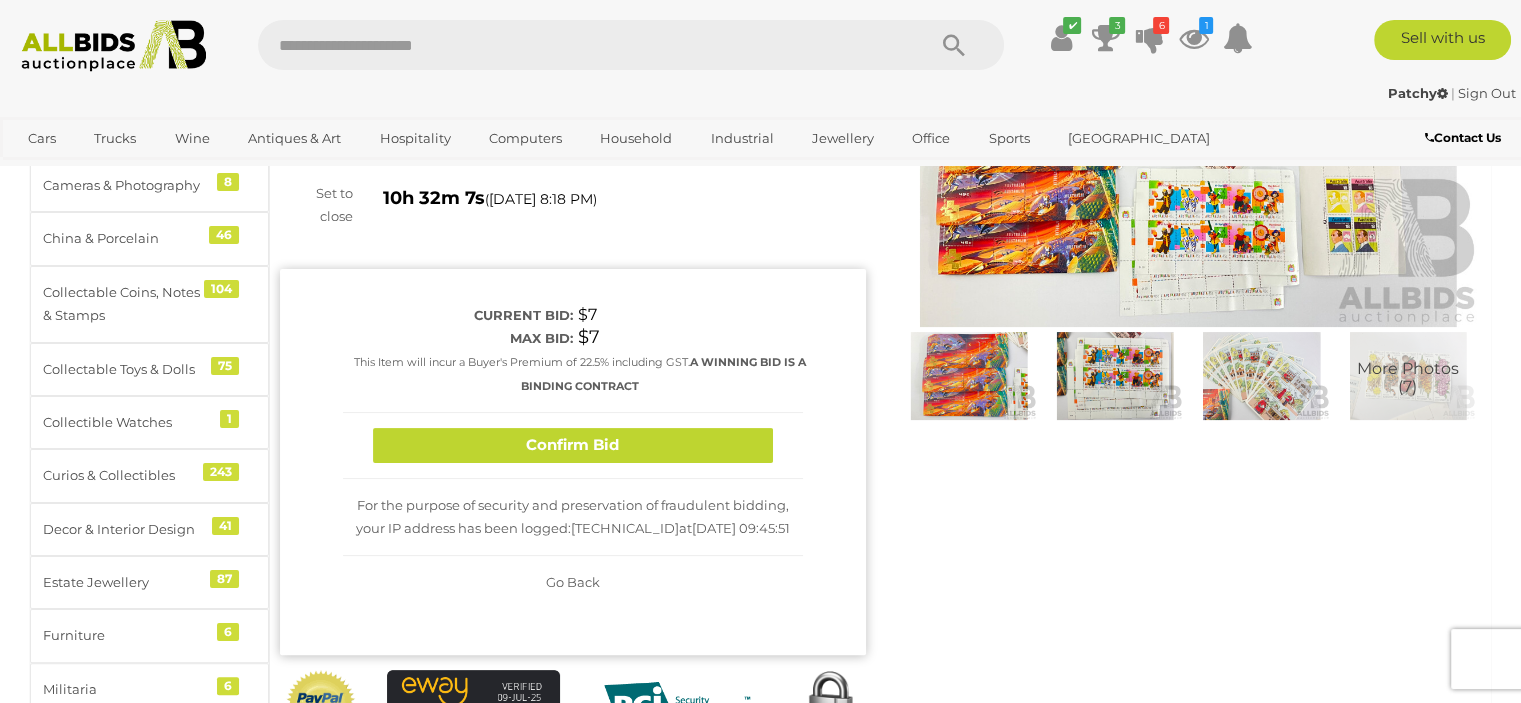 click on "Confirm Bid" at bounding box center (573, 445) 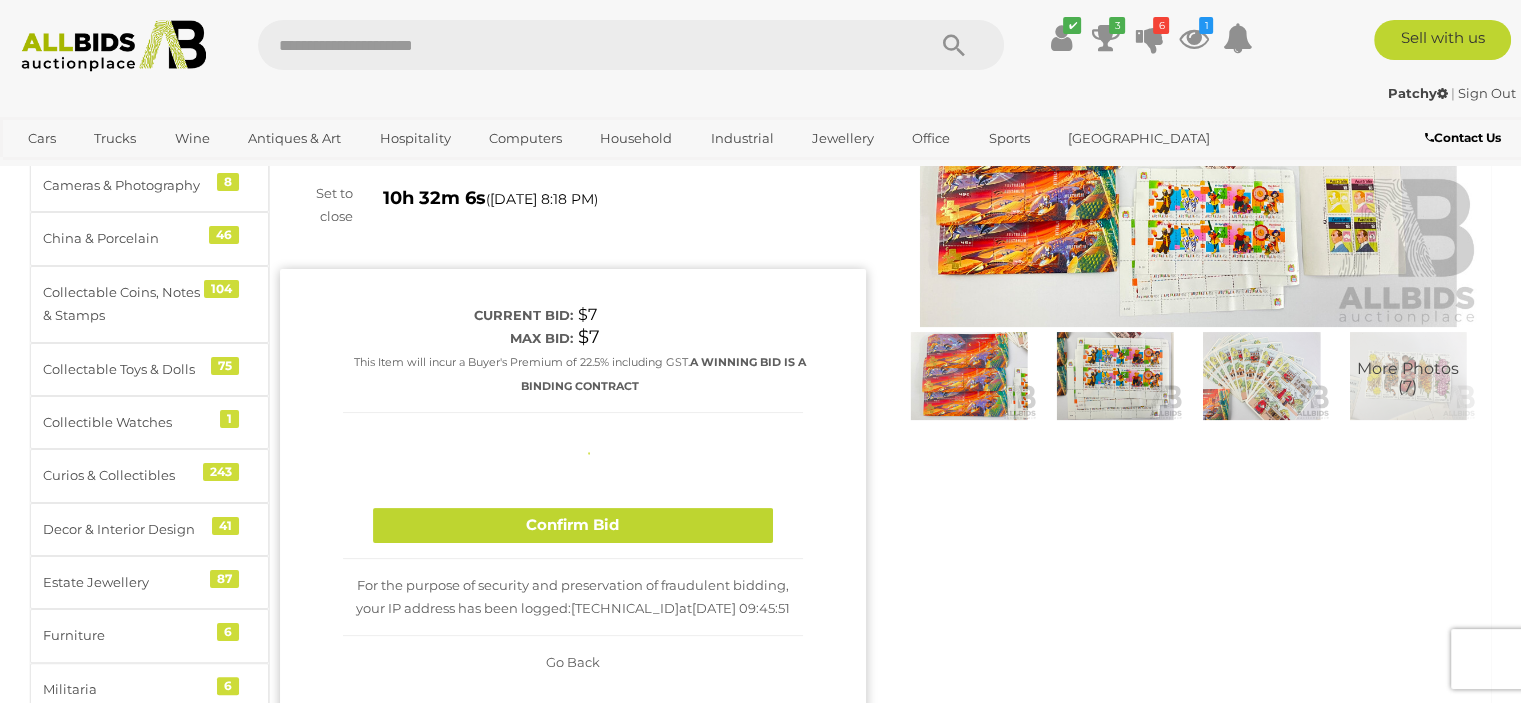 type 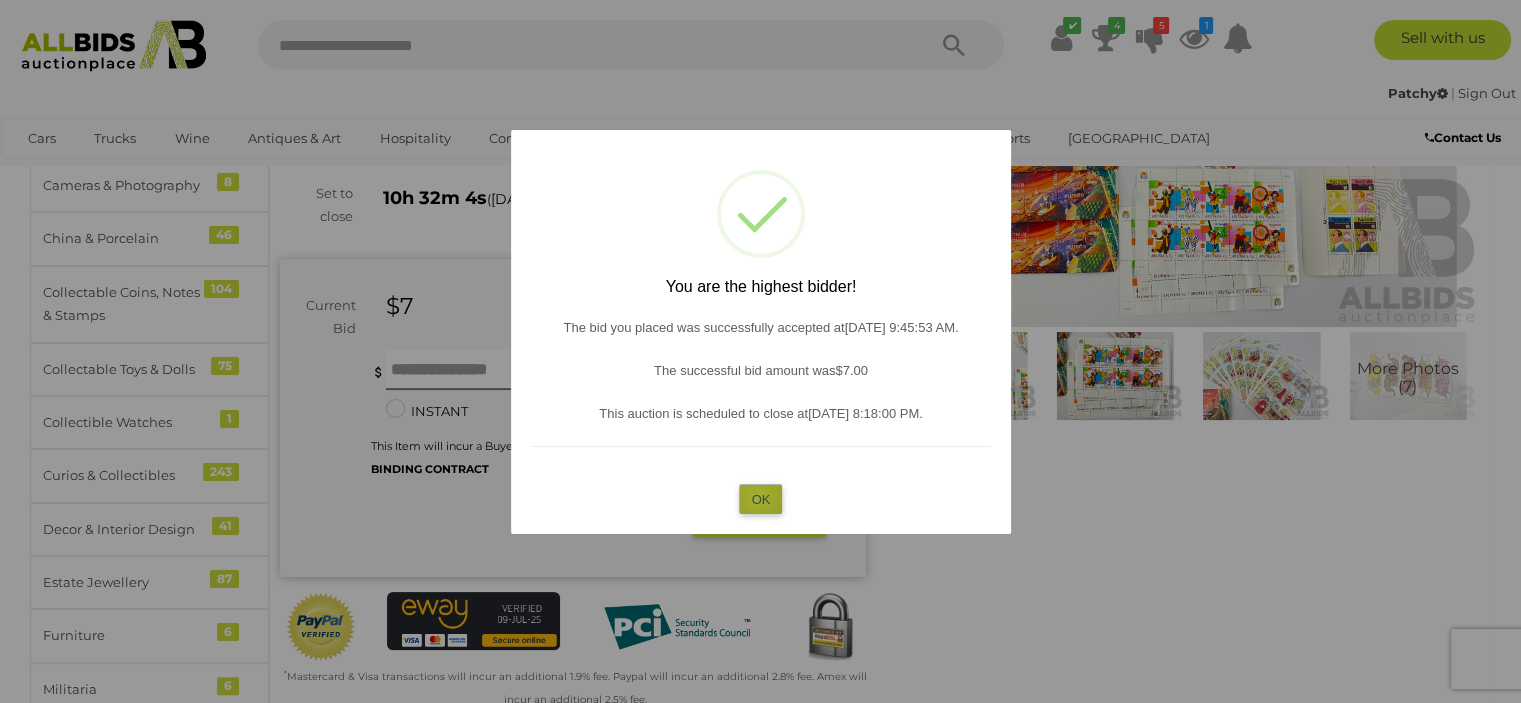 click on "OK" at bounding box center [760, 498] 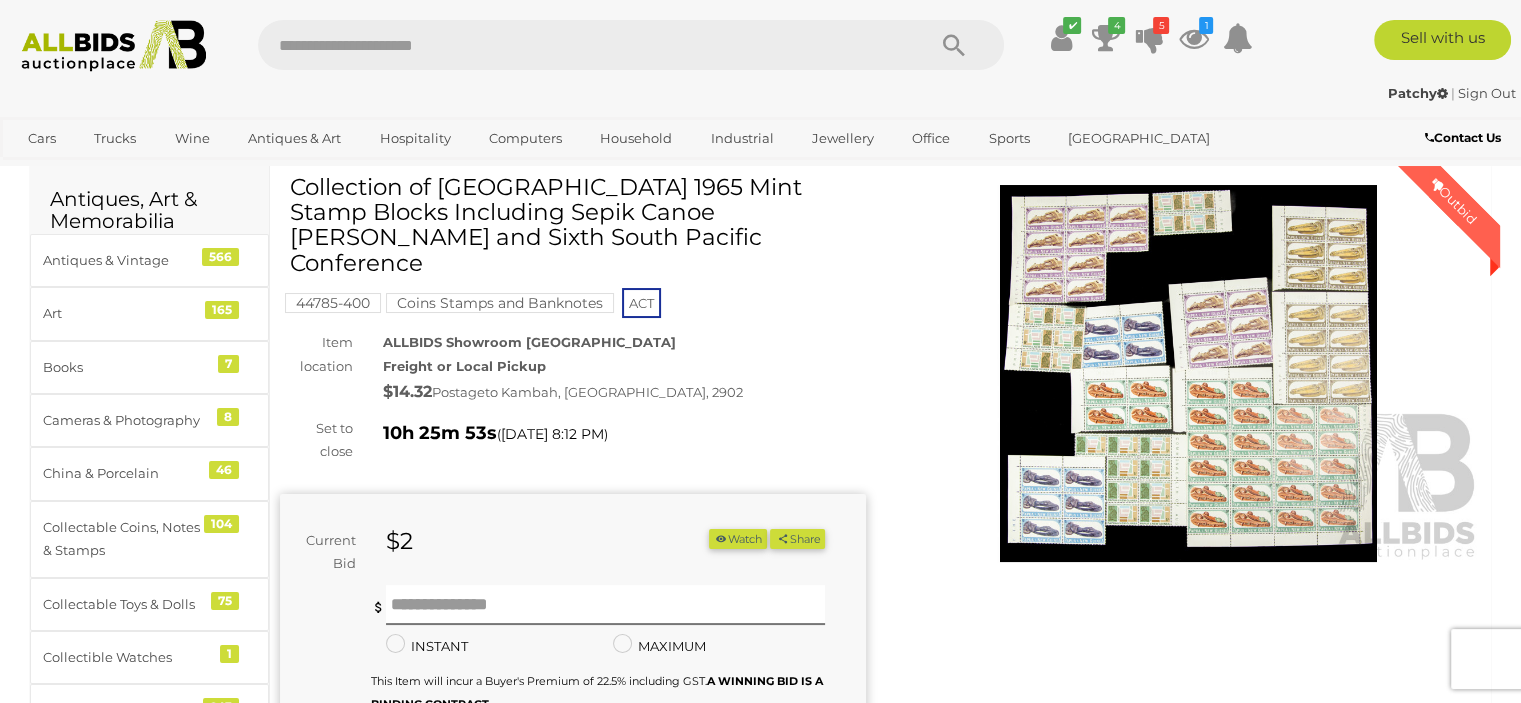 scroll, scrollTop: 100, scrollLeft: 0, axis: vertical 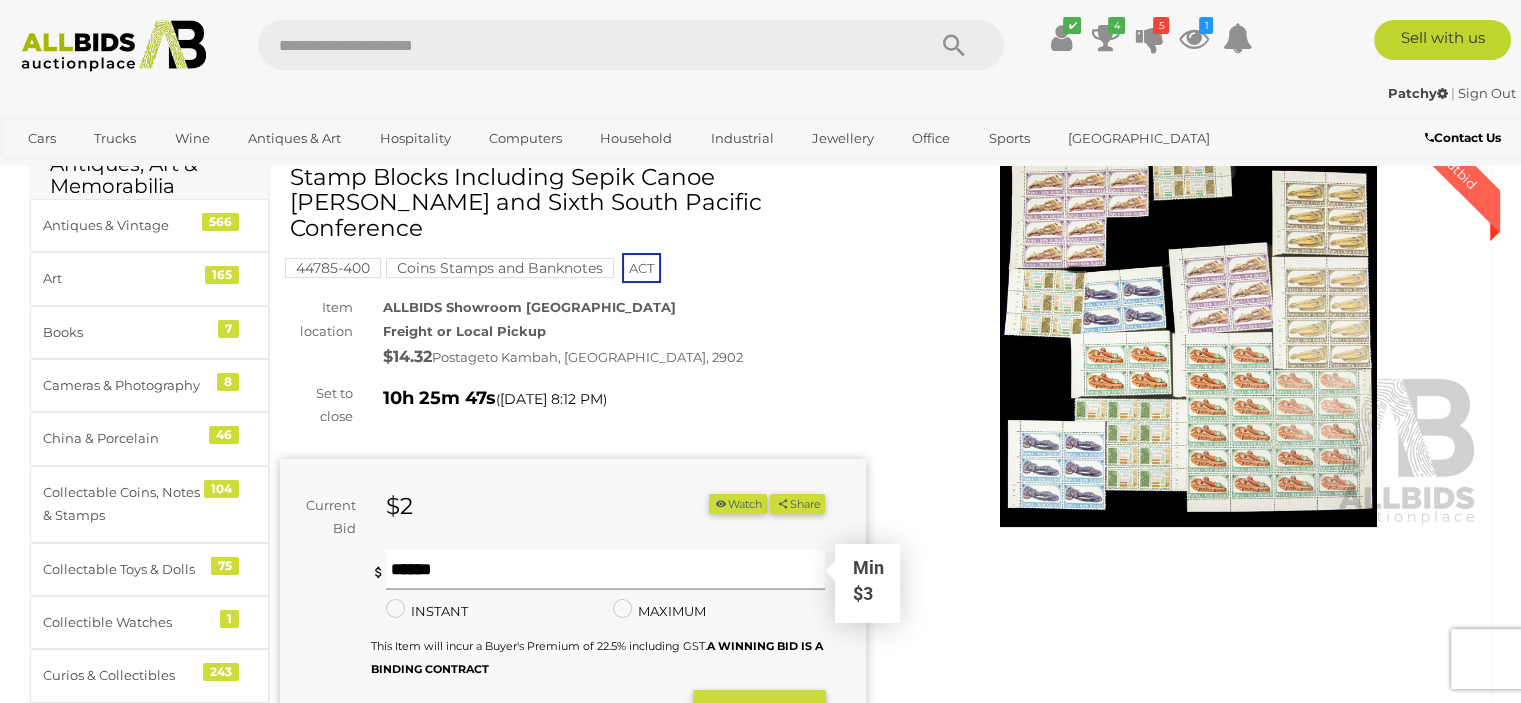 click at bounding box center (606, 570) 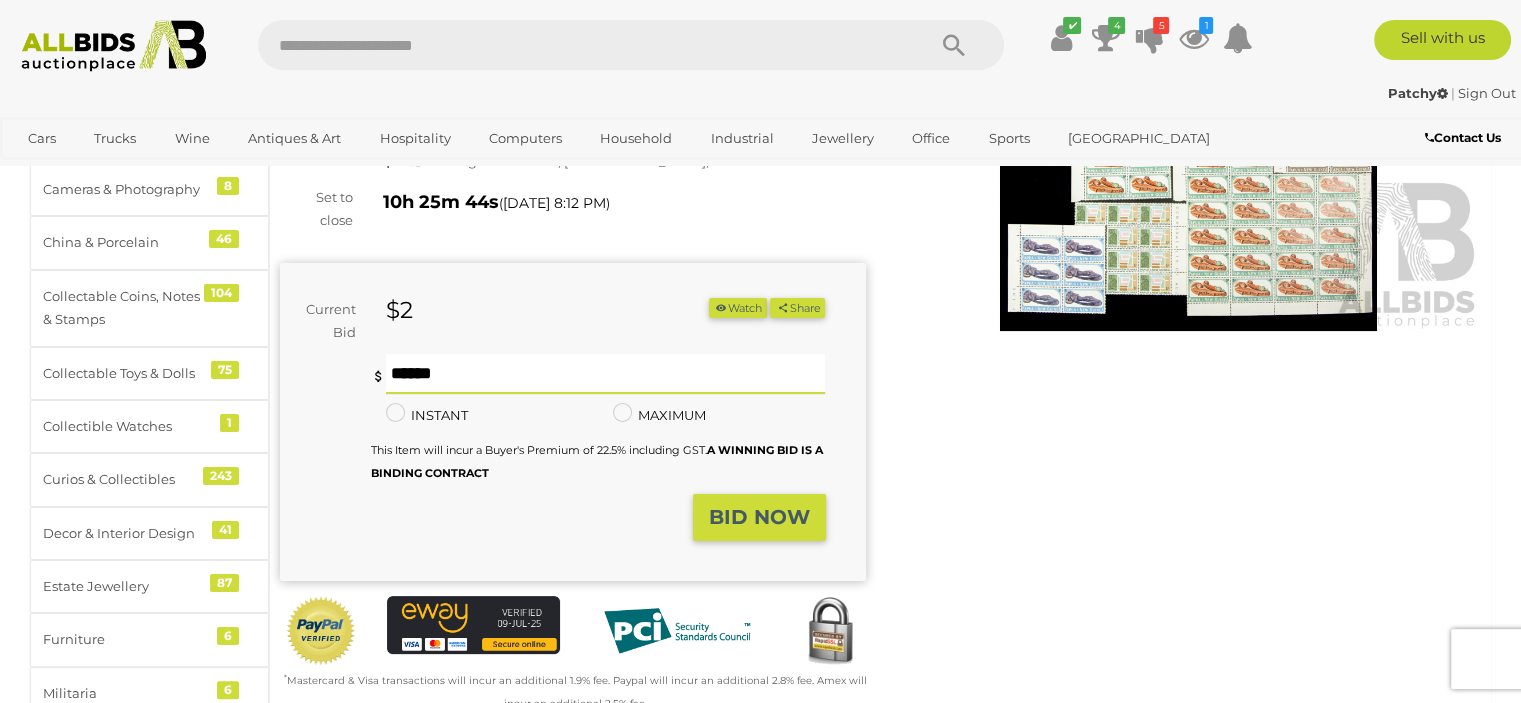 scroll, scrollTop: 300, scrollLeft: 0, axis: vertical 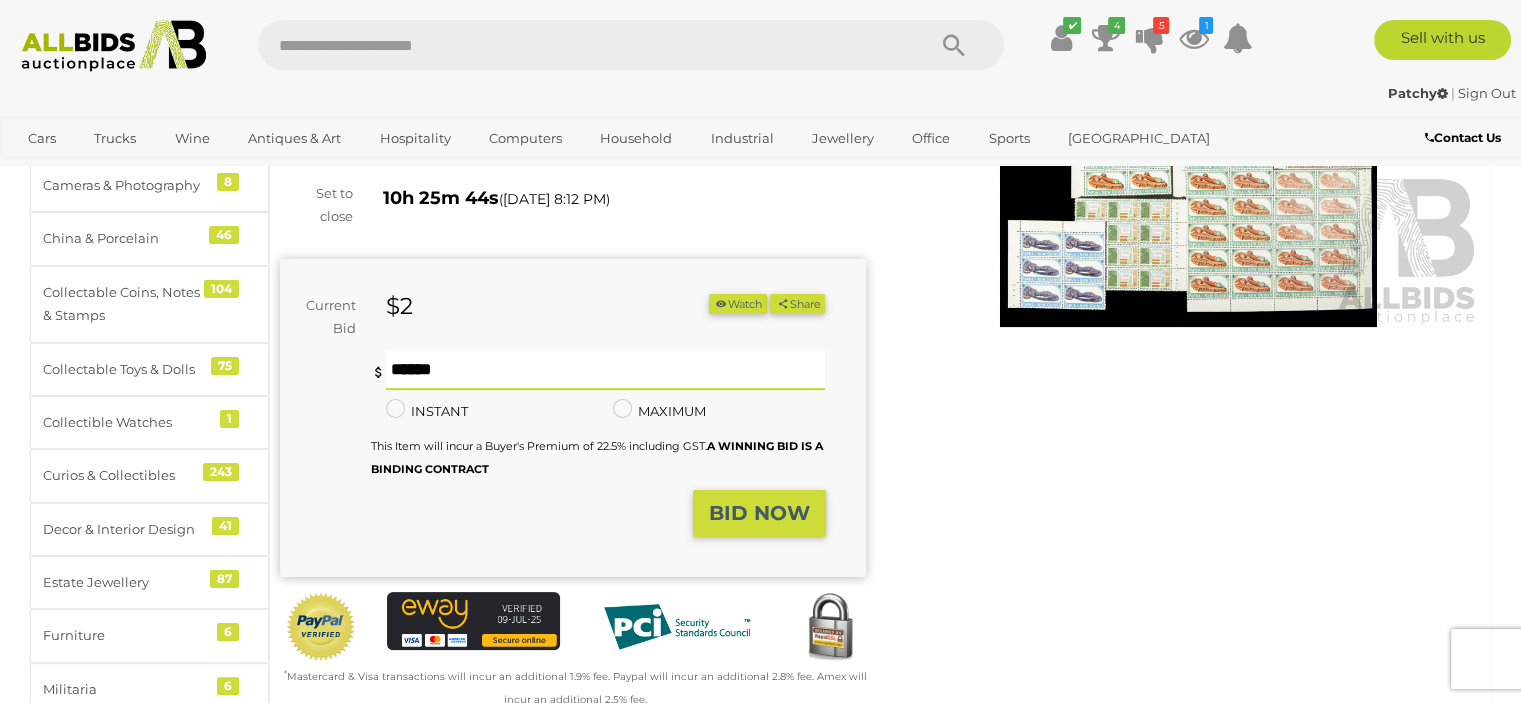 type on "*" 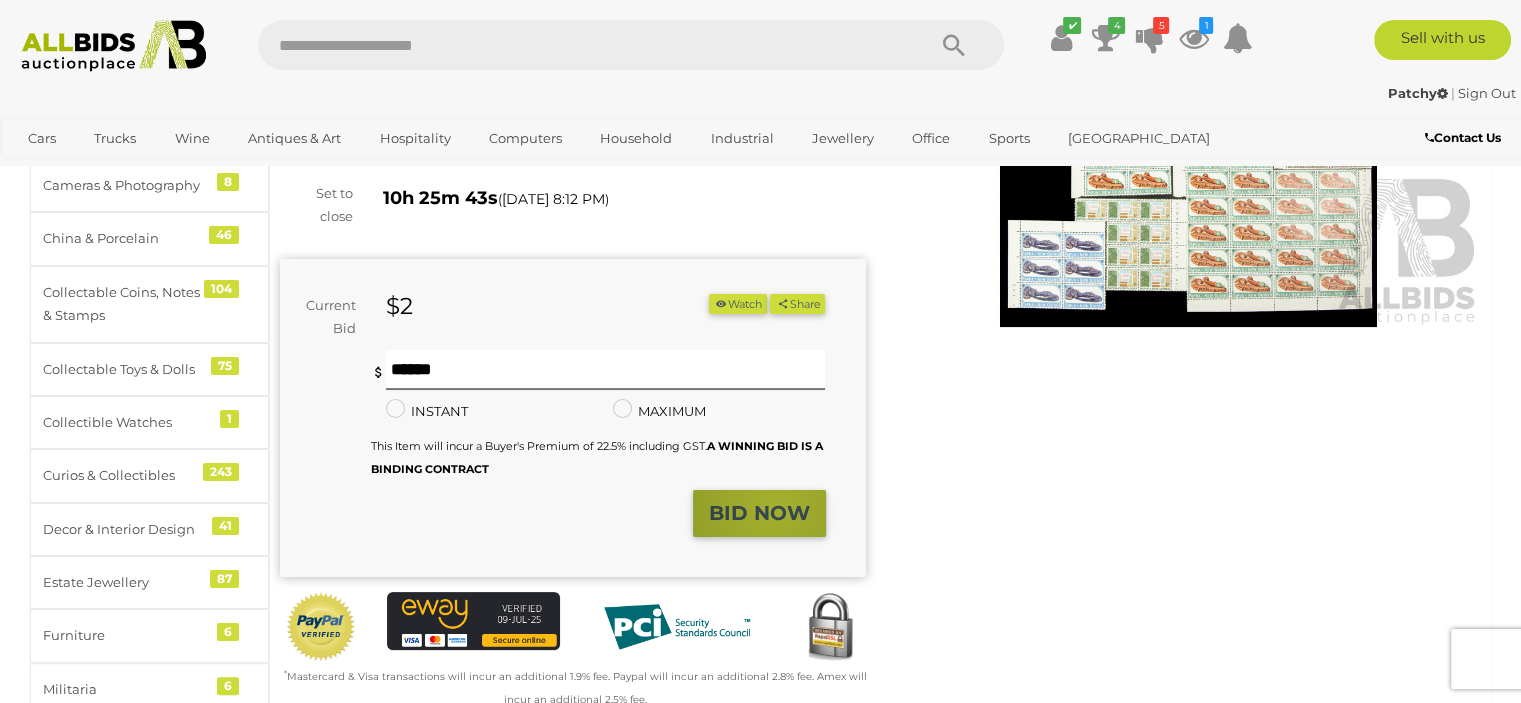 click on "BID NOW" at bounding box center [759, 513] 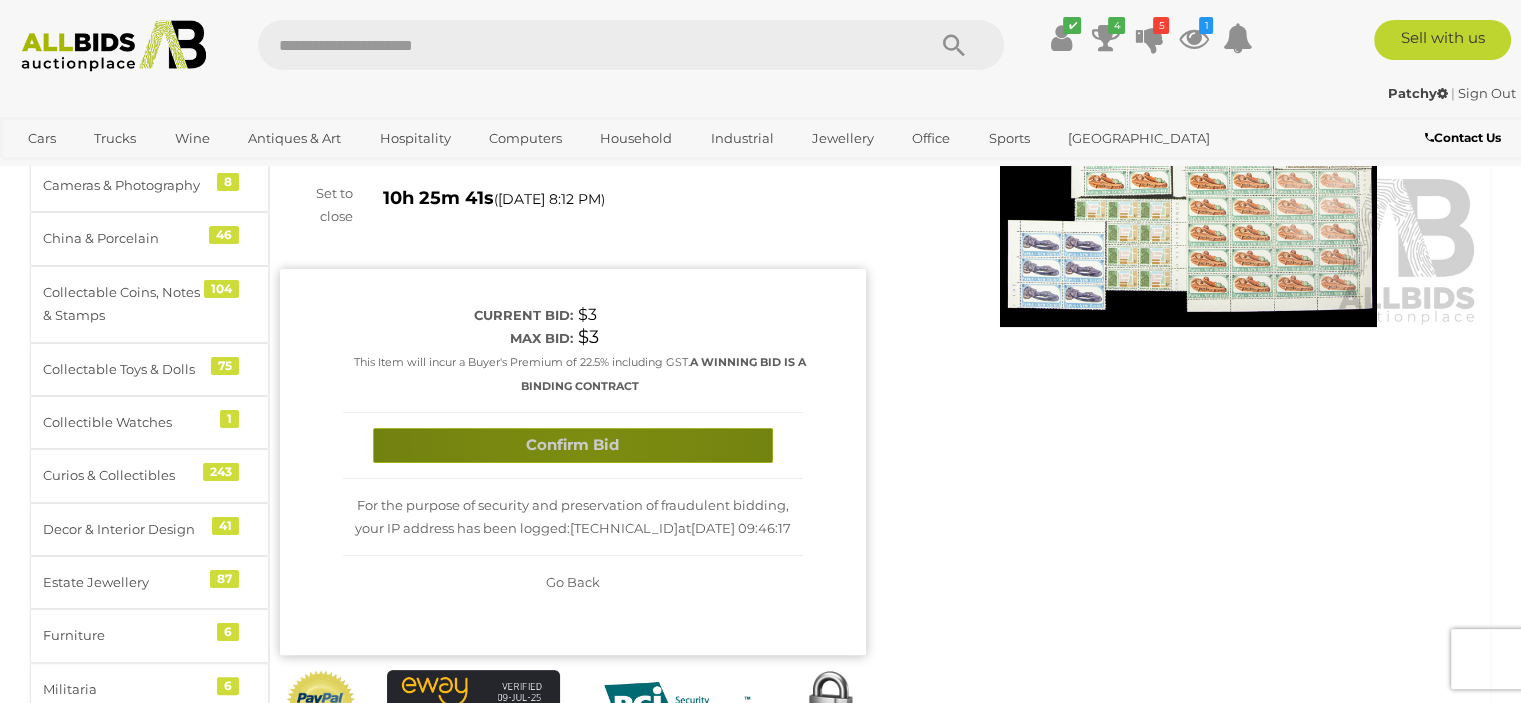 click on "Confirm Bid" at bounding box center [573, 445] 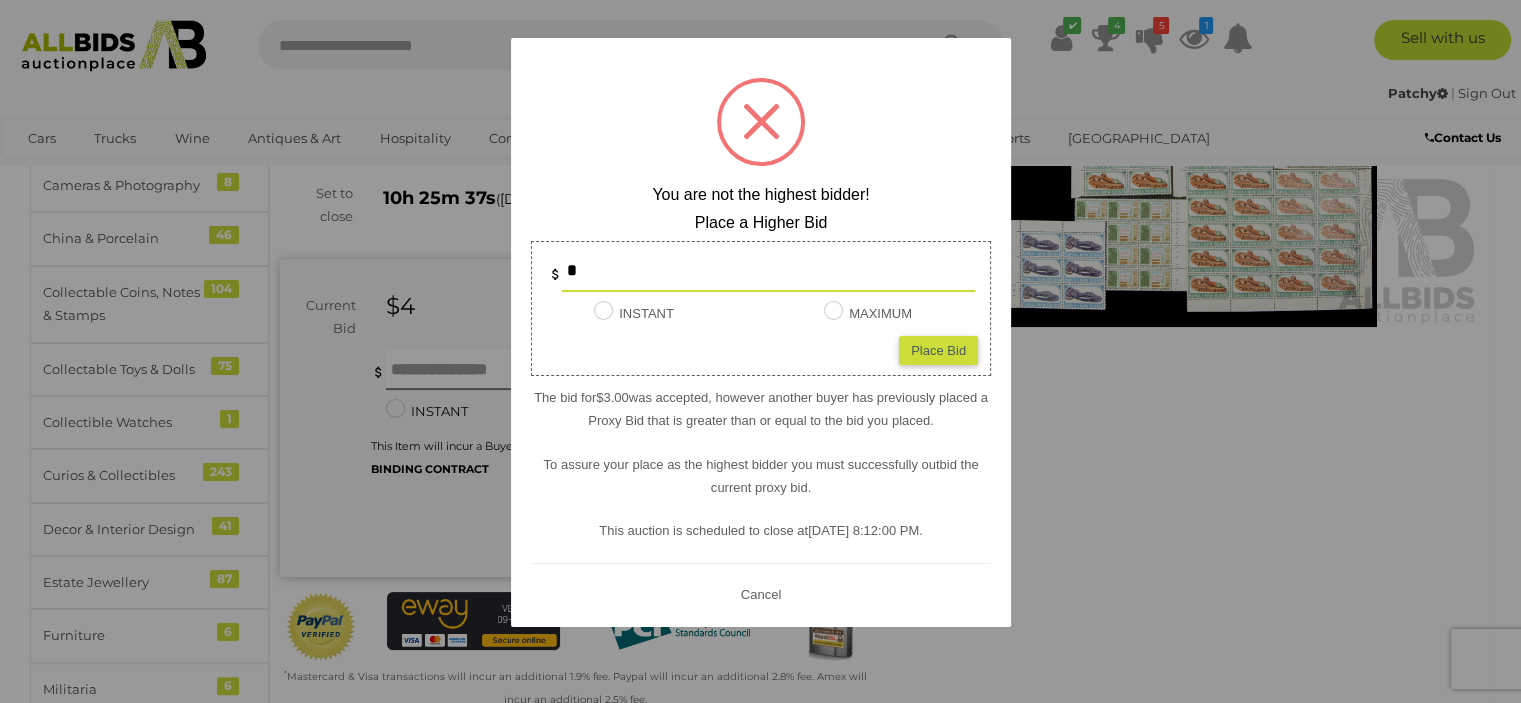 click on "Place Bid" at bounding box center [938, 349] 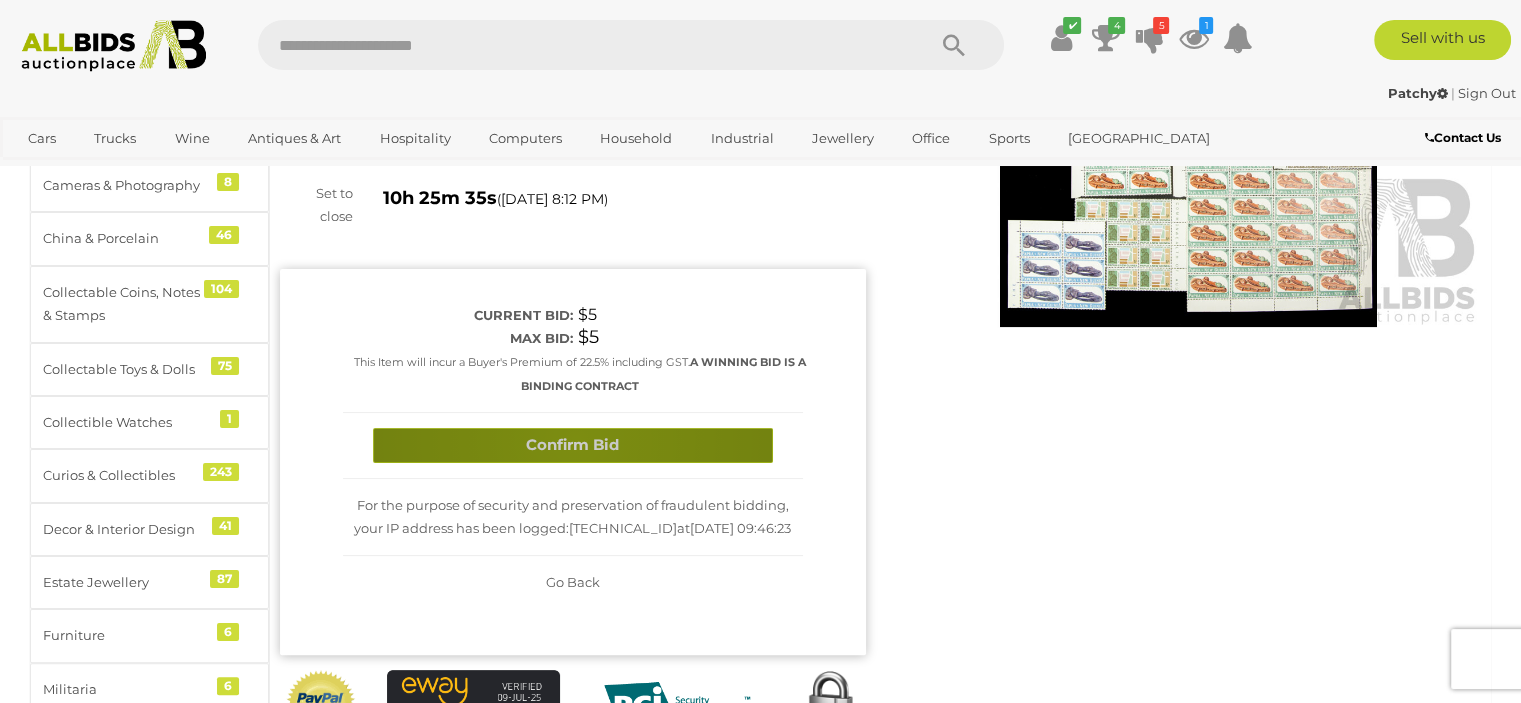 click on "Confirm Bid" at bounding box center (573, 445) 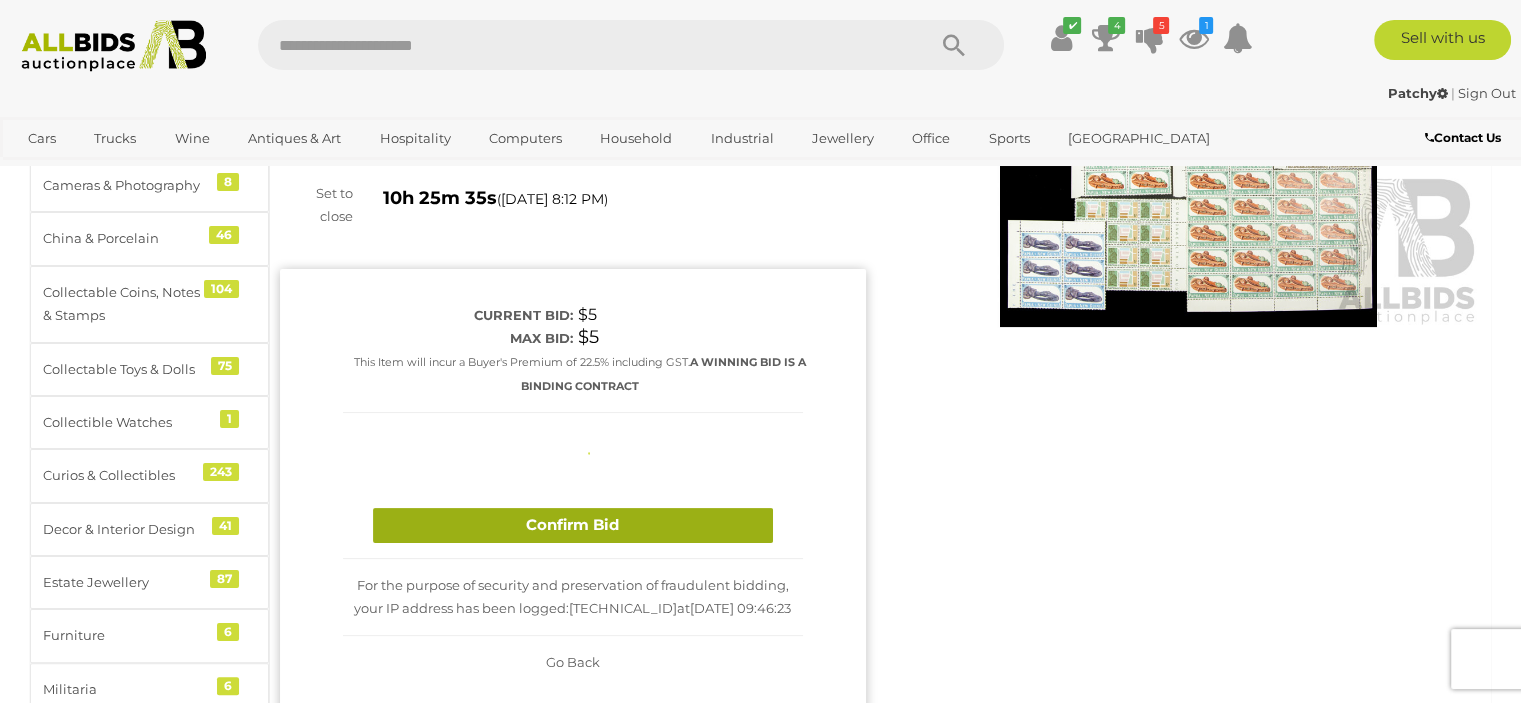 type 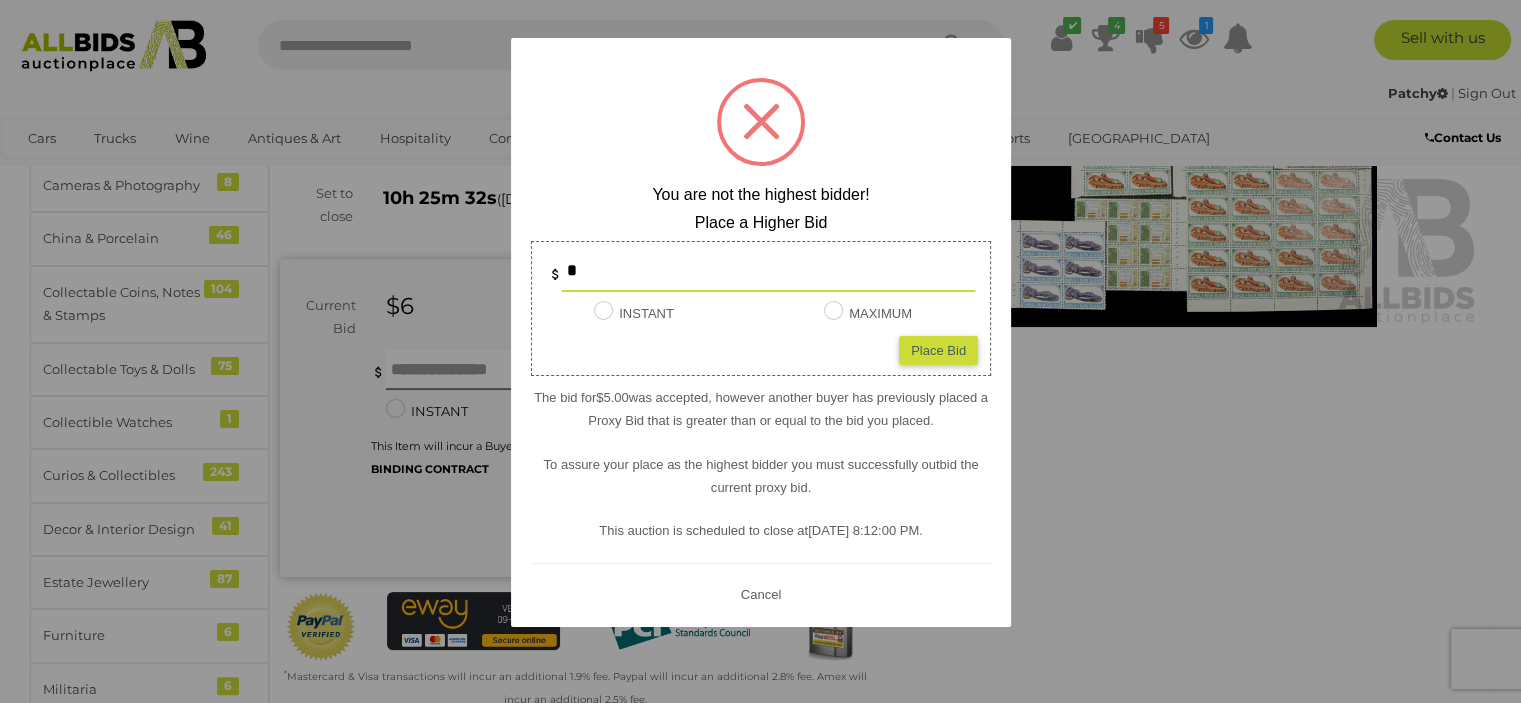 click on "Cancel" at bounding box center (760, 593) 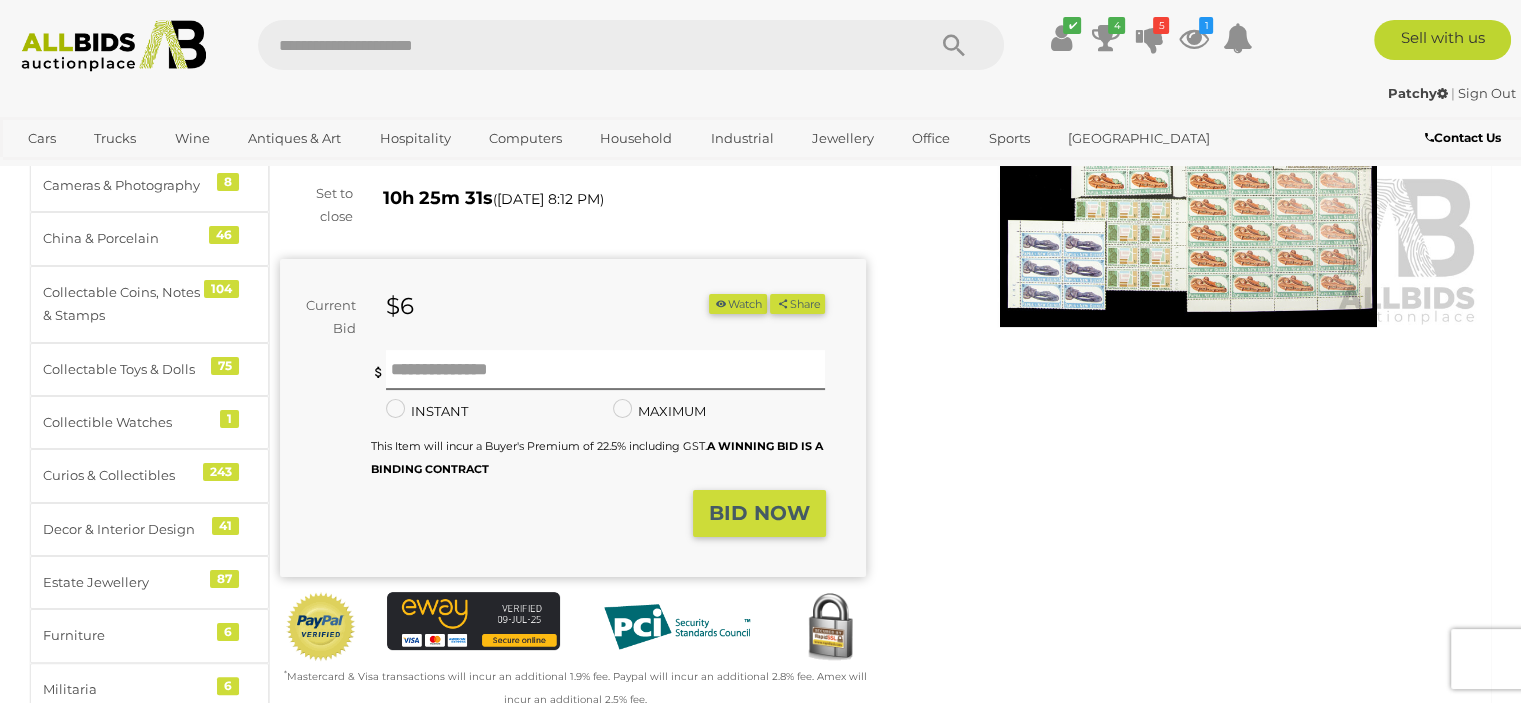 click at bounding box center [1189, 138] 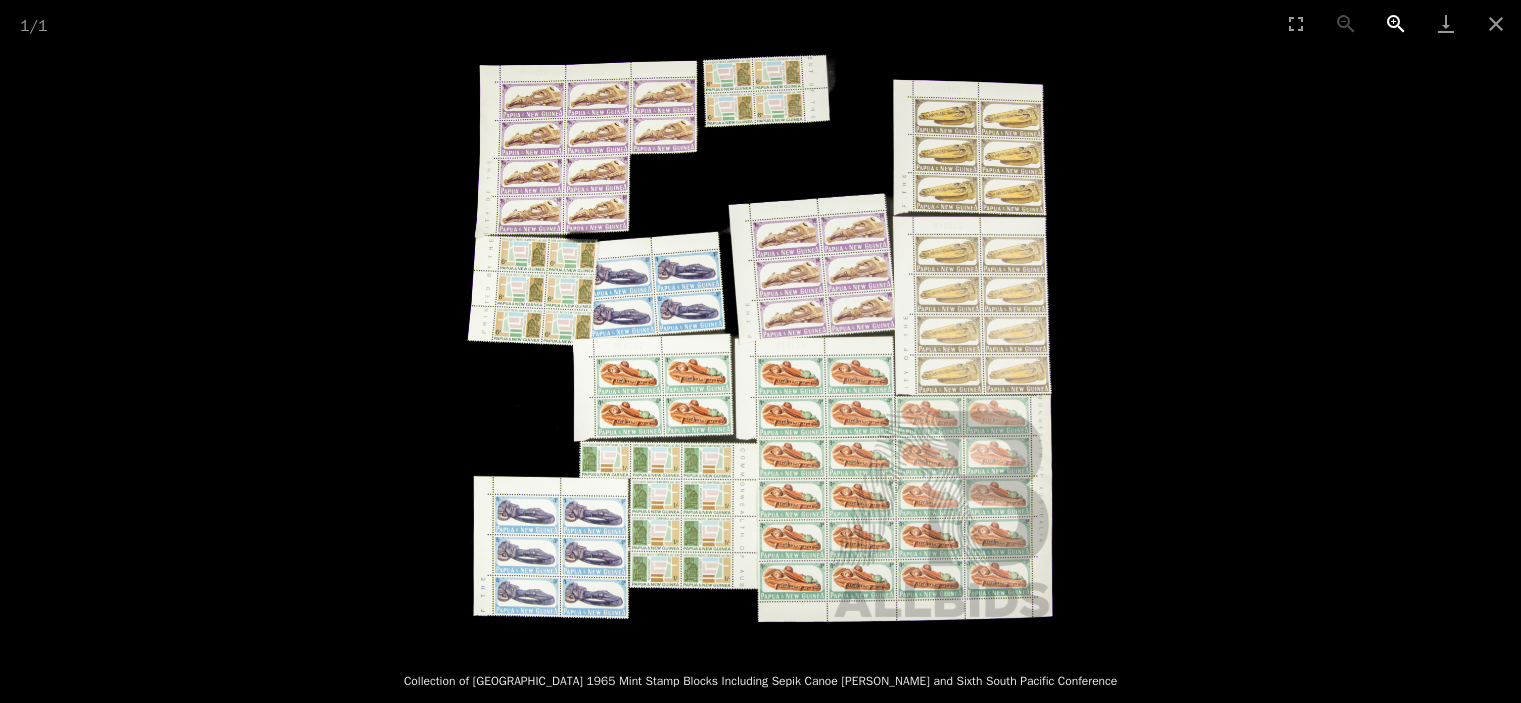 click at bounding box center (1396, 23) 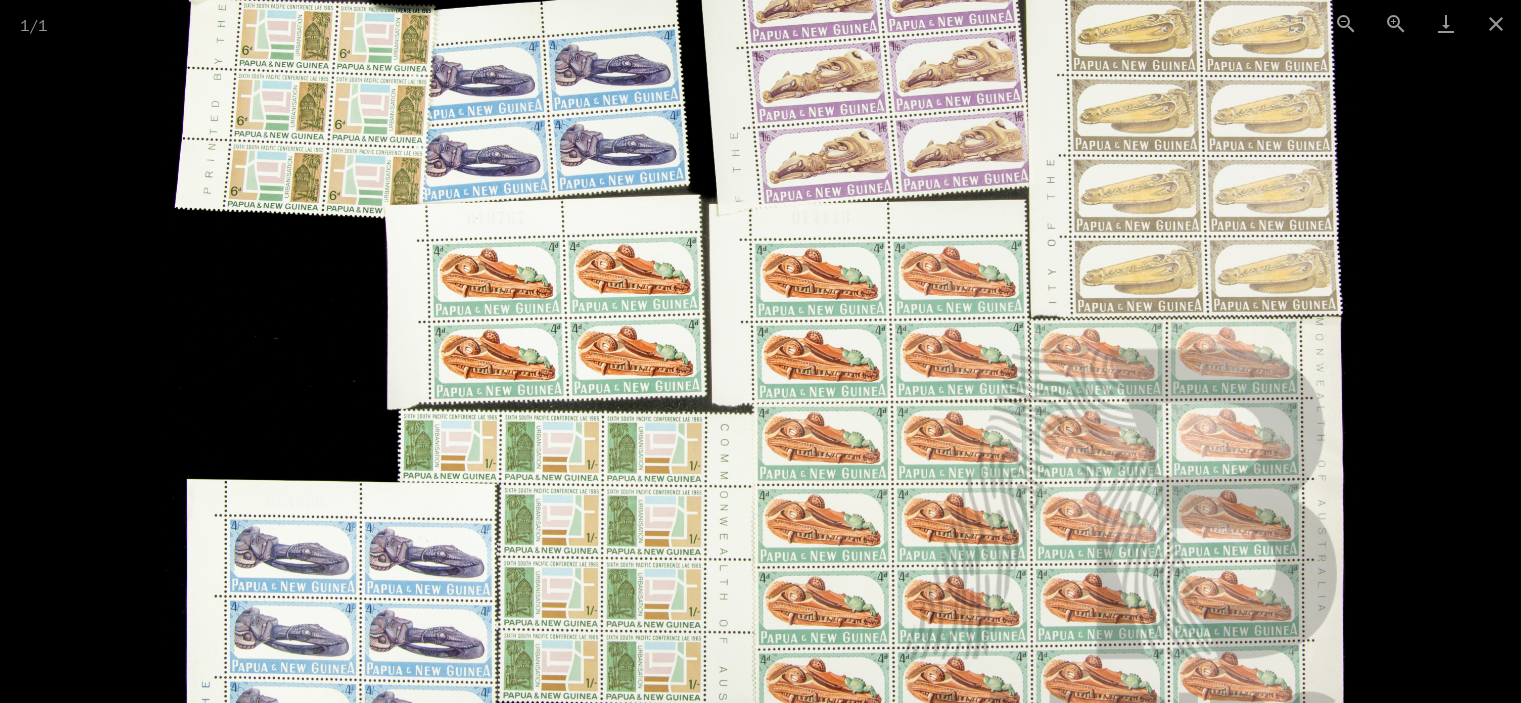 drag, startPoint x: 612, startPoint y: 263, endPoint x: 480, endPoint y: 142, distance: 179.06703 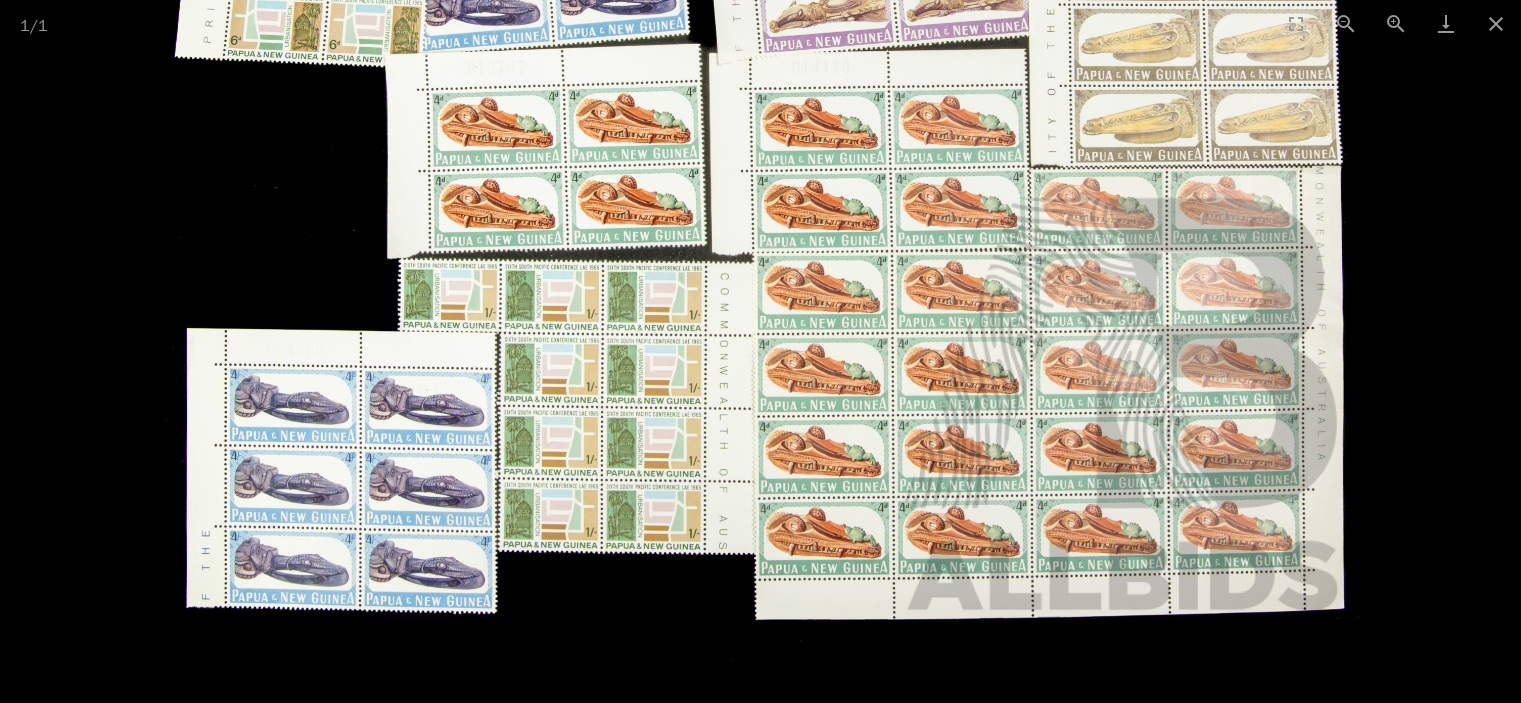 drag, startPoint x: 616, startPoint y: 579, endPoint x: 586, endPoint y: 265, distance: 315.42987 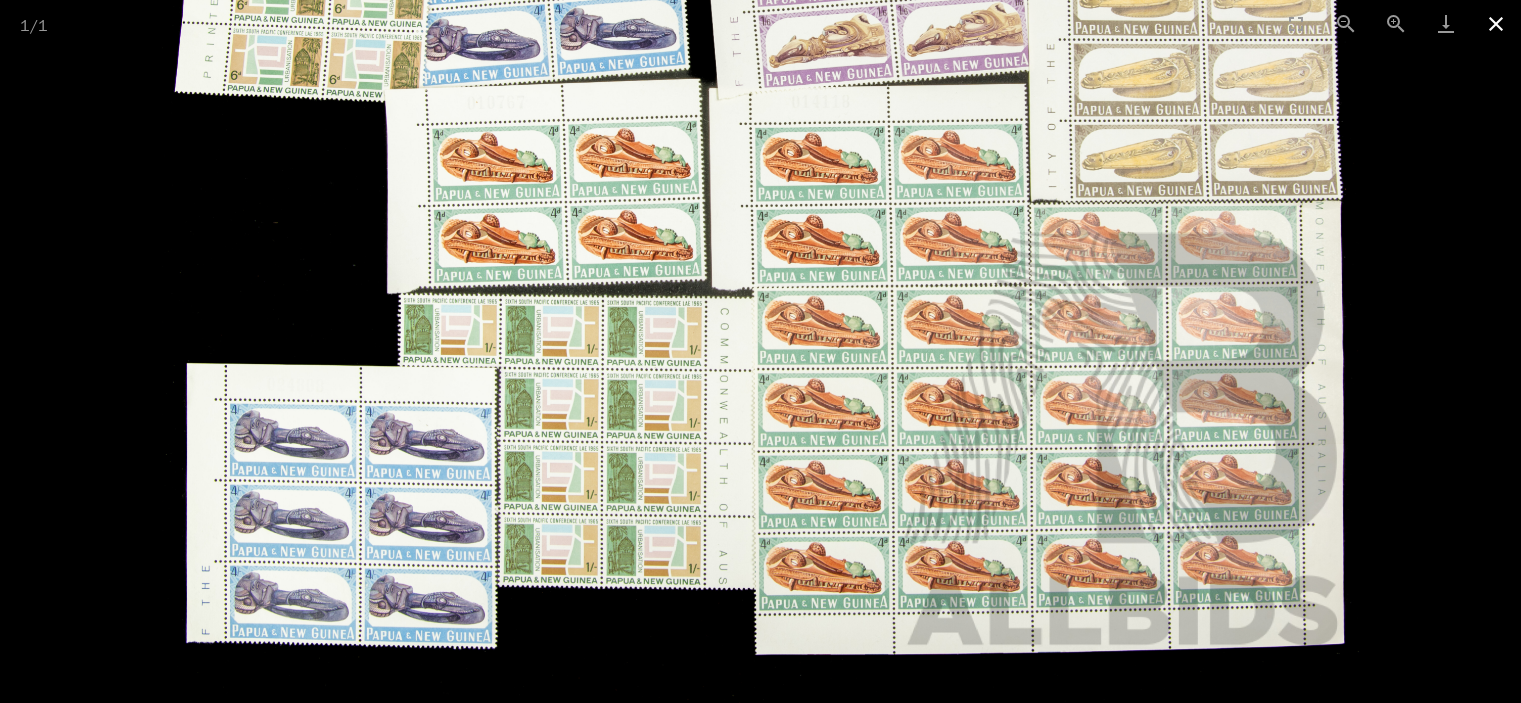 click at bounding box center [1496, 23] 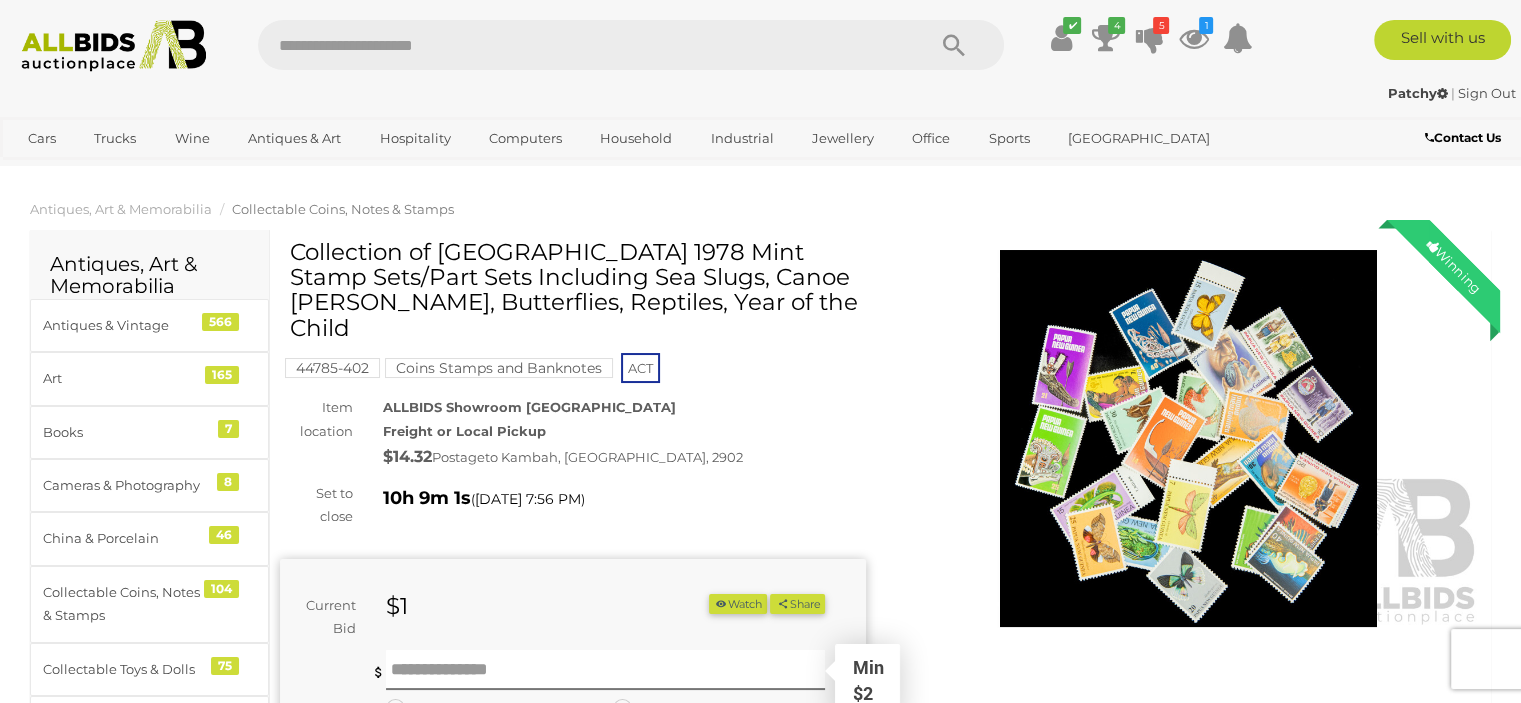 scroll, scrollTop: 100, scrollLeft: 0, axis: vertical 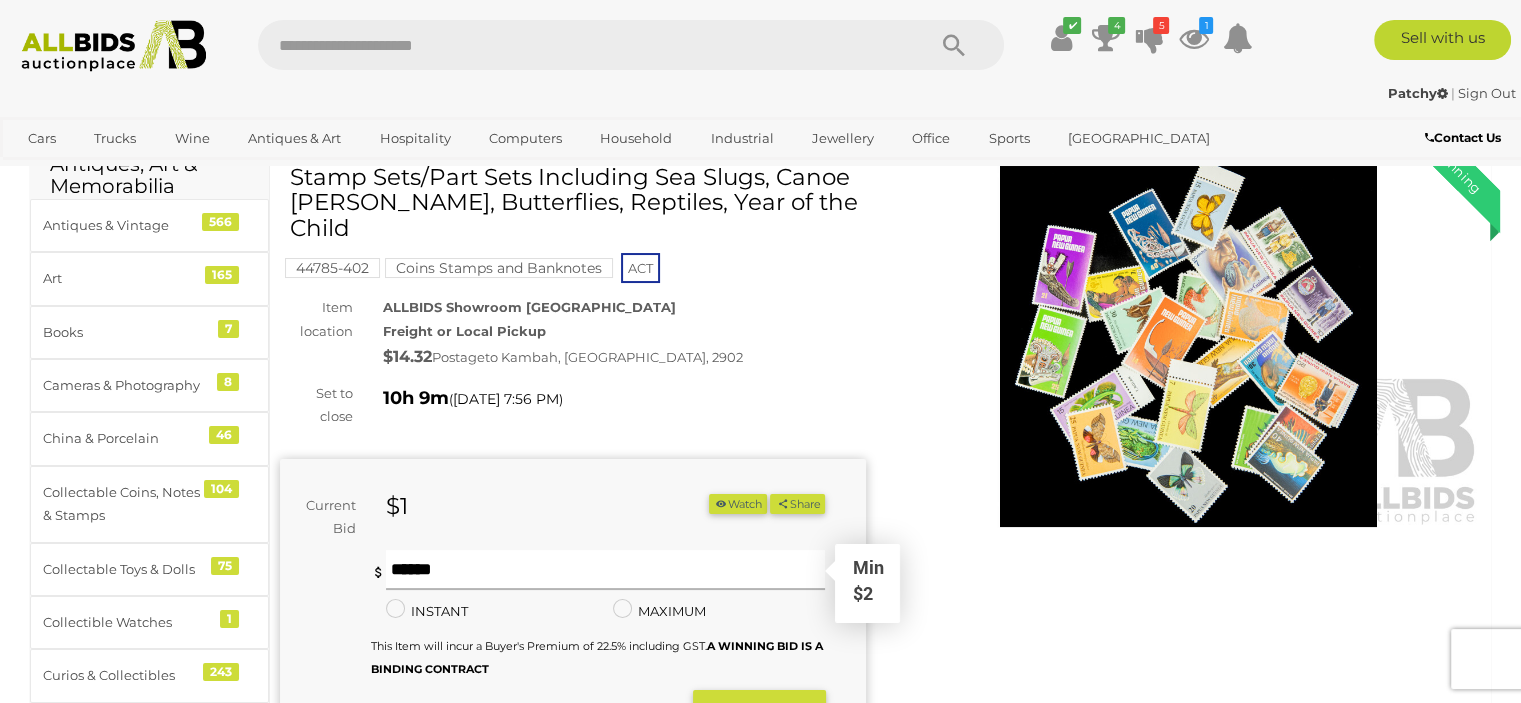 click at bounding box center (606, 570) 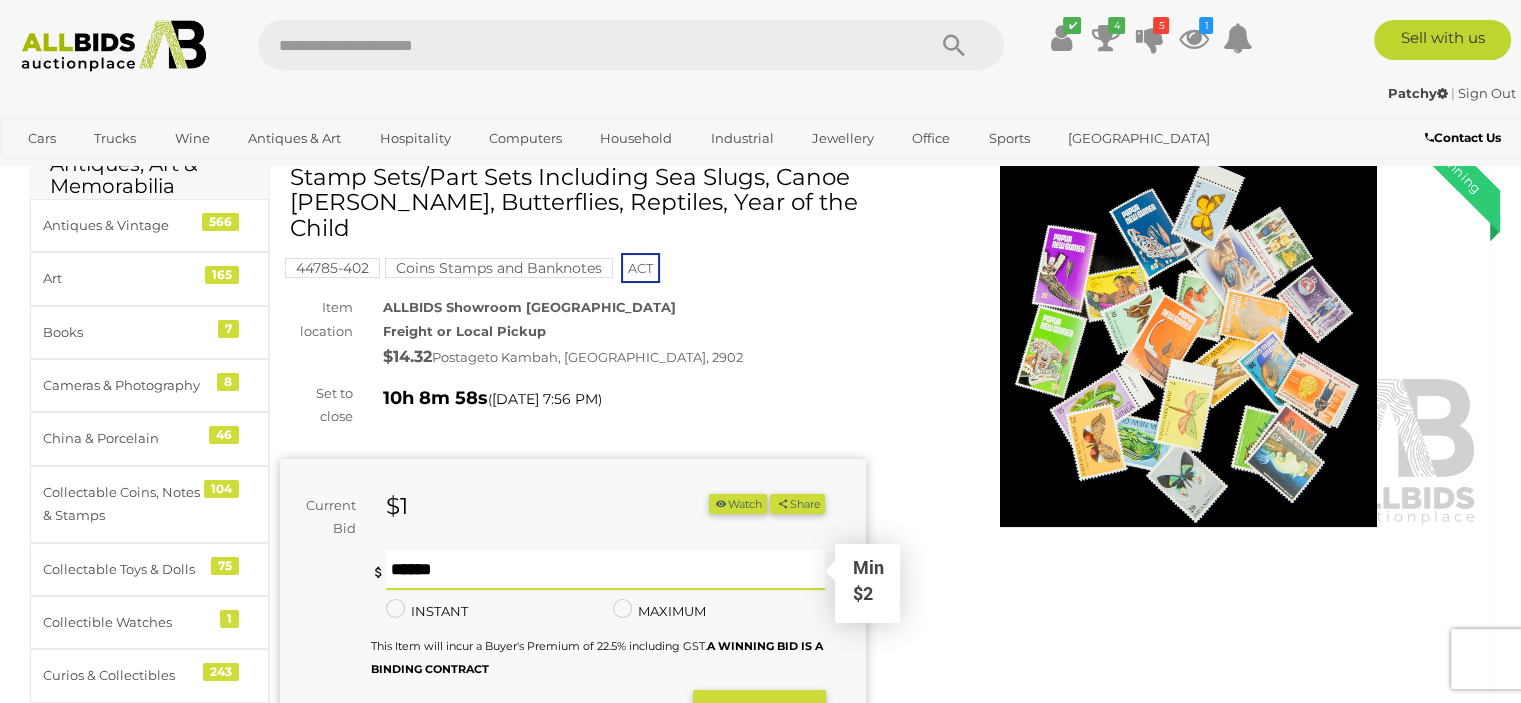 type on "*" 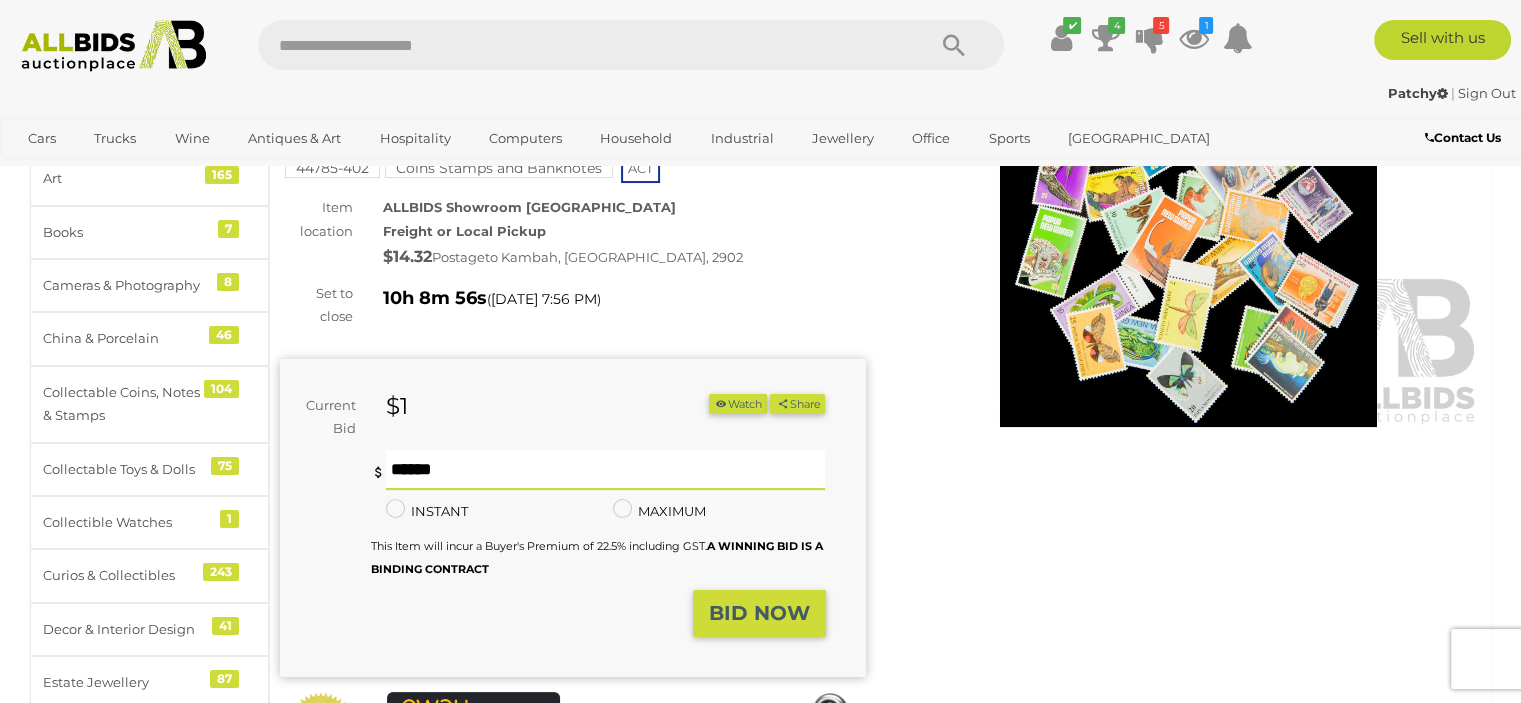 scroll, scrollTop: 0, scrollLeft: 0, axis: both 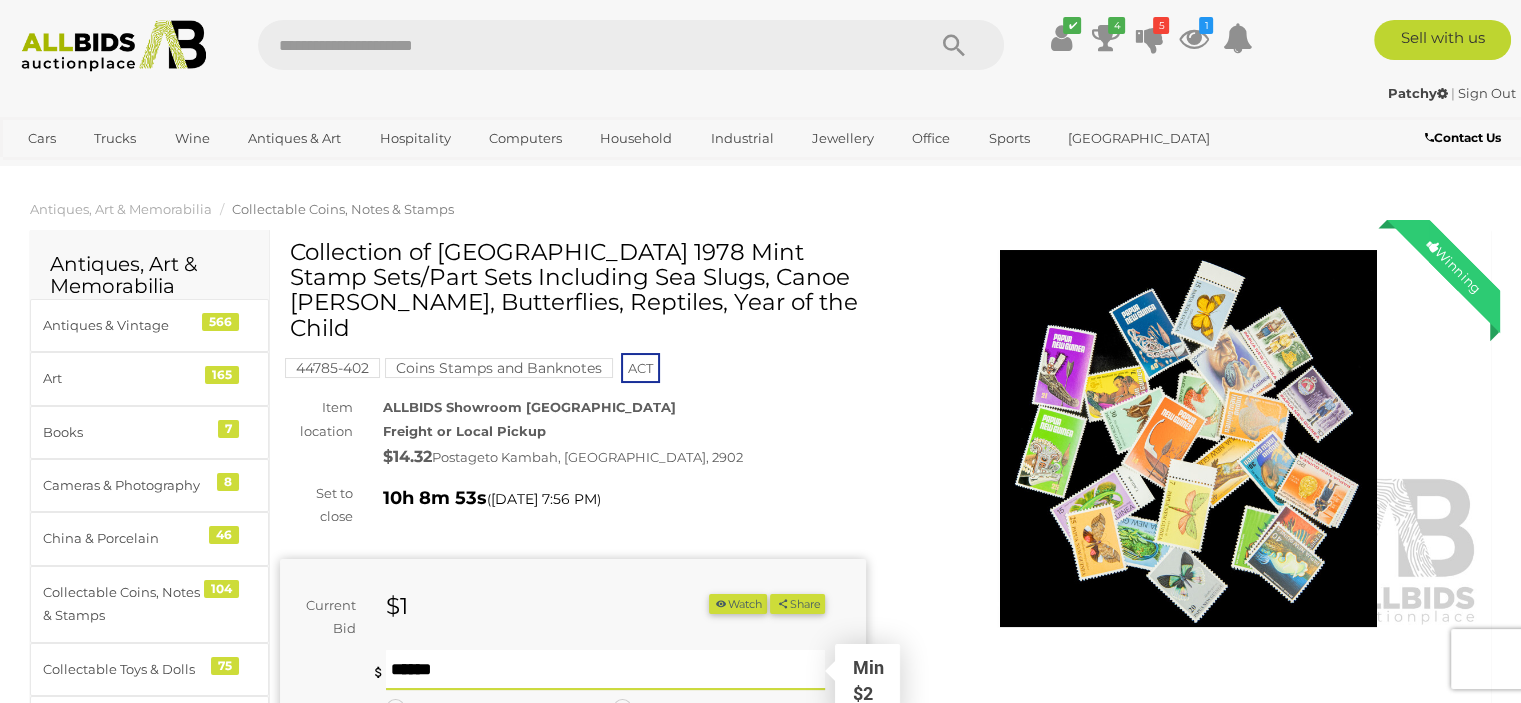 drag, startPoint x: 404, startPoint y: 647, endPoint x: 385, endPoint y: 648, distance: 19.026299 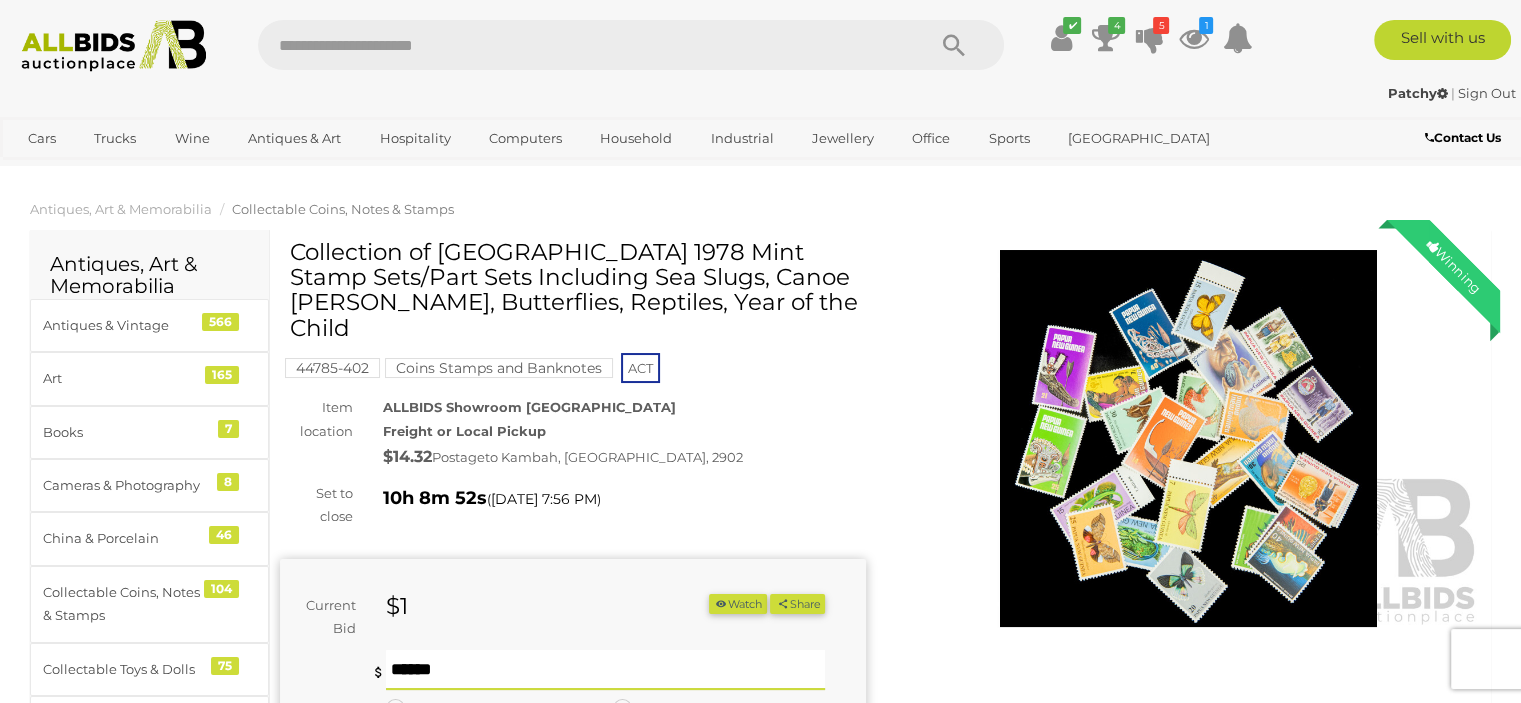 type 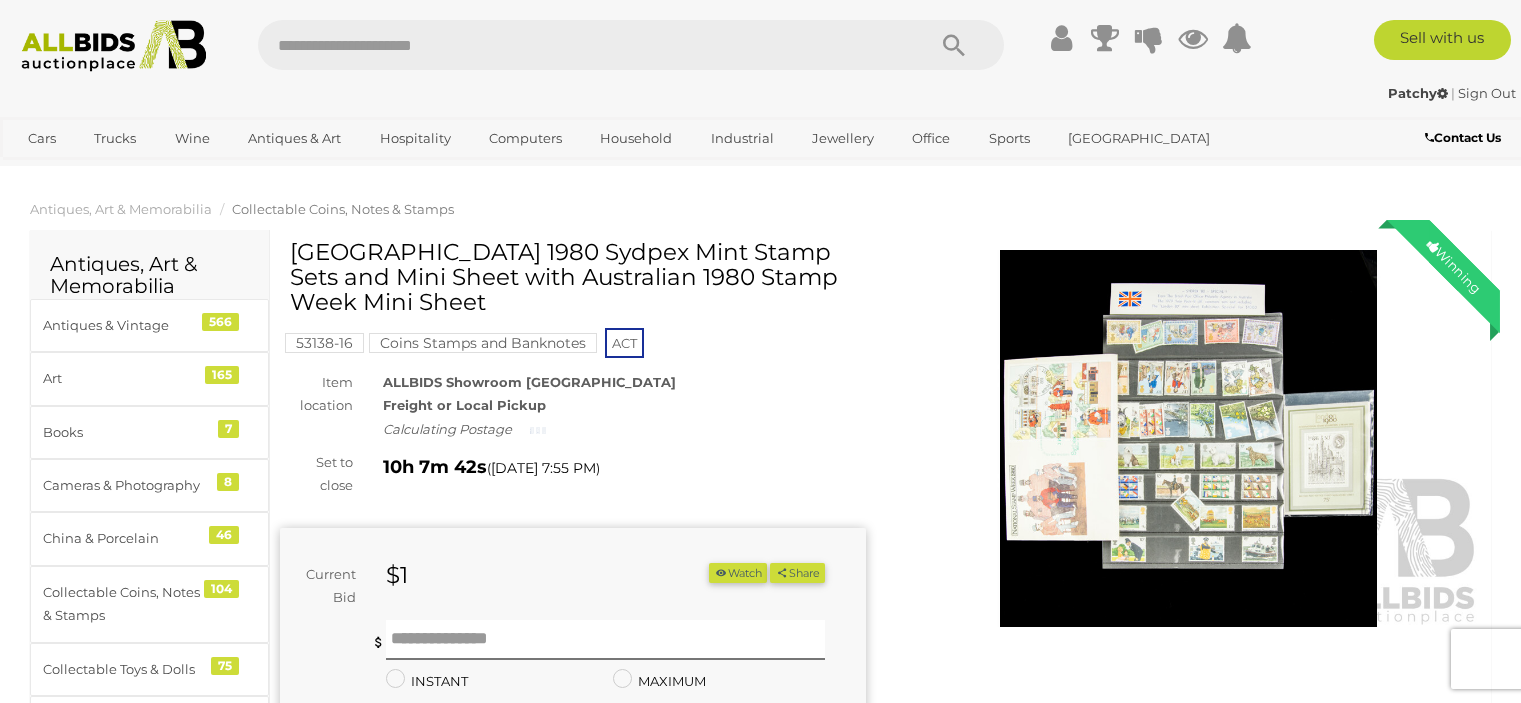 scroll, scrollTop: 0, scrollLeft: 0, axis: both 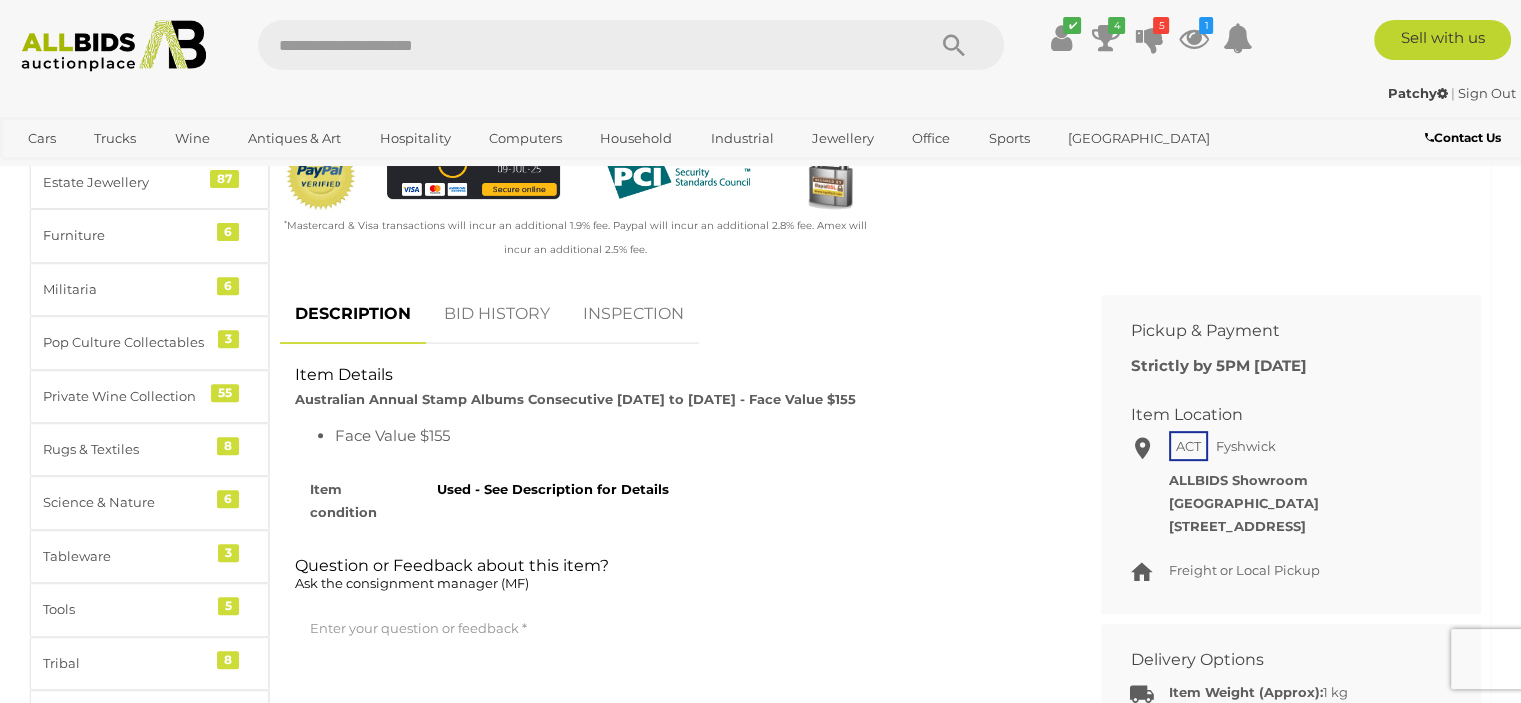 click on "BID HISTORY" at bounding box center (497, 314) 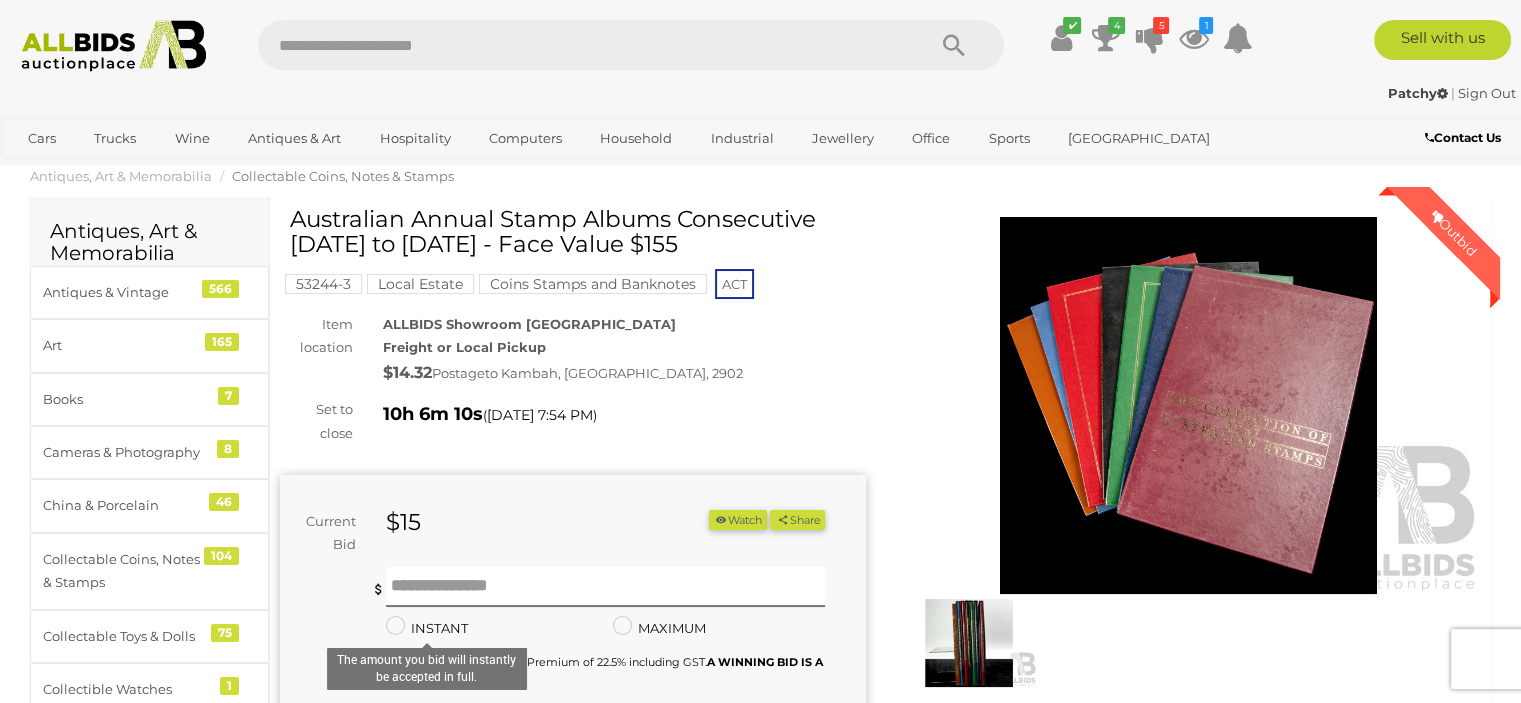 scroll, scrollTop: 0, scrollLeft: 0, axis: both 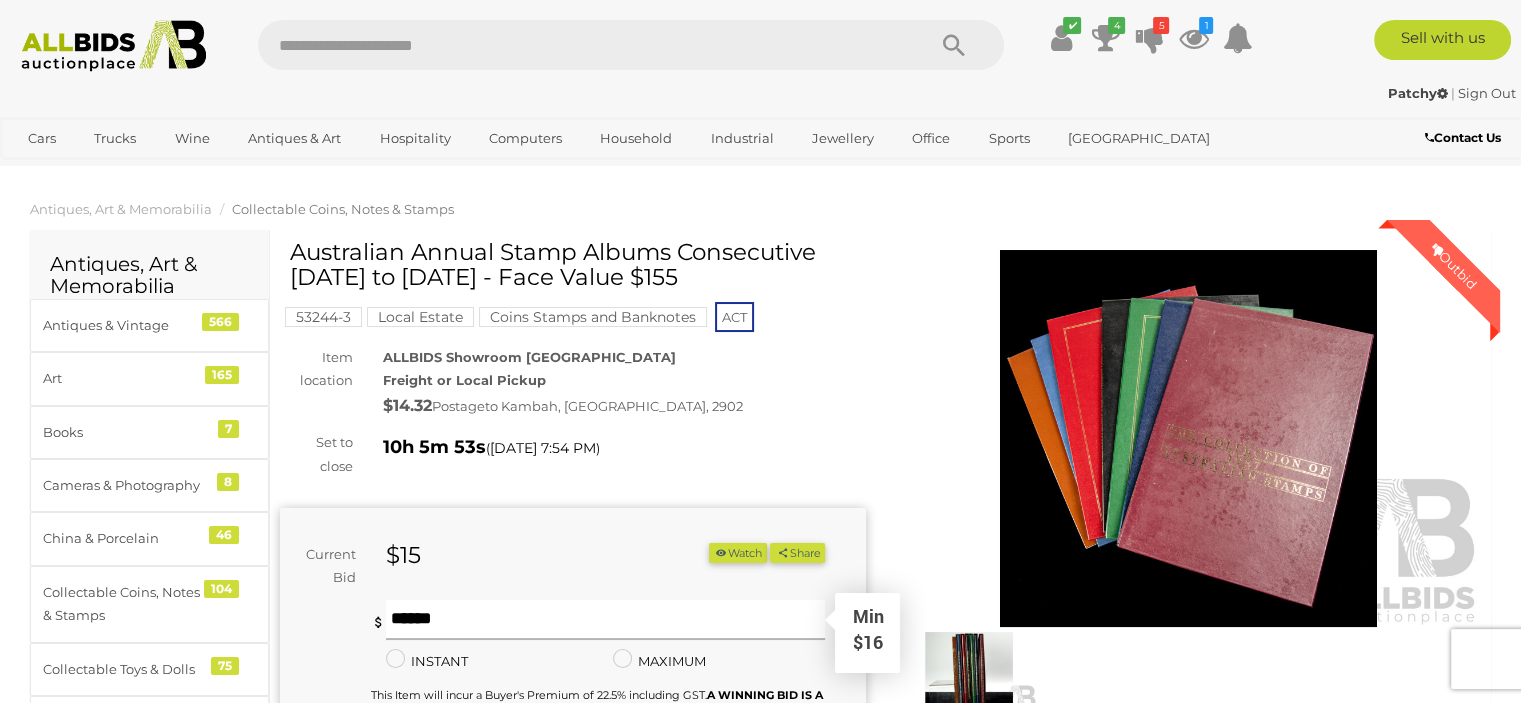 click at bounding box center [606, 620] 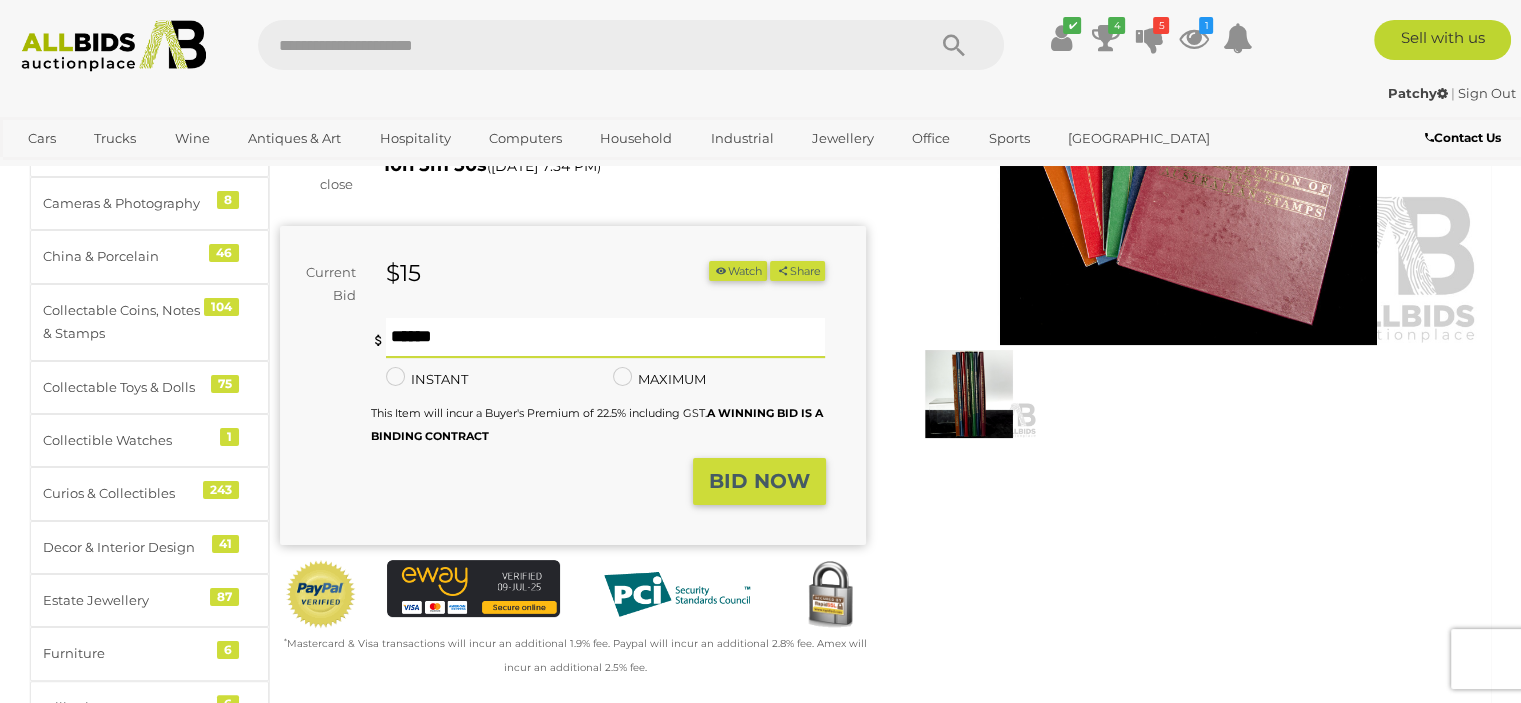 scroll, scrollTop: 300, scrollLeft: 0, axis: vertical 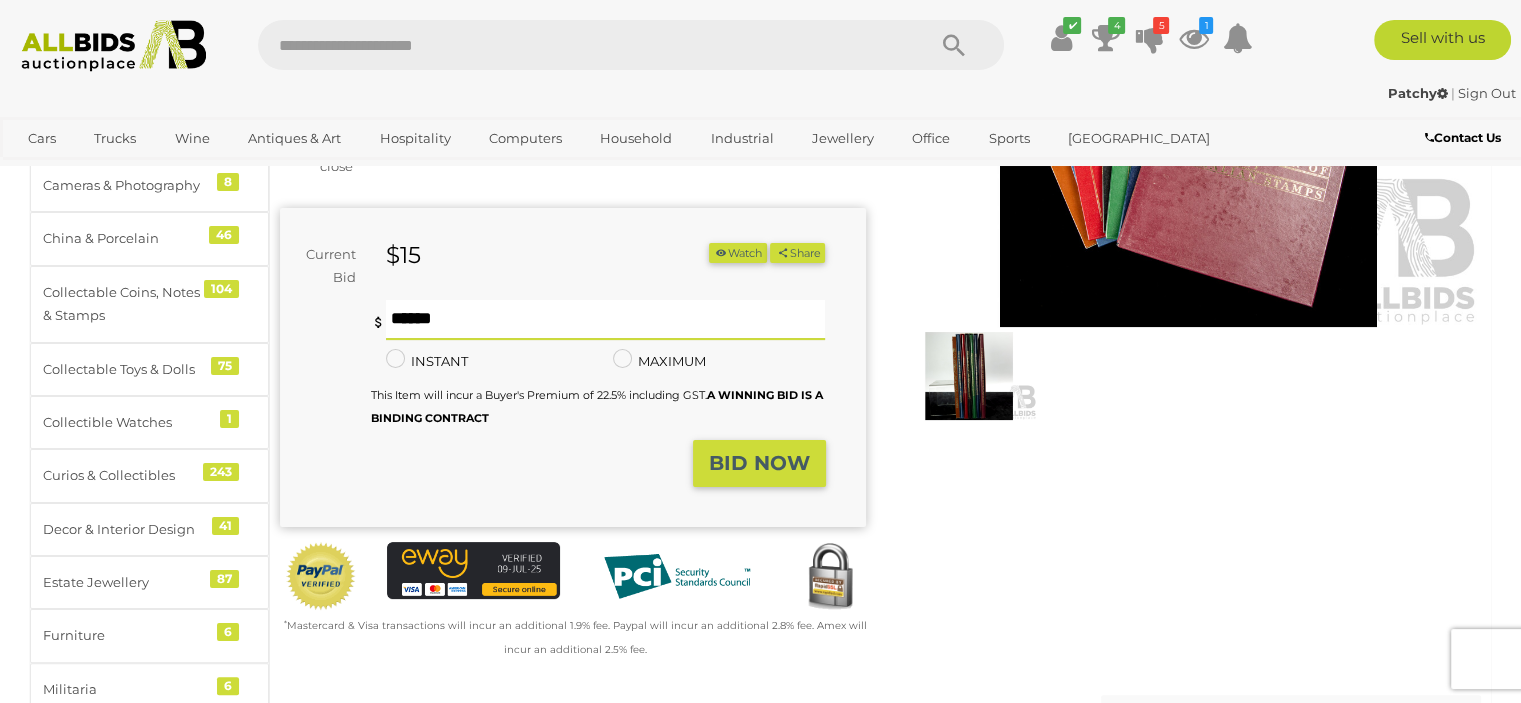 type on "**" 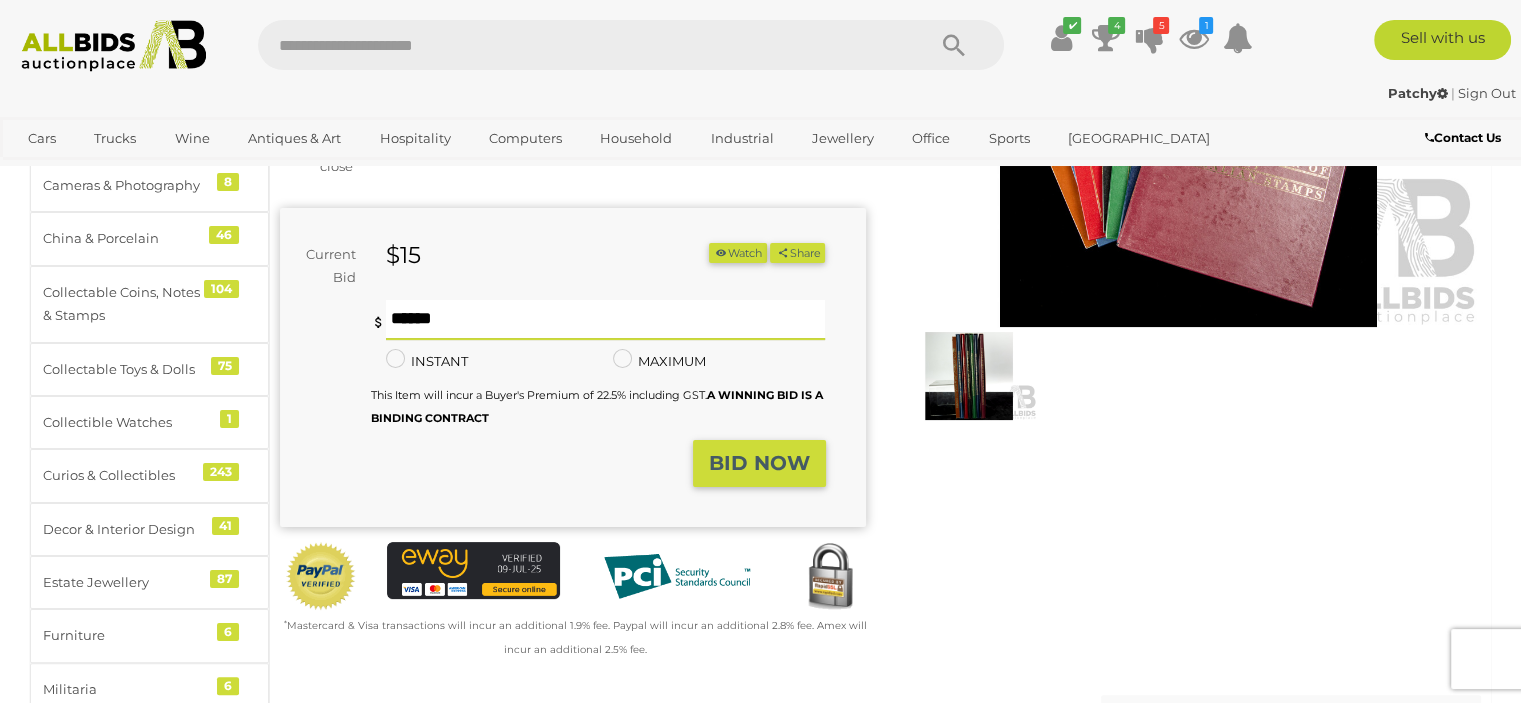 click on "BID NOW" at bounding box center (759, 463) 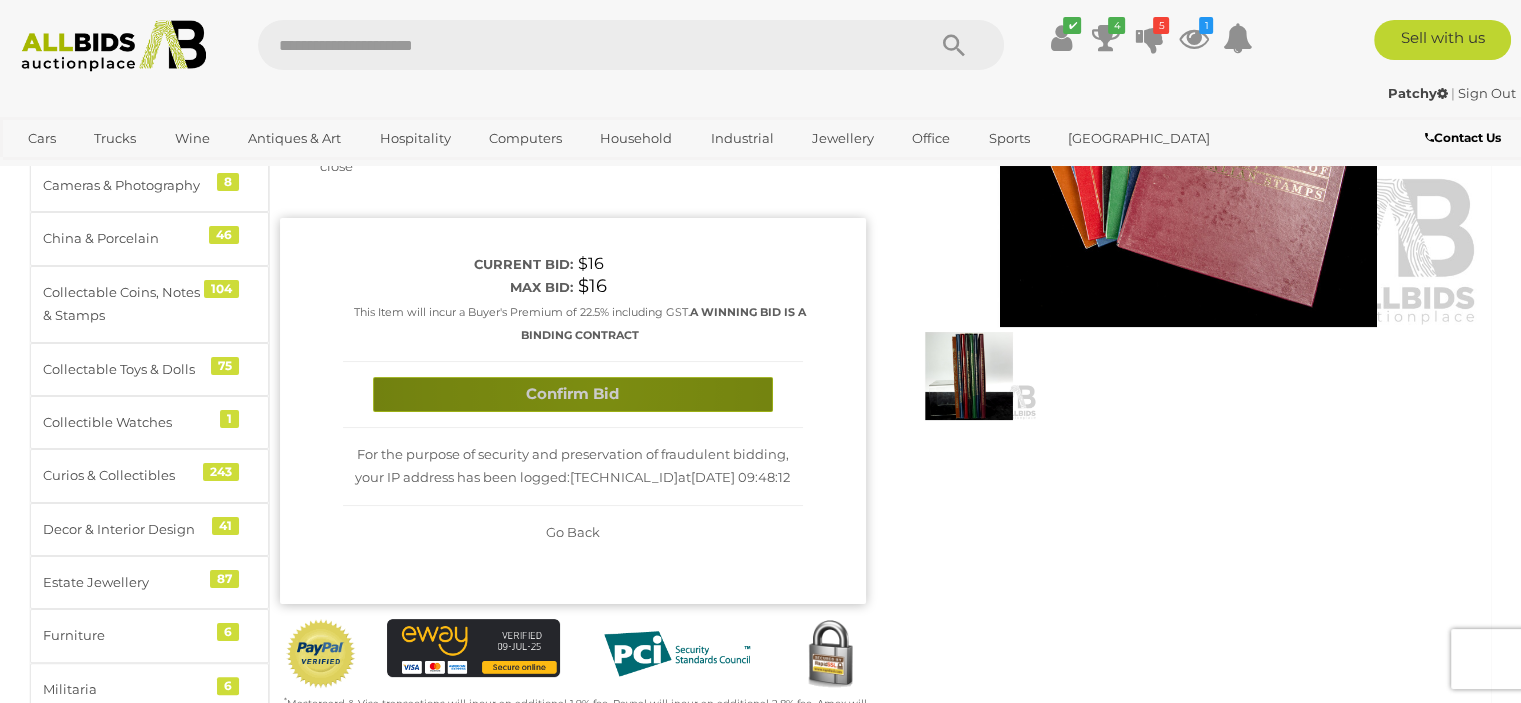 click on "Confirm Bid" at bounding box center (573, 394) 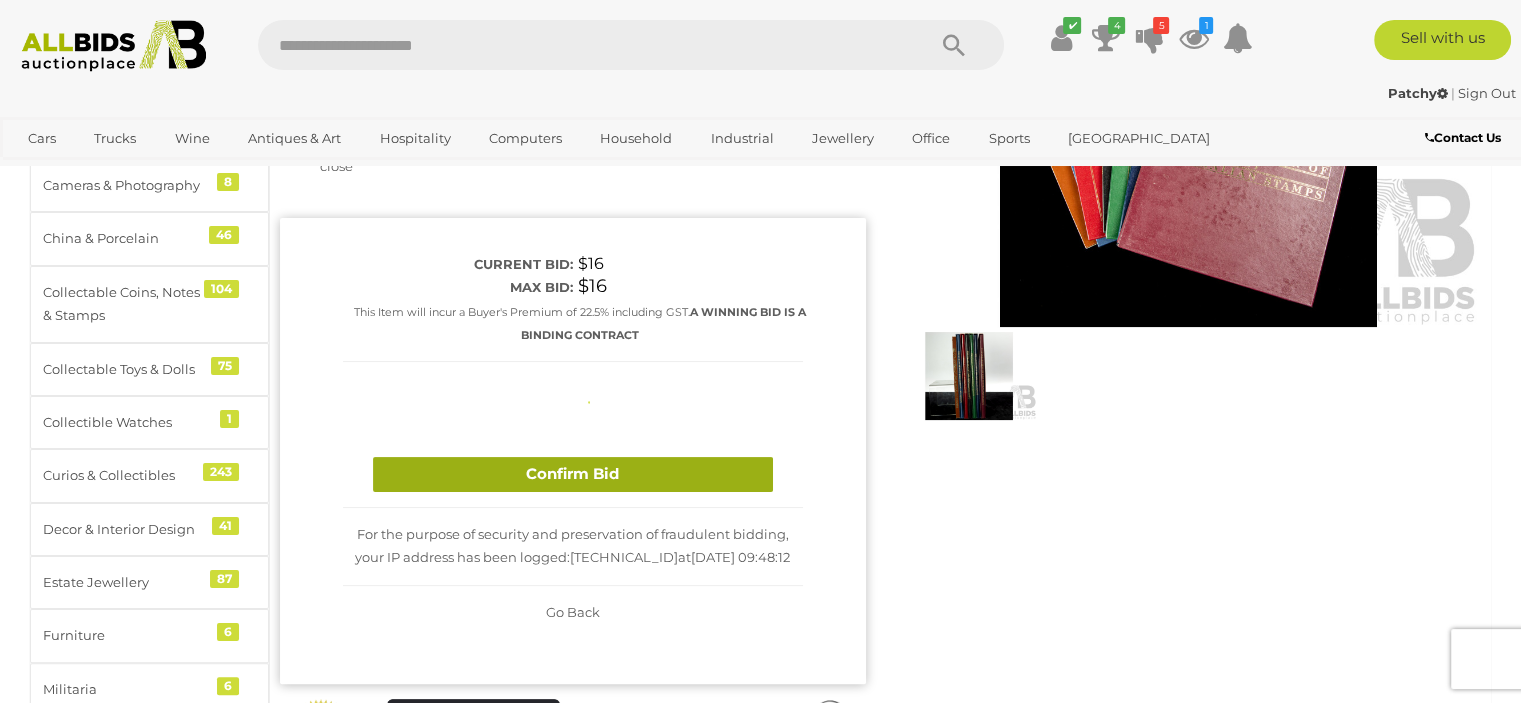 type 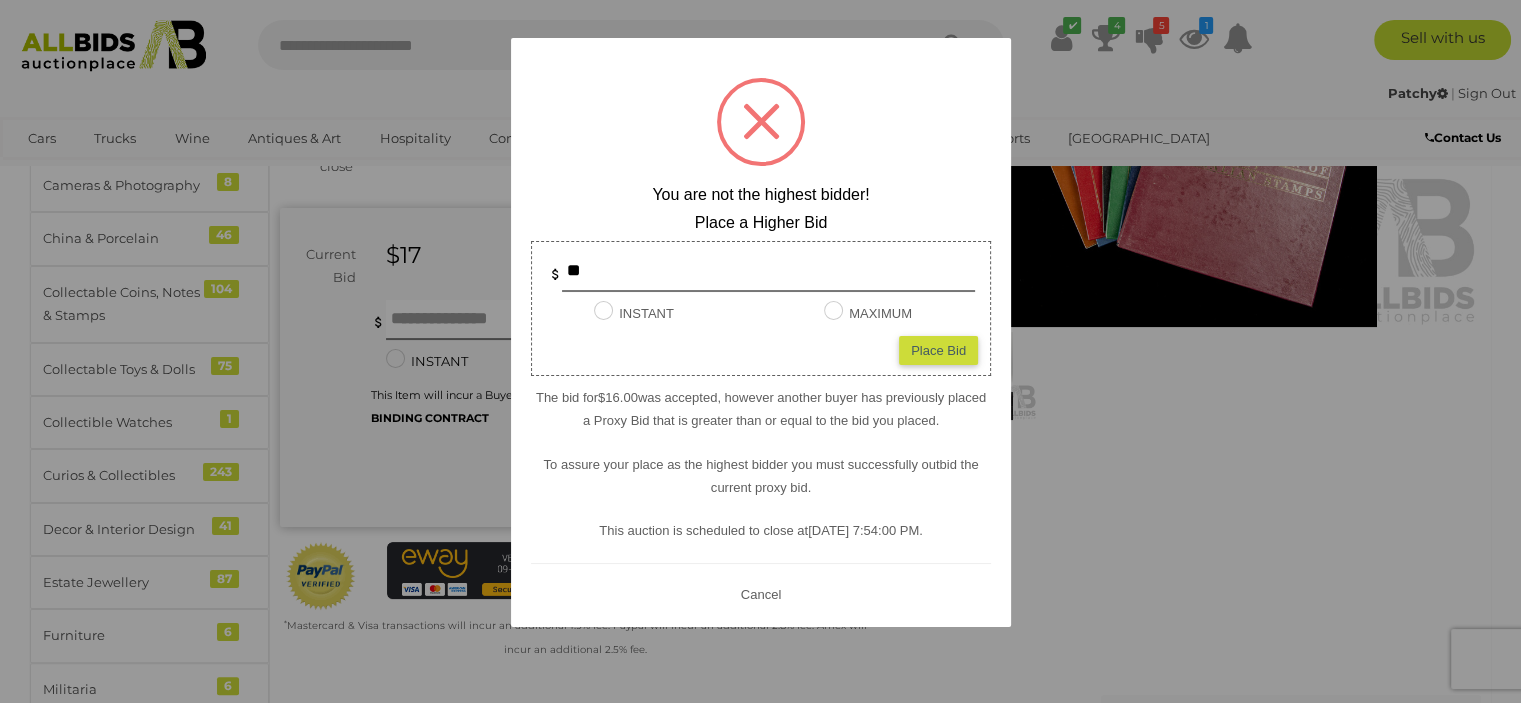 click on "Cancel" at bounding box center (760, 593) 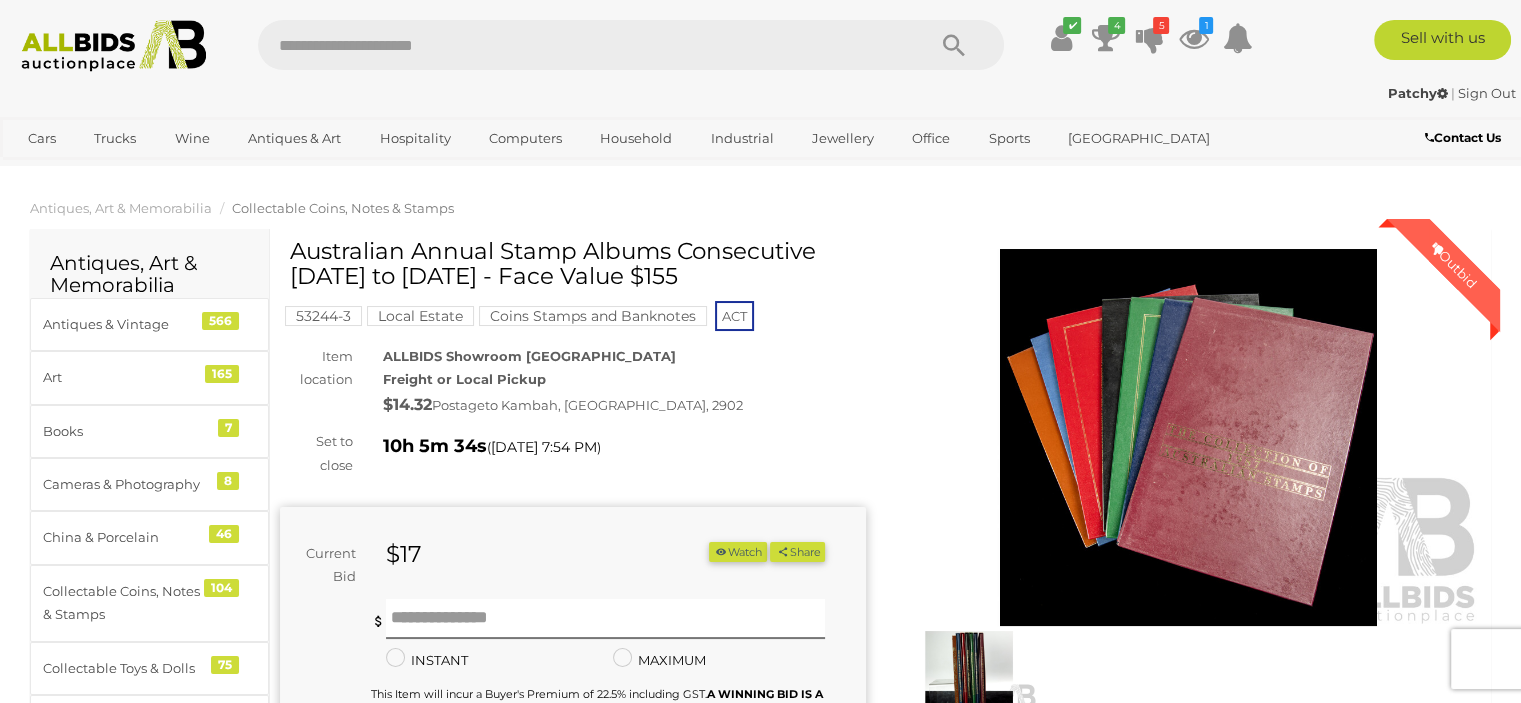 scroll, scrollTop: 0, scrollLeft: 0, axis: both 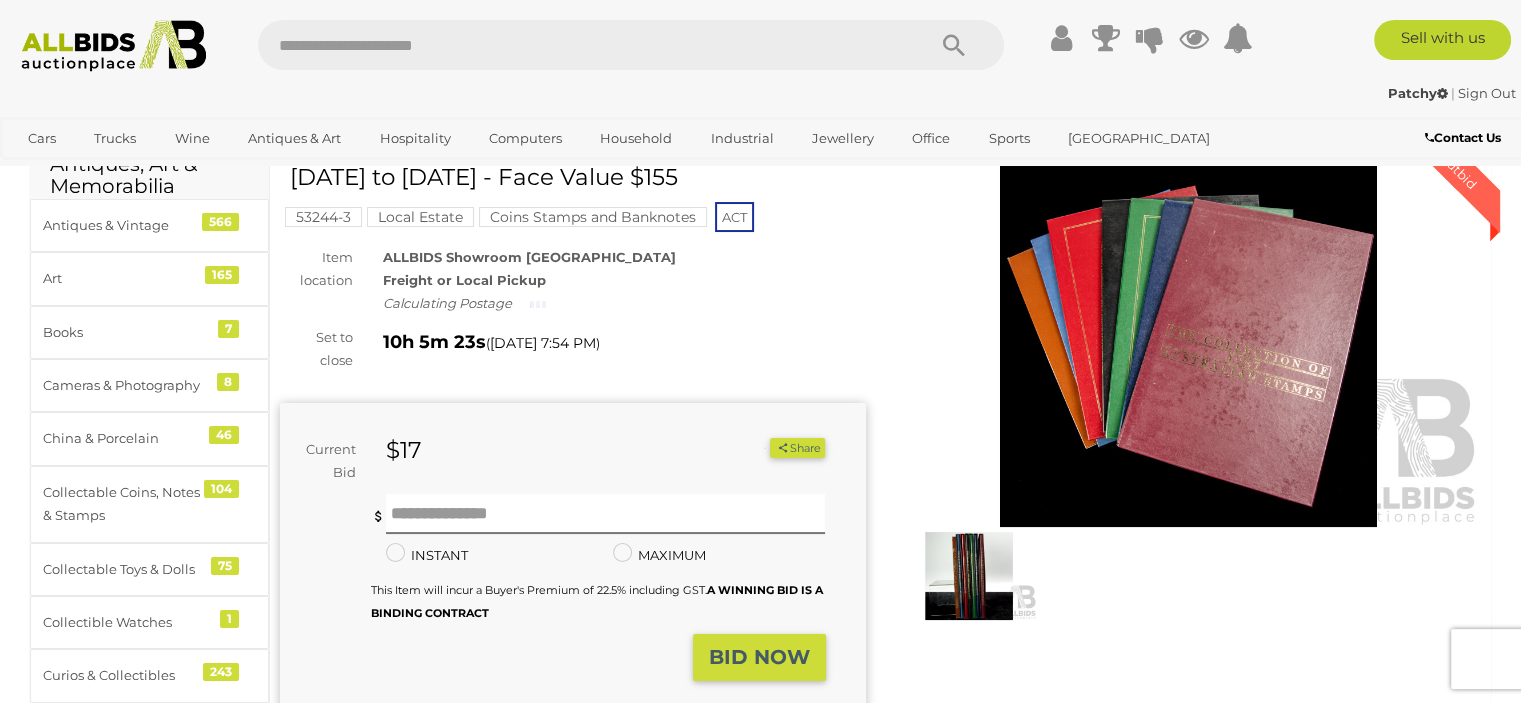 click at bounding box center [1189, 338] 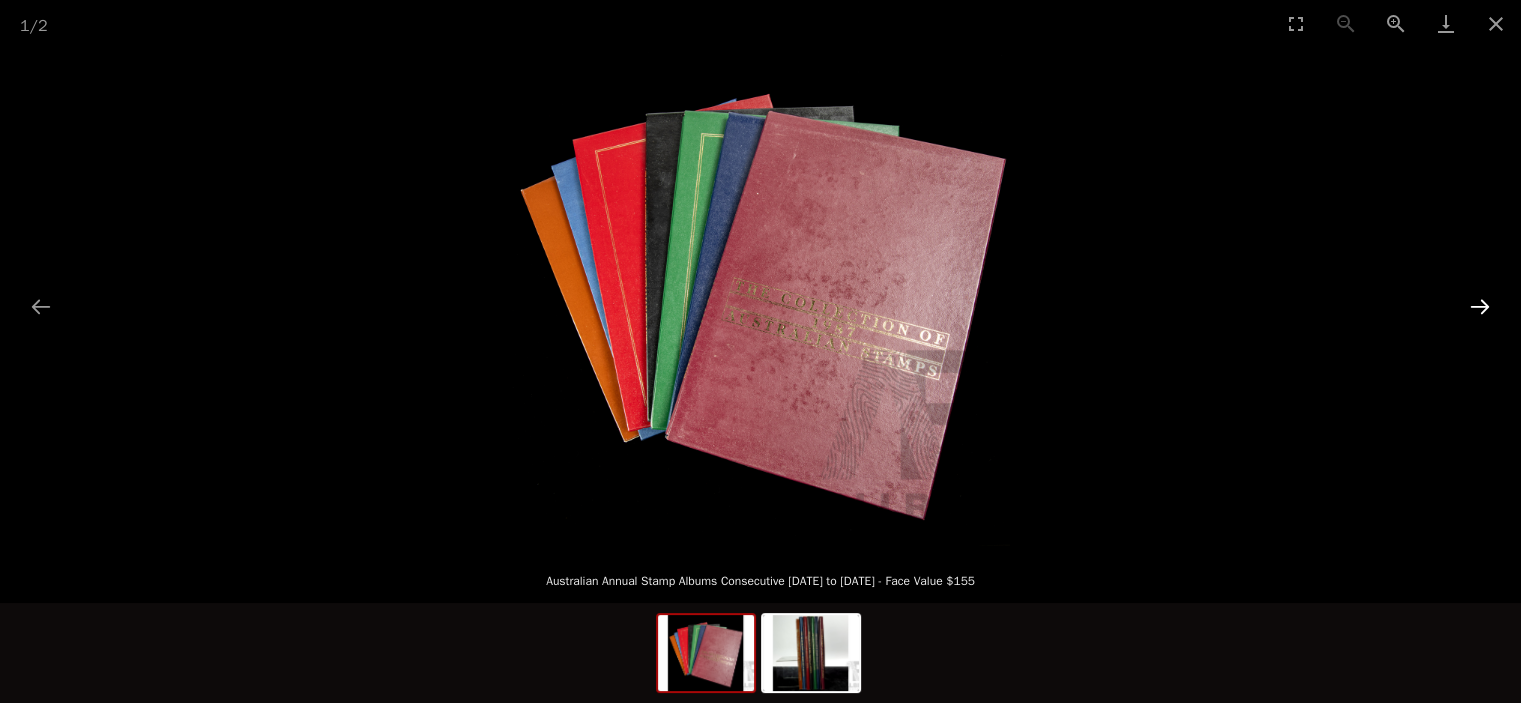 click at bounding box center (1480, 306) 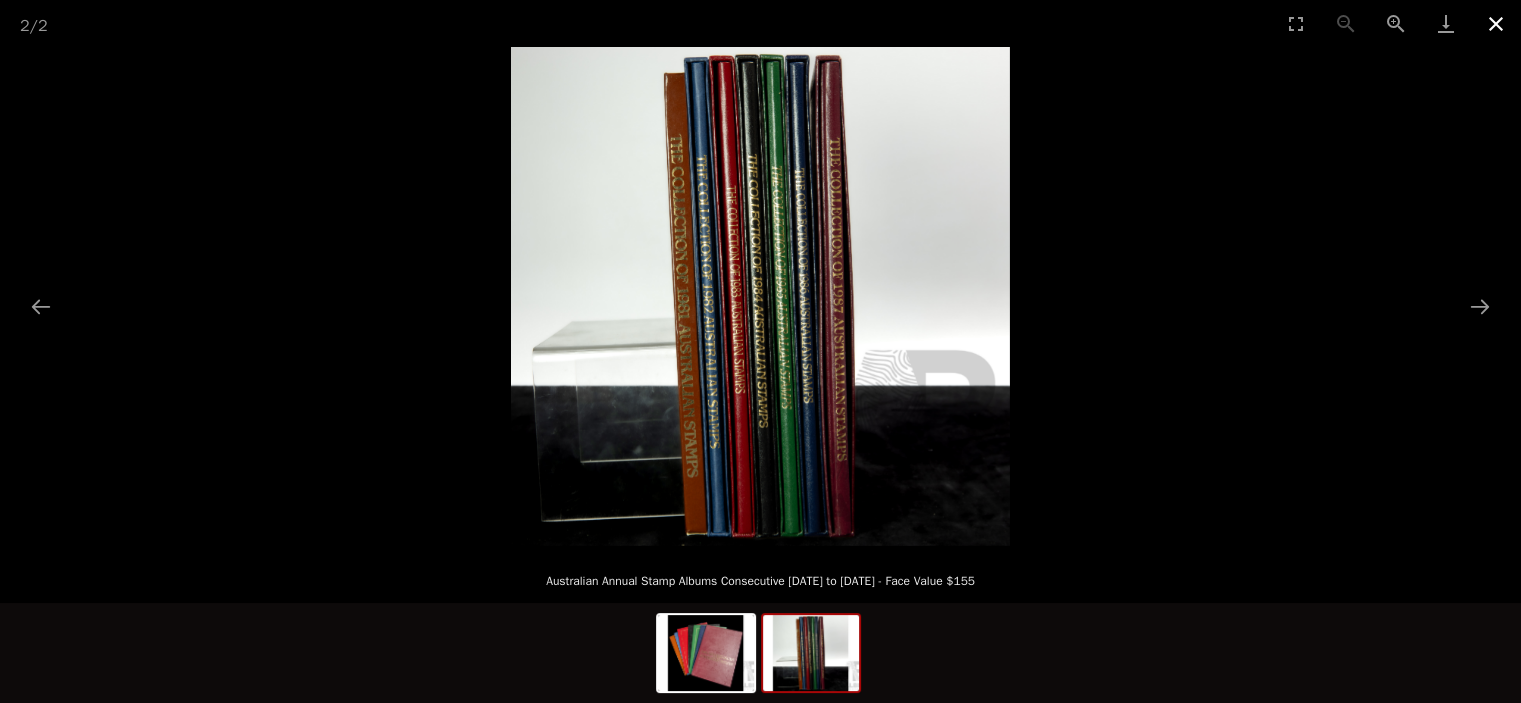 click at bounding box center [1496, 23] 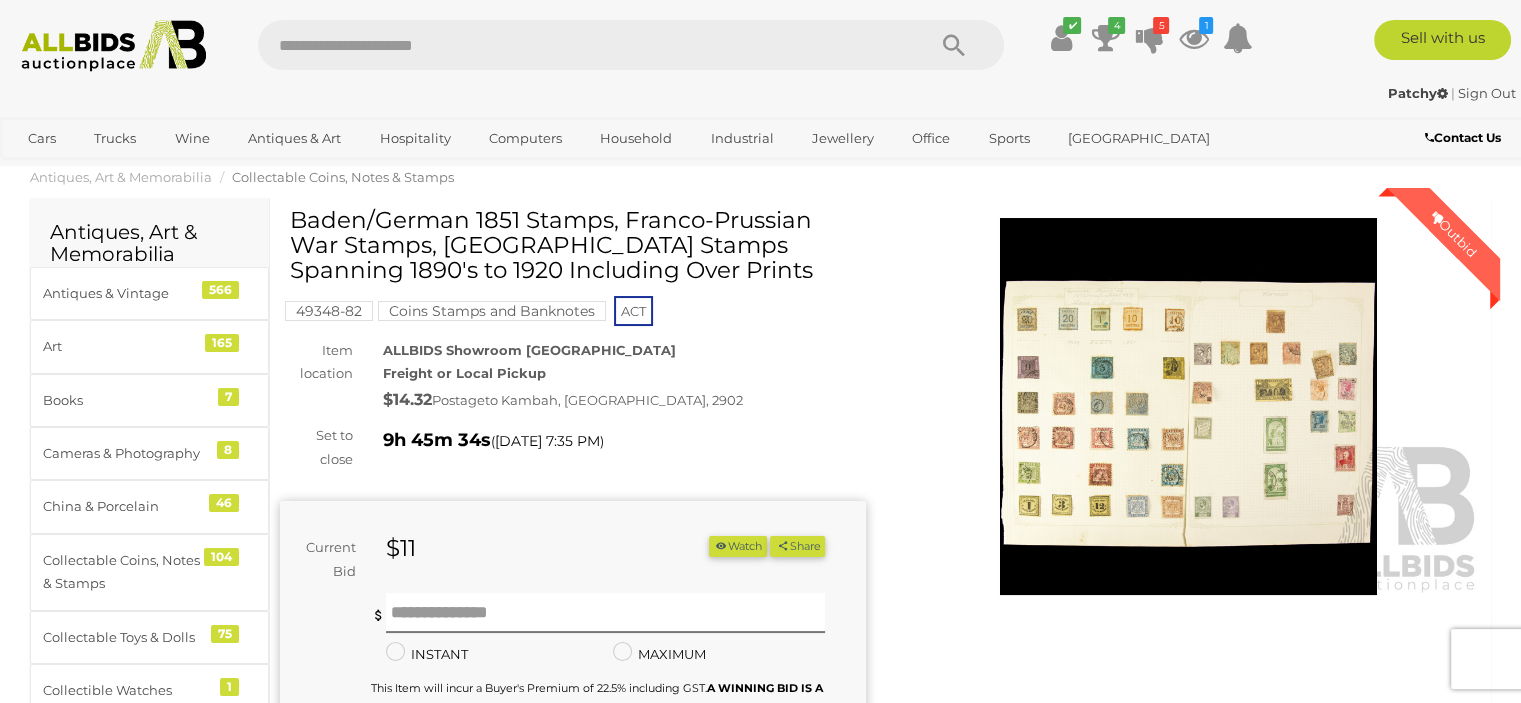 scroll, scrollTop: 0, scrollLeft: 0, axis: both 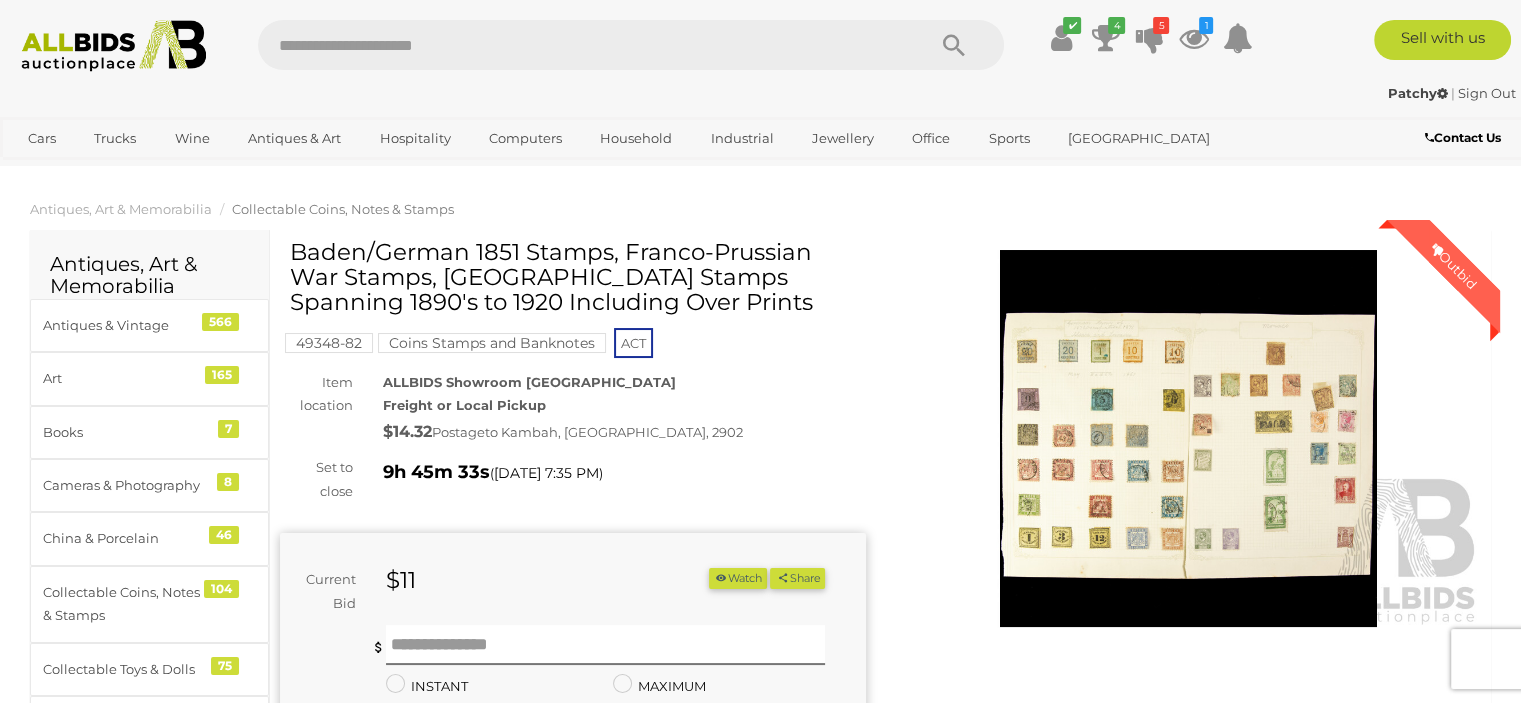 click at bounding box center [1189, 438] 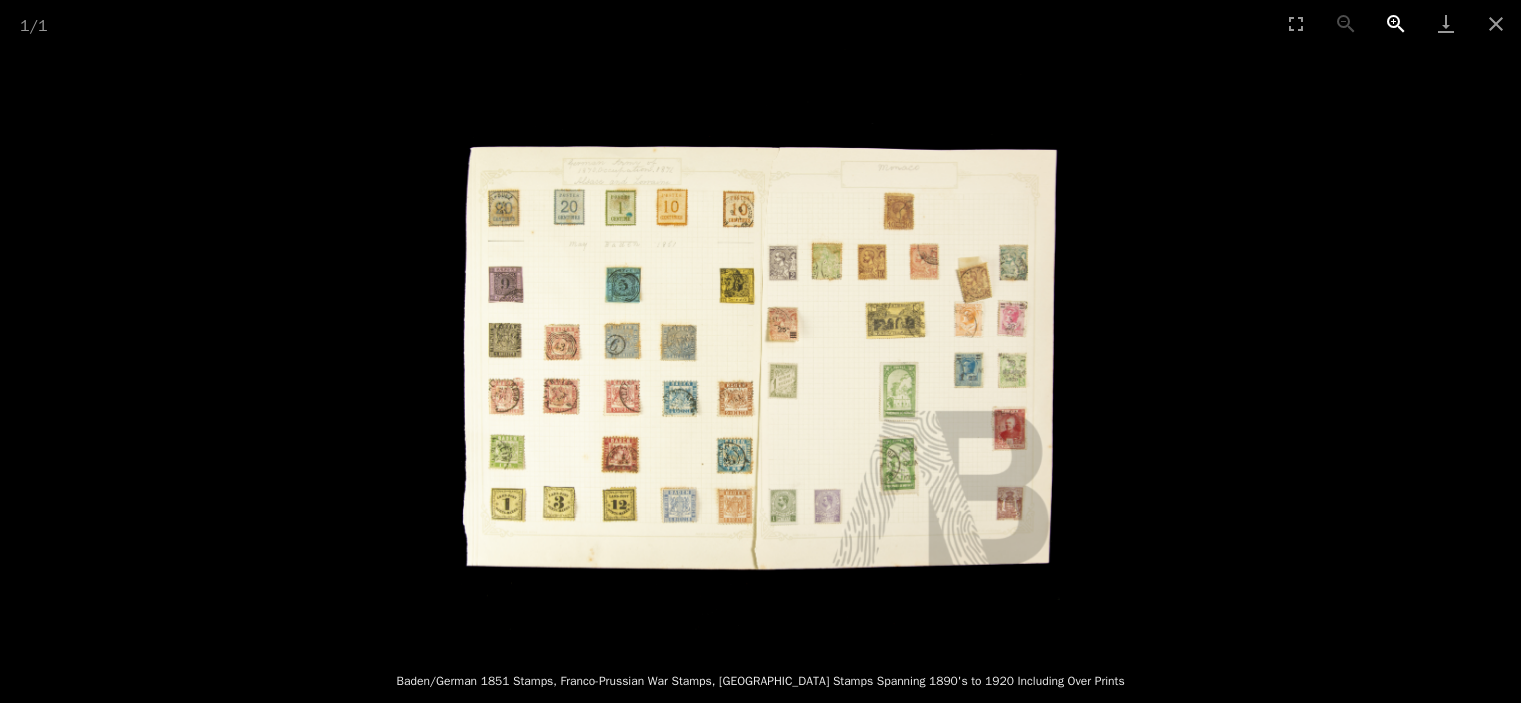 click at bounding box center [1396, 23] 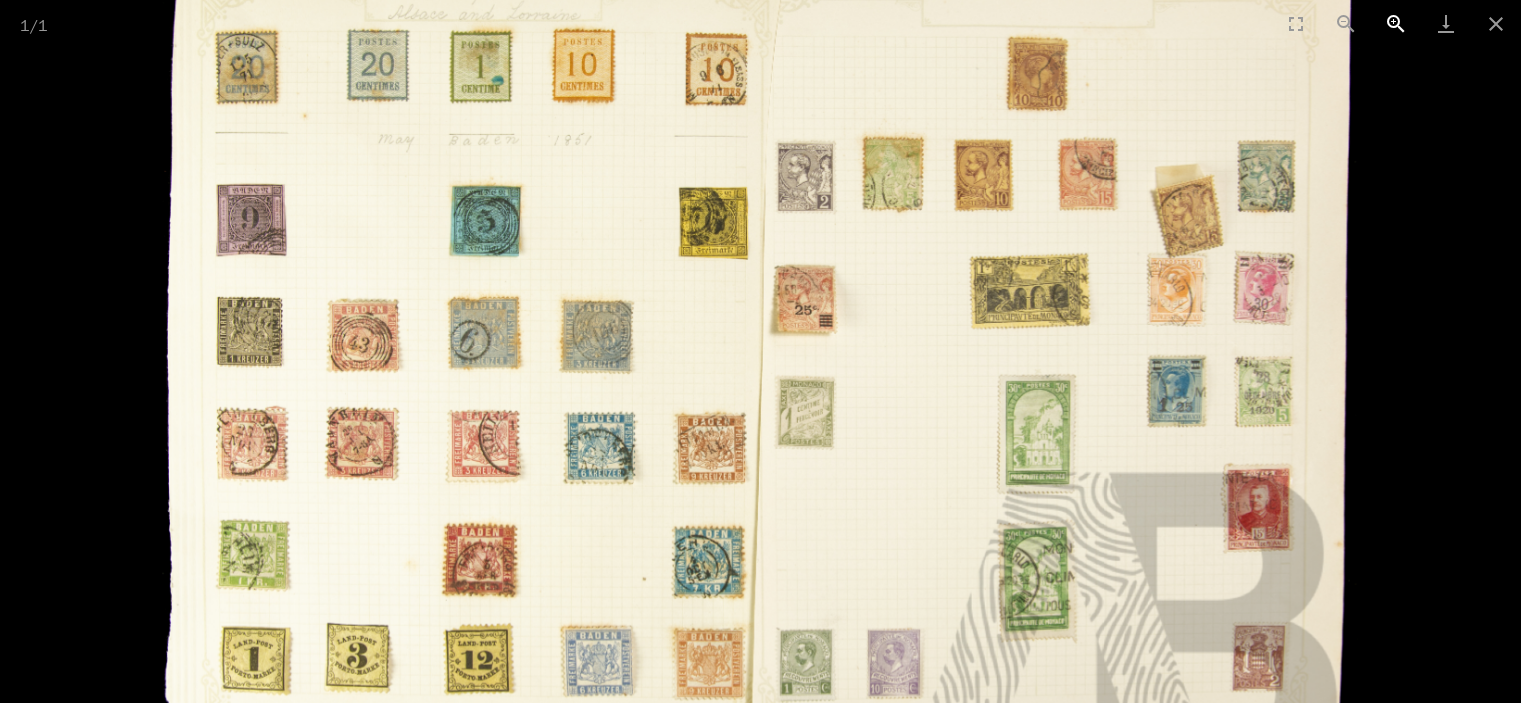 click at bounding box center [1396, 23] 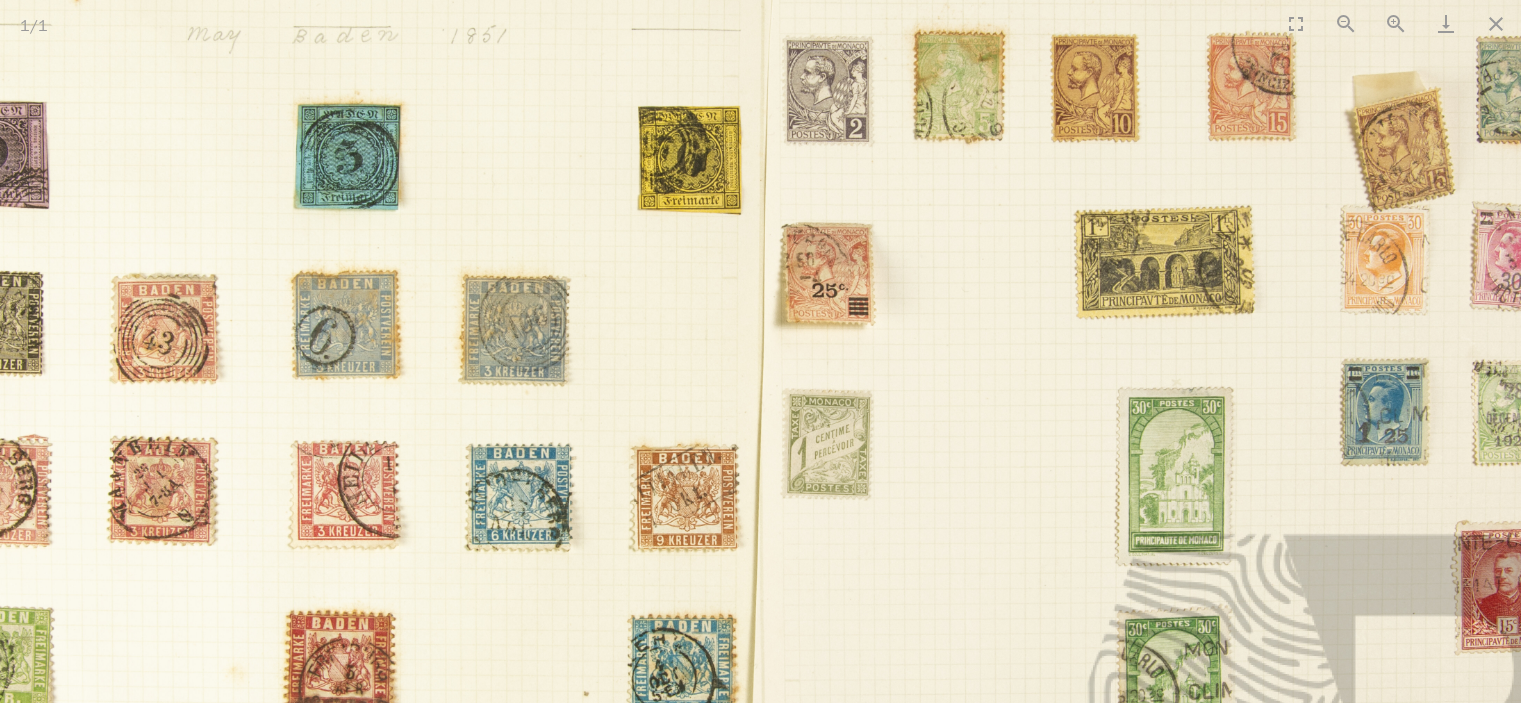 scroll, scrollTop: 300, scrollLeft: 0, axis: vertical 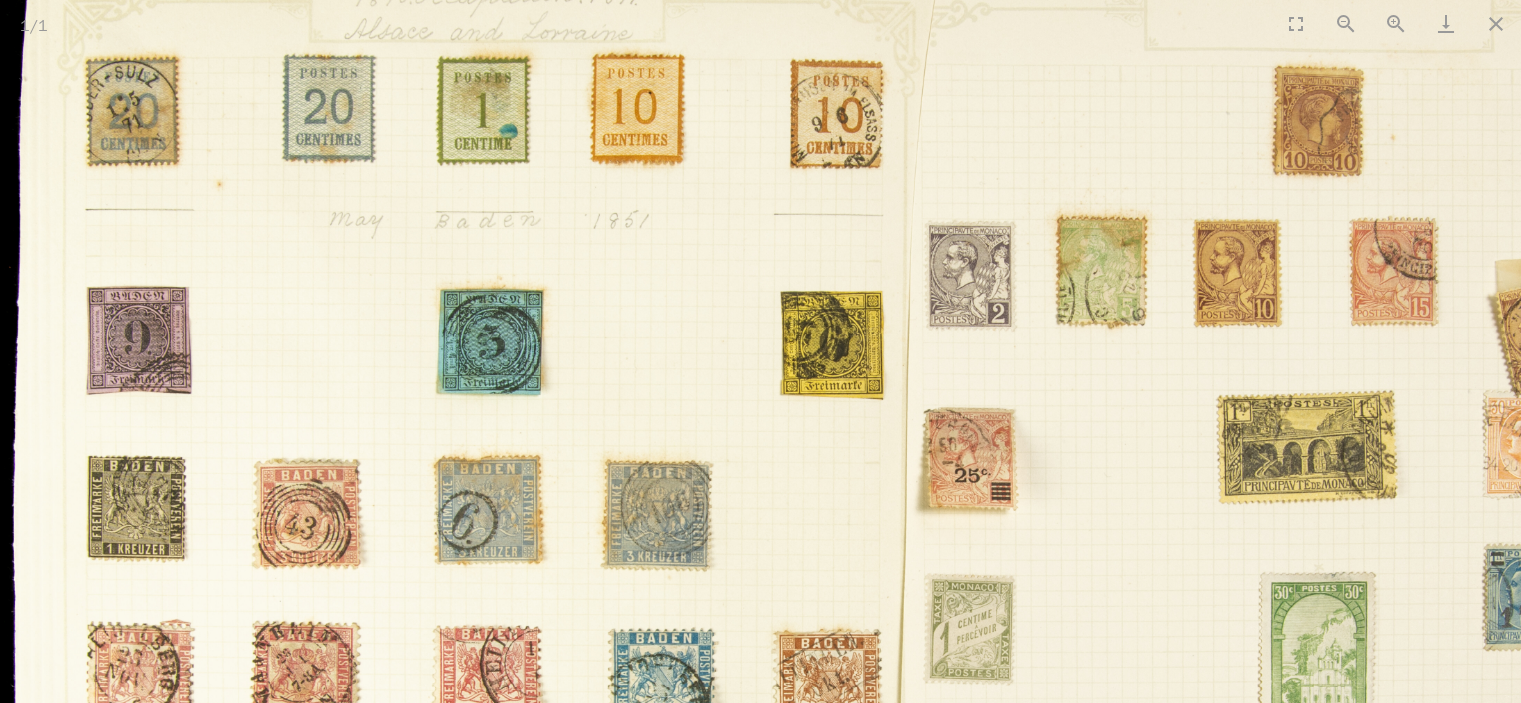 drag, startPoint x: 909, startPoint y: 512, endPoint x: 1073, endPoint y: 742, distance: 282.48187 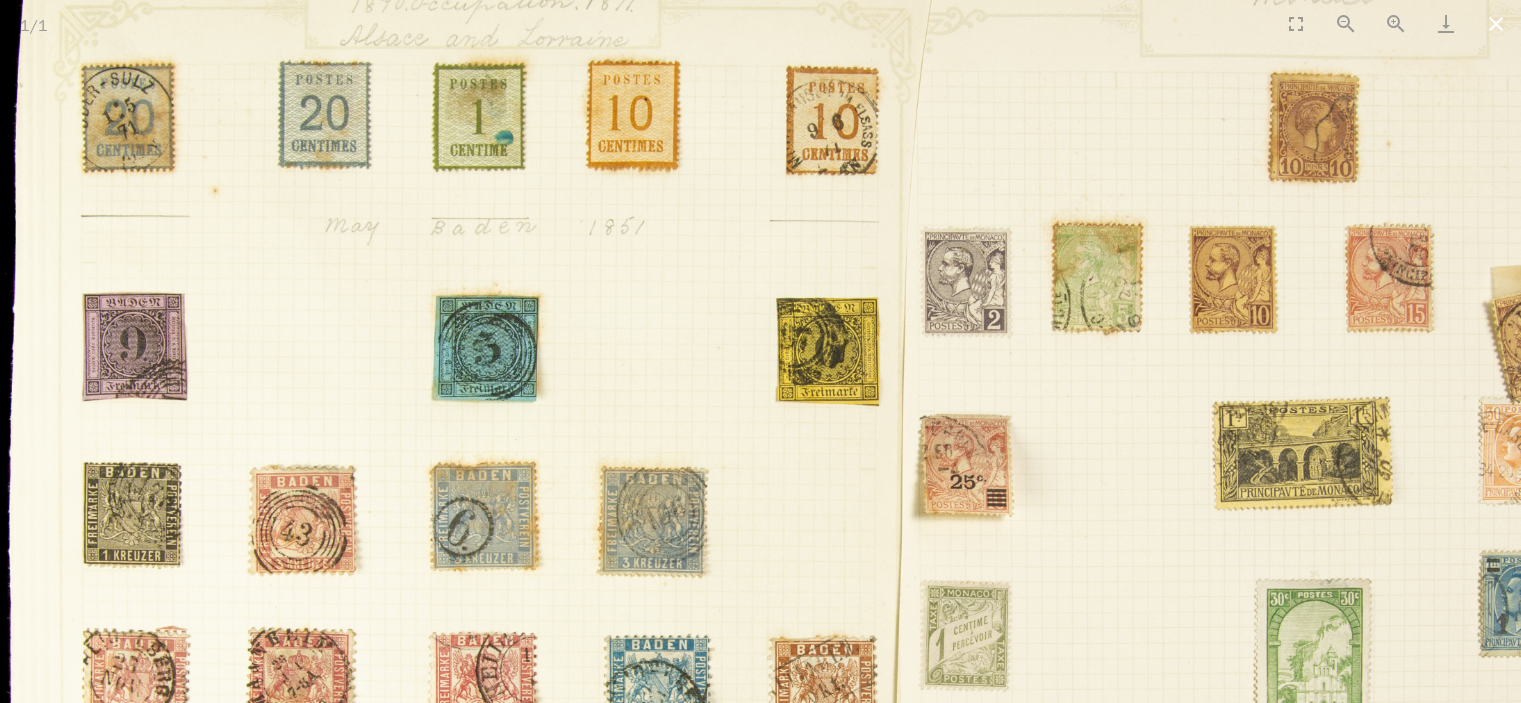 click at bounding box center (1496, 23) 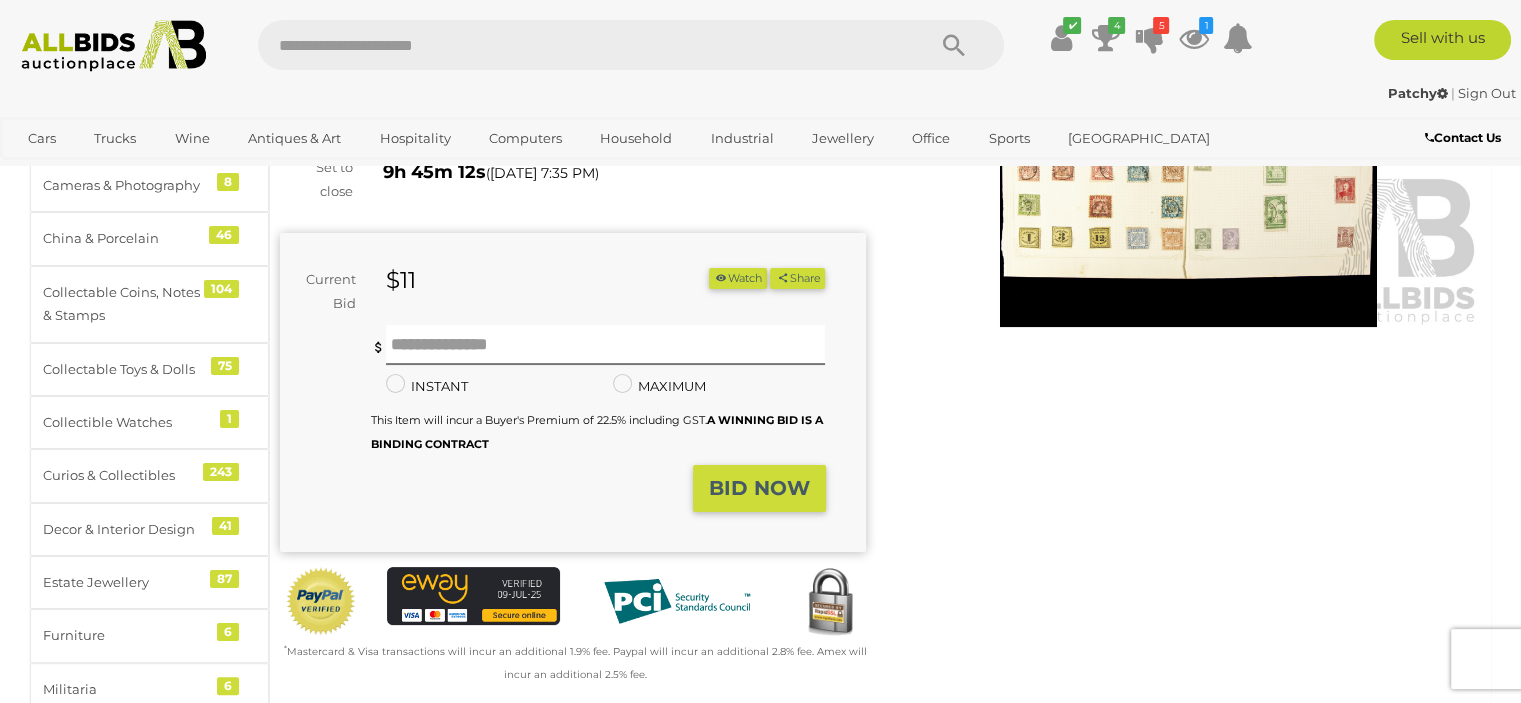 scroll, scrollTop: 0, scrollLeft: 0, axis: both 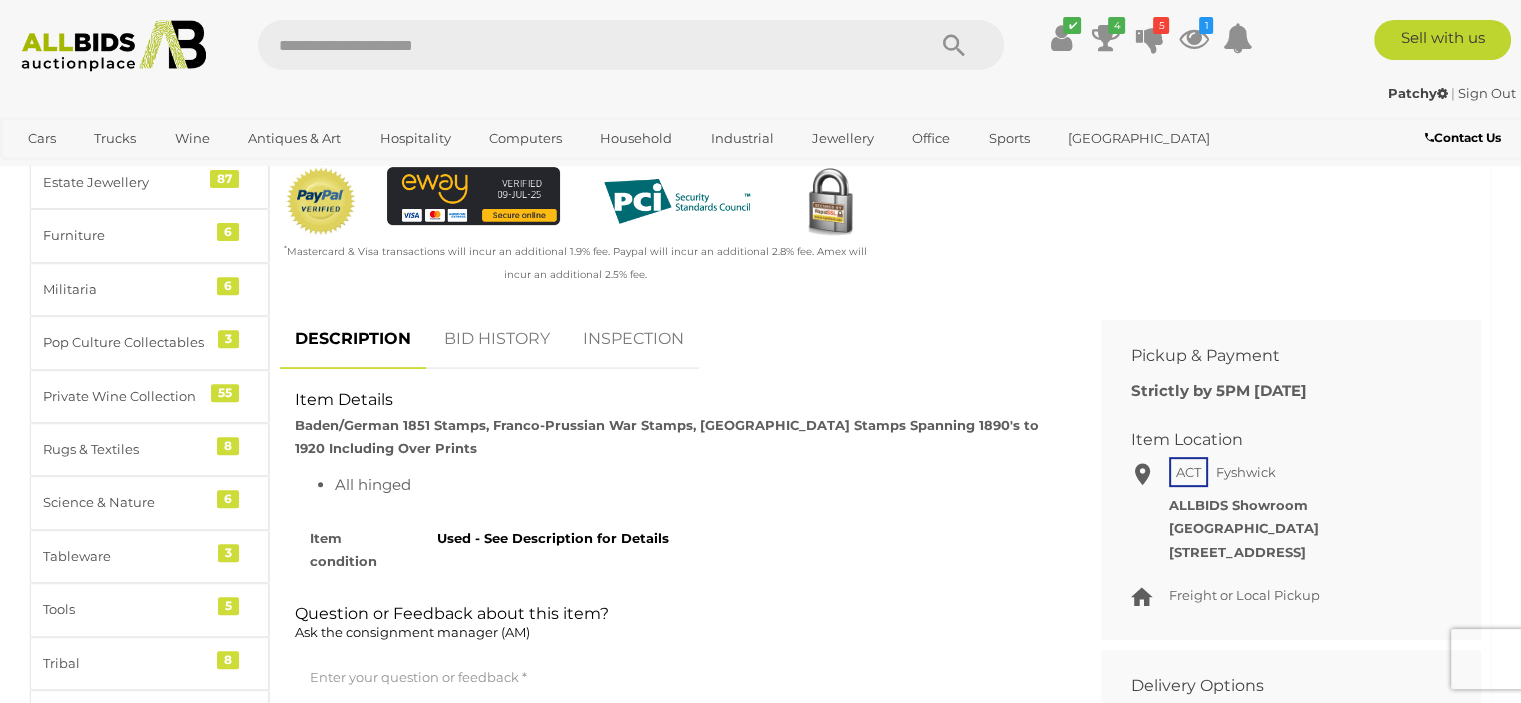 click on "BID HISTORY" at bounding box center [497, 339] 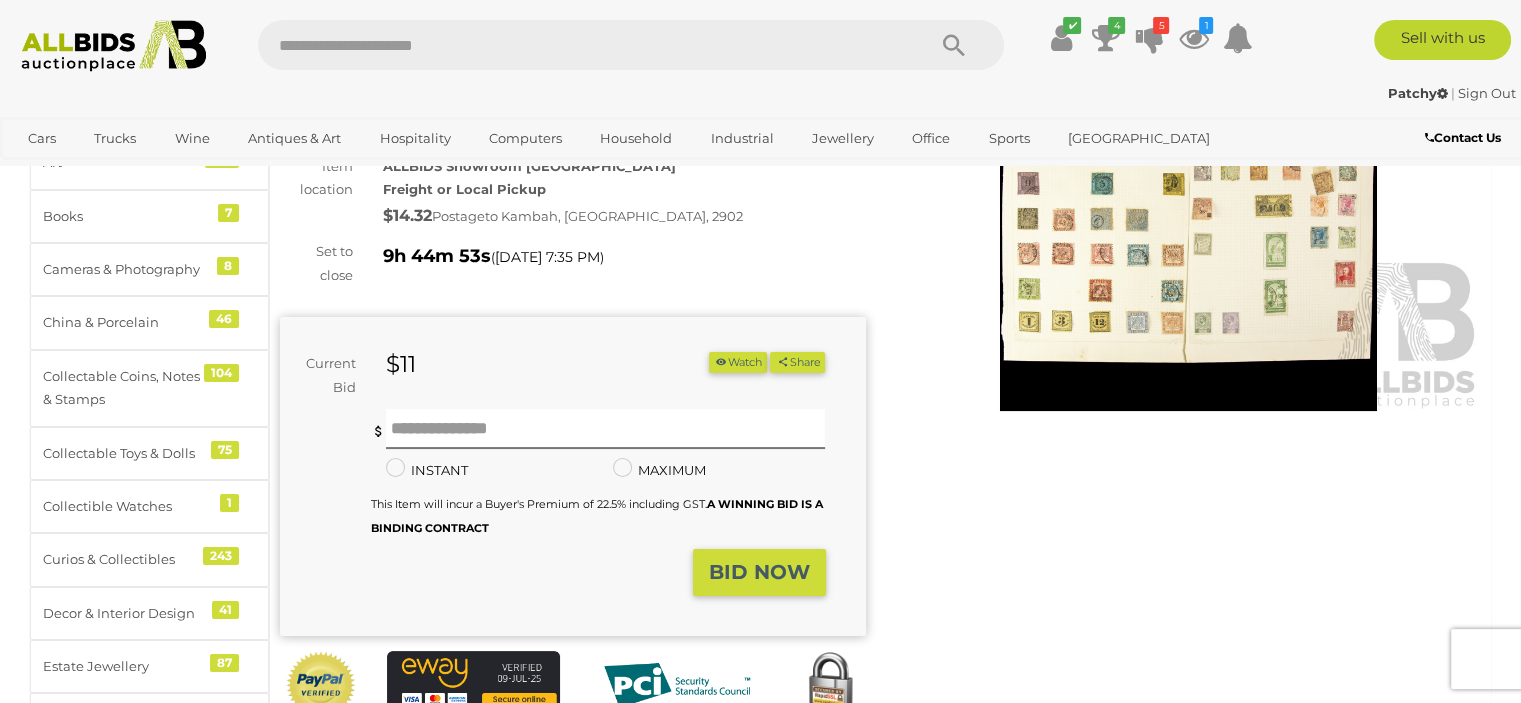scroll, scrollTop: 0, scrollLeft: 0, axis: both 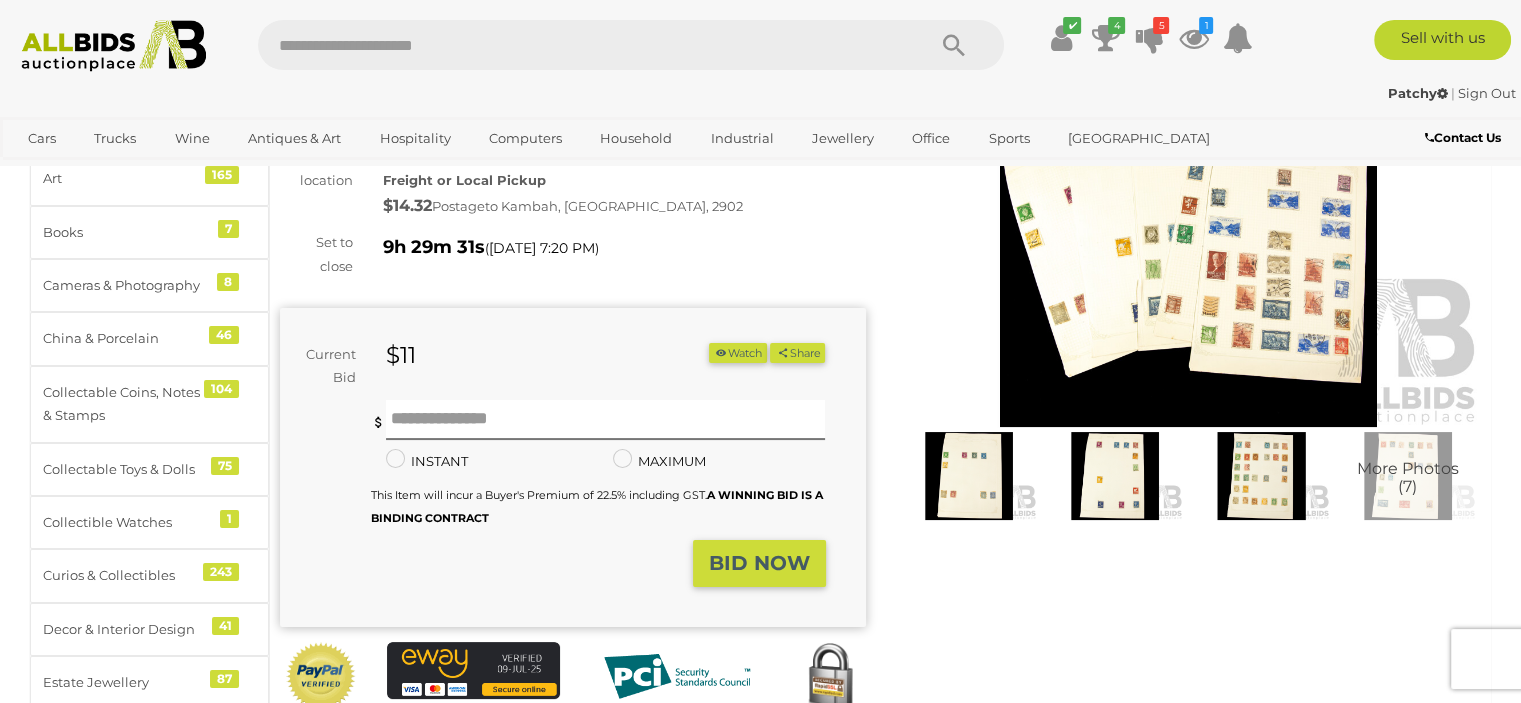 click at bounding box center (1189, 238) 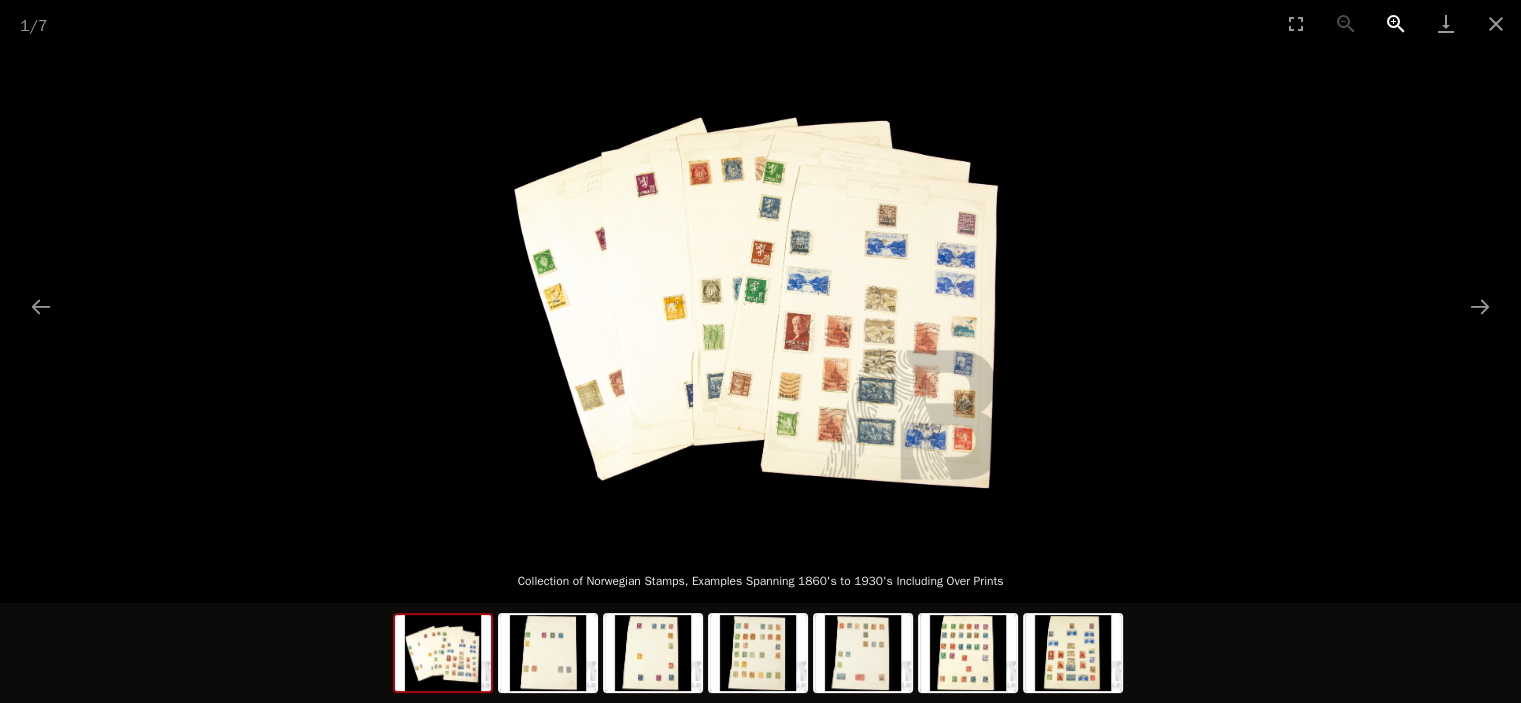click at bounding box center (1396, 23) 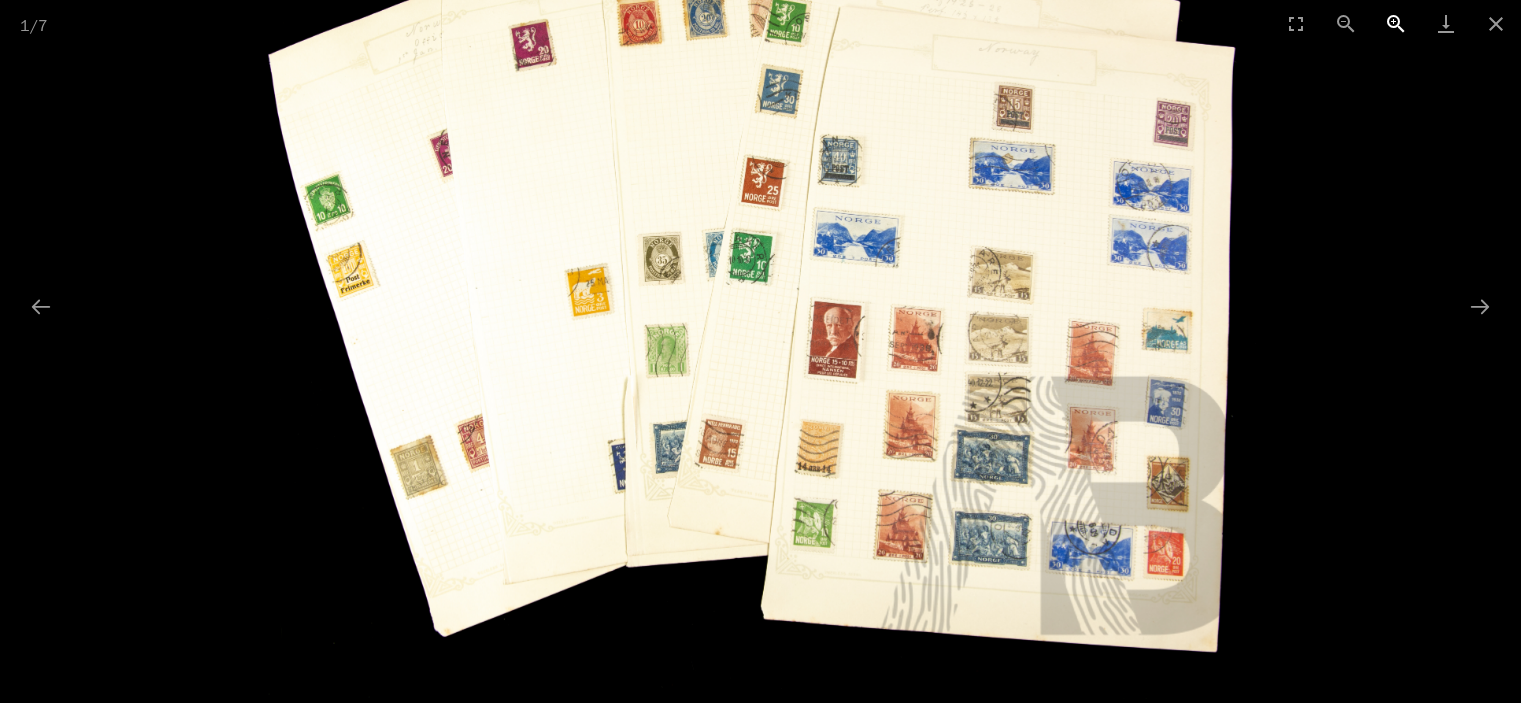click at bounding box center (1396, 23) 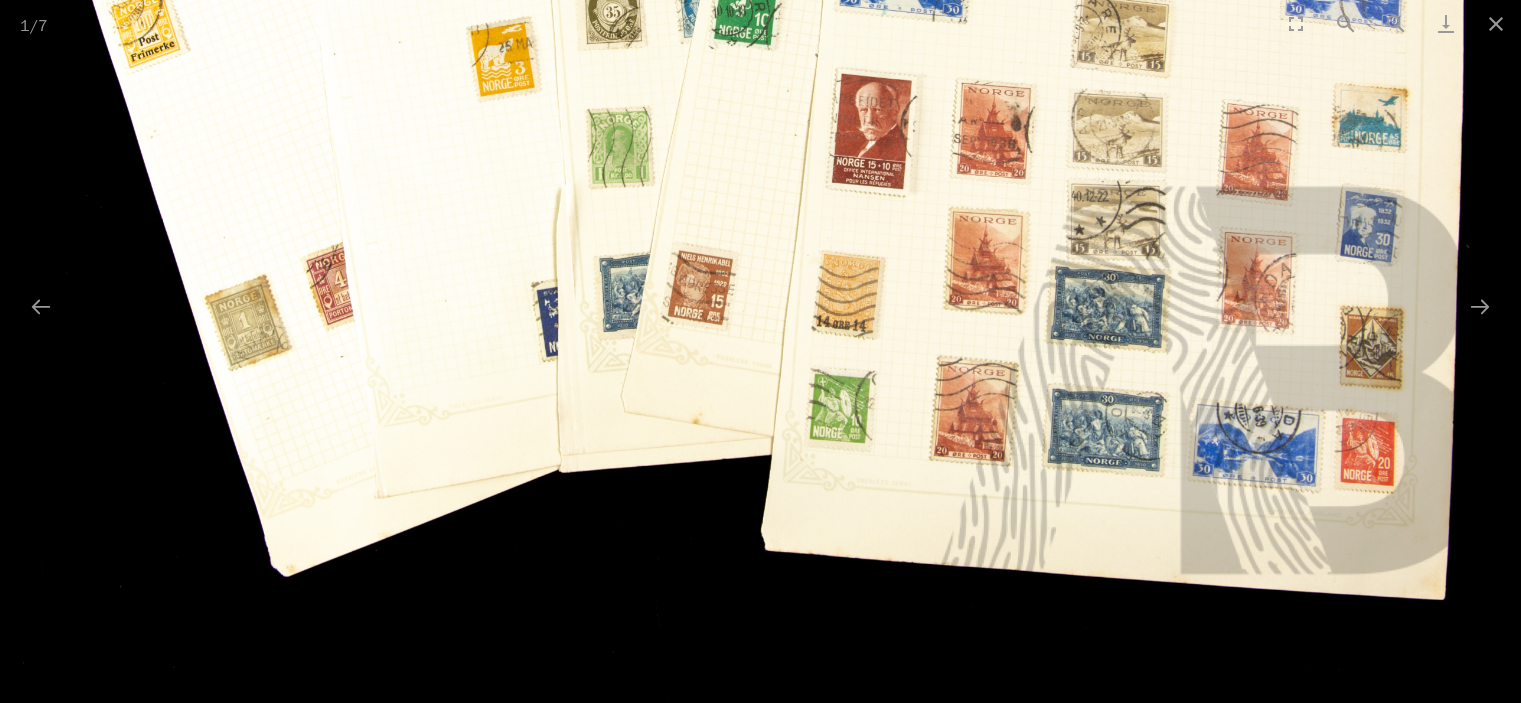 drag, startPoint x: 1123, startPoint y: 493, endPoint x: 902, endPoint y: 160, distance: 399.66235 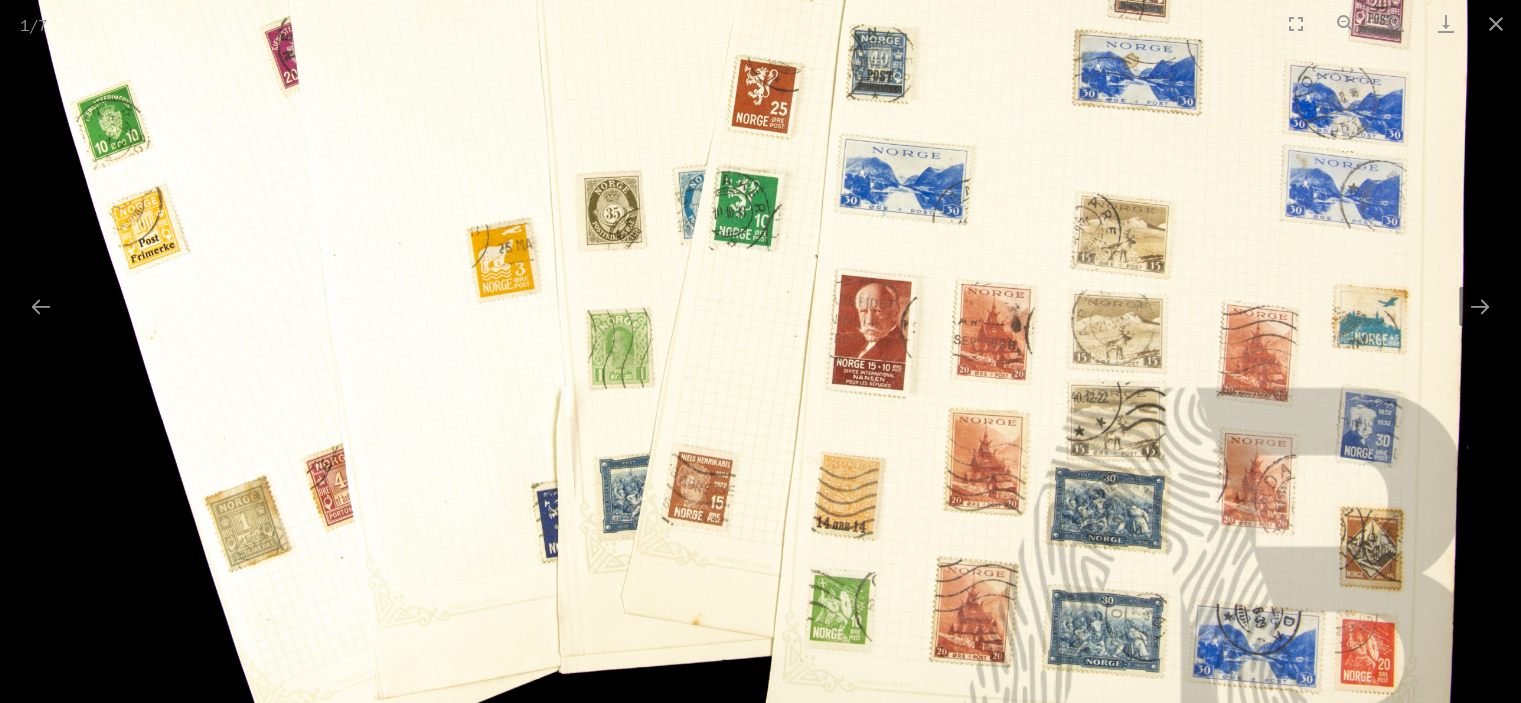 drag, startPoint x: 1064, startPoint y: 276, endPoint x: 1015, endPoint y: 564, distance: 292.13867 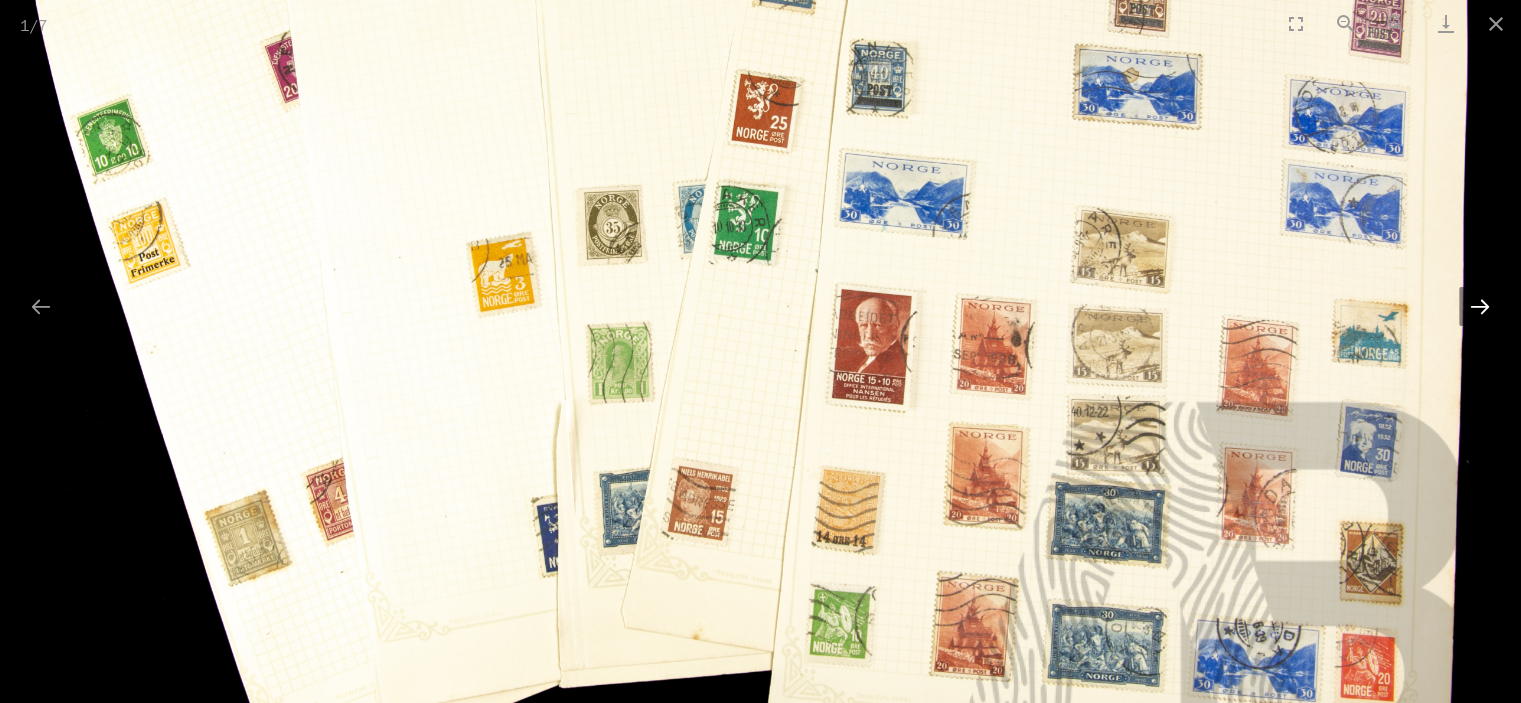 click at bounding box center (1480, 306) 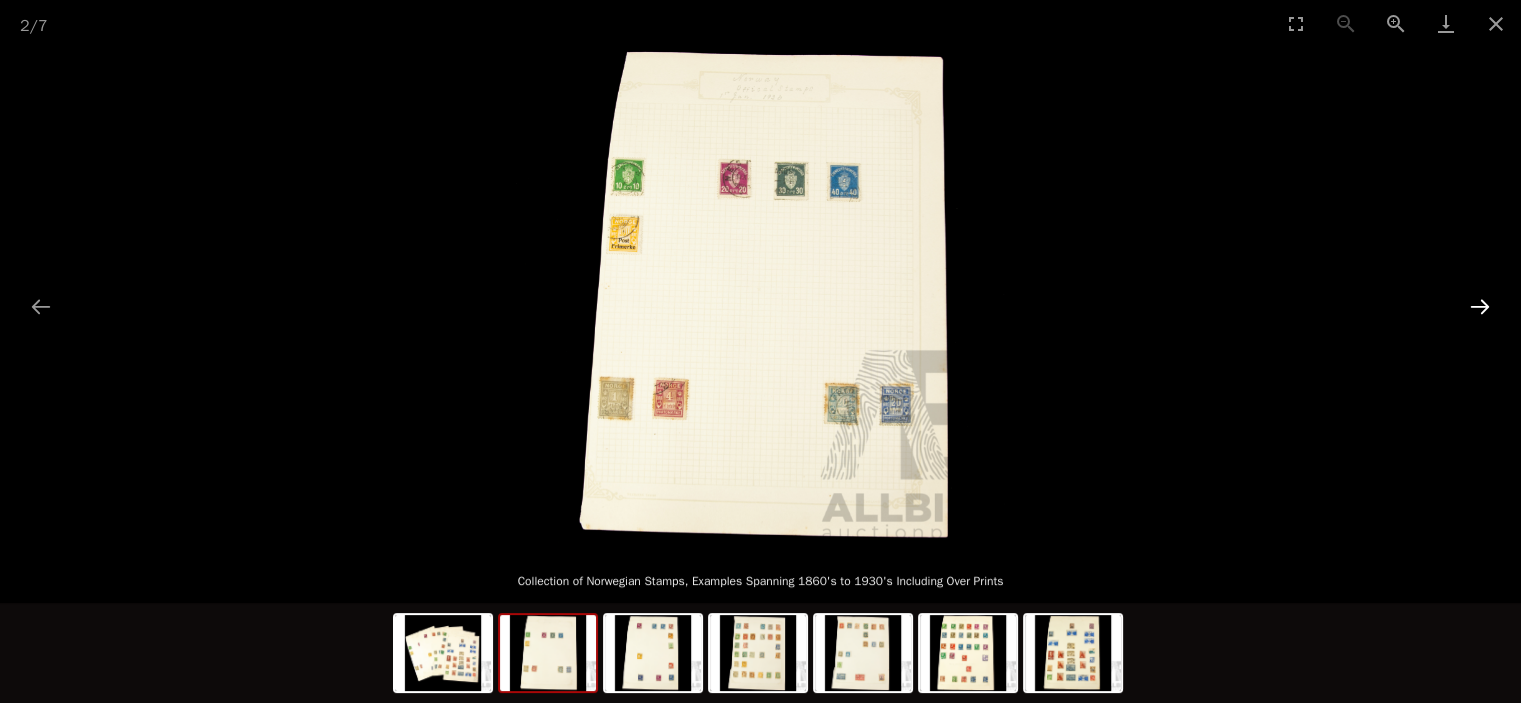 click at bounding box center (1480, 306) 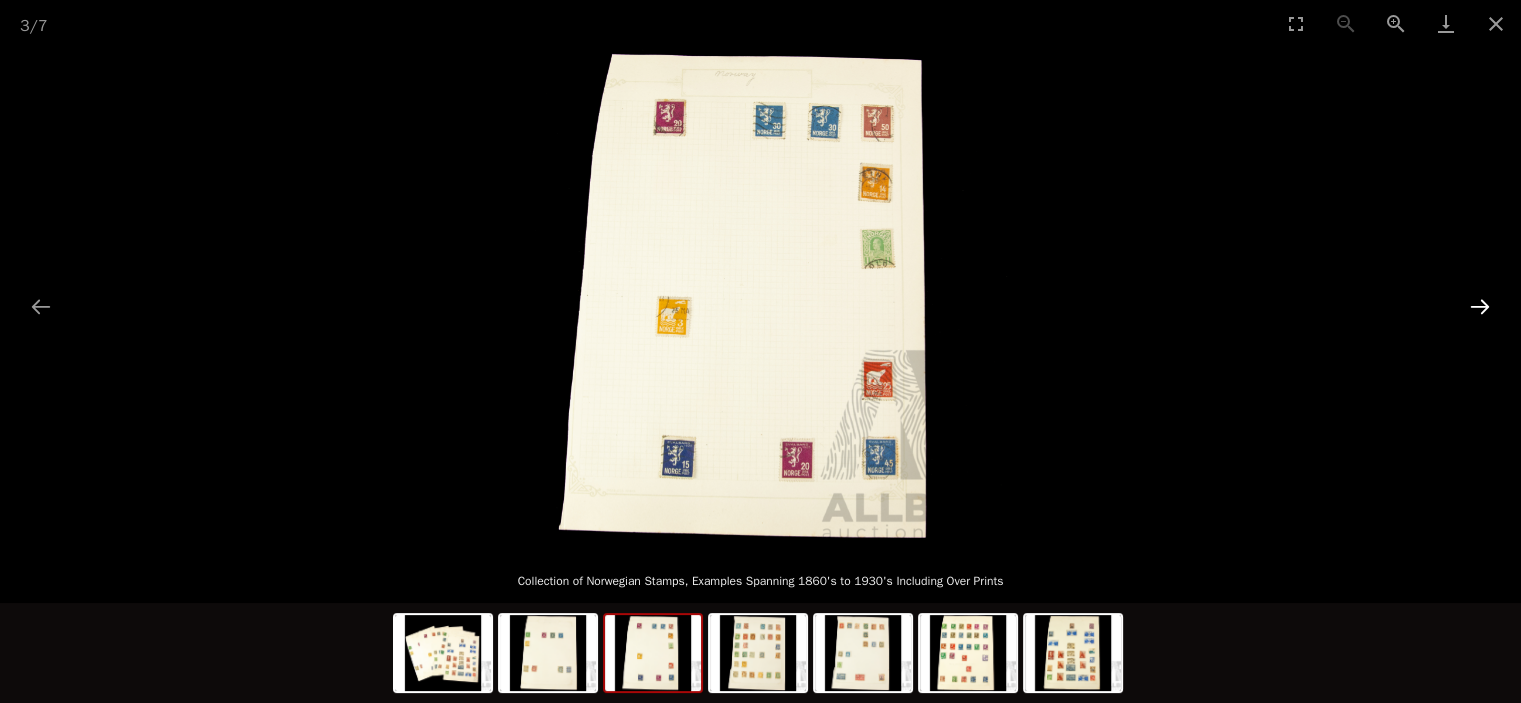 click at bounding box center (1480, 306) 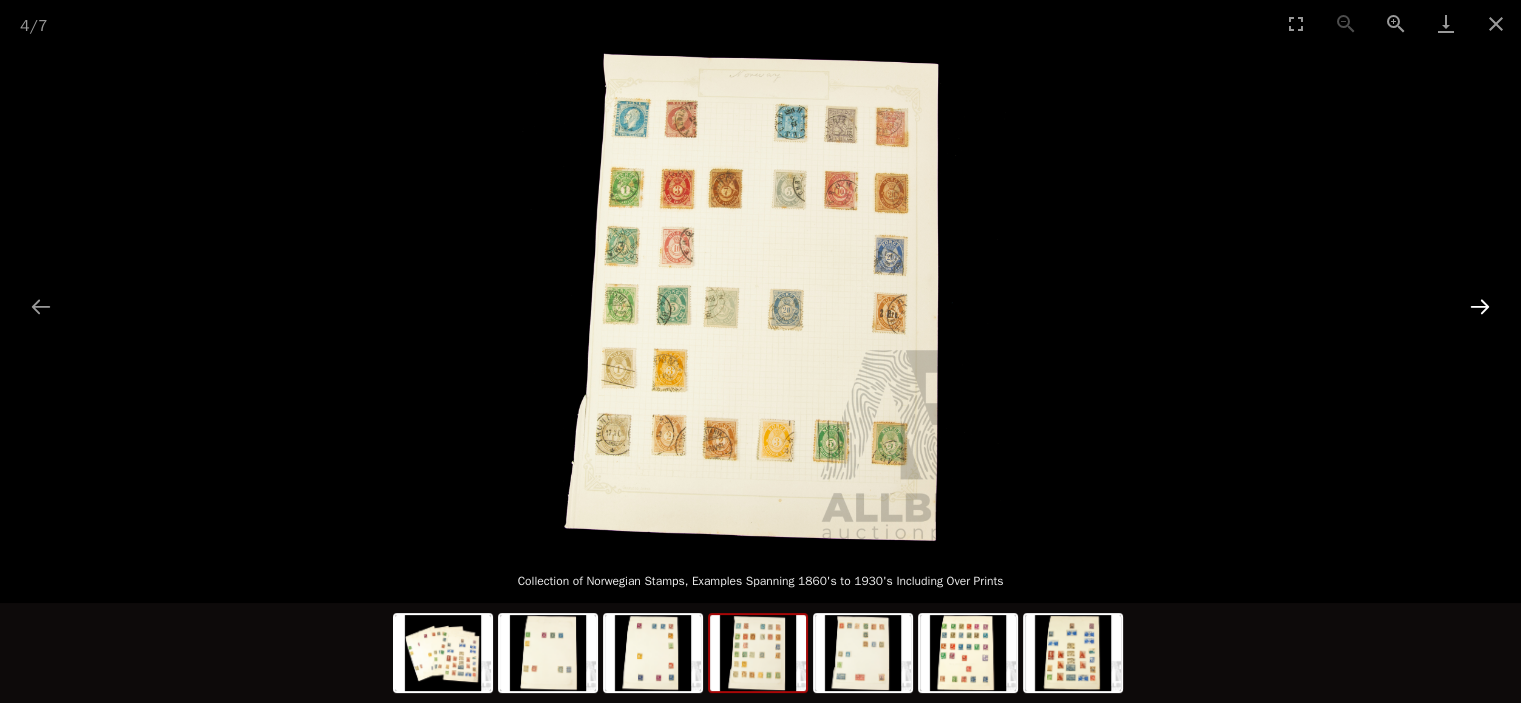 click at bounding box center (1480, 306) 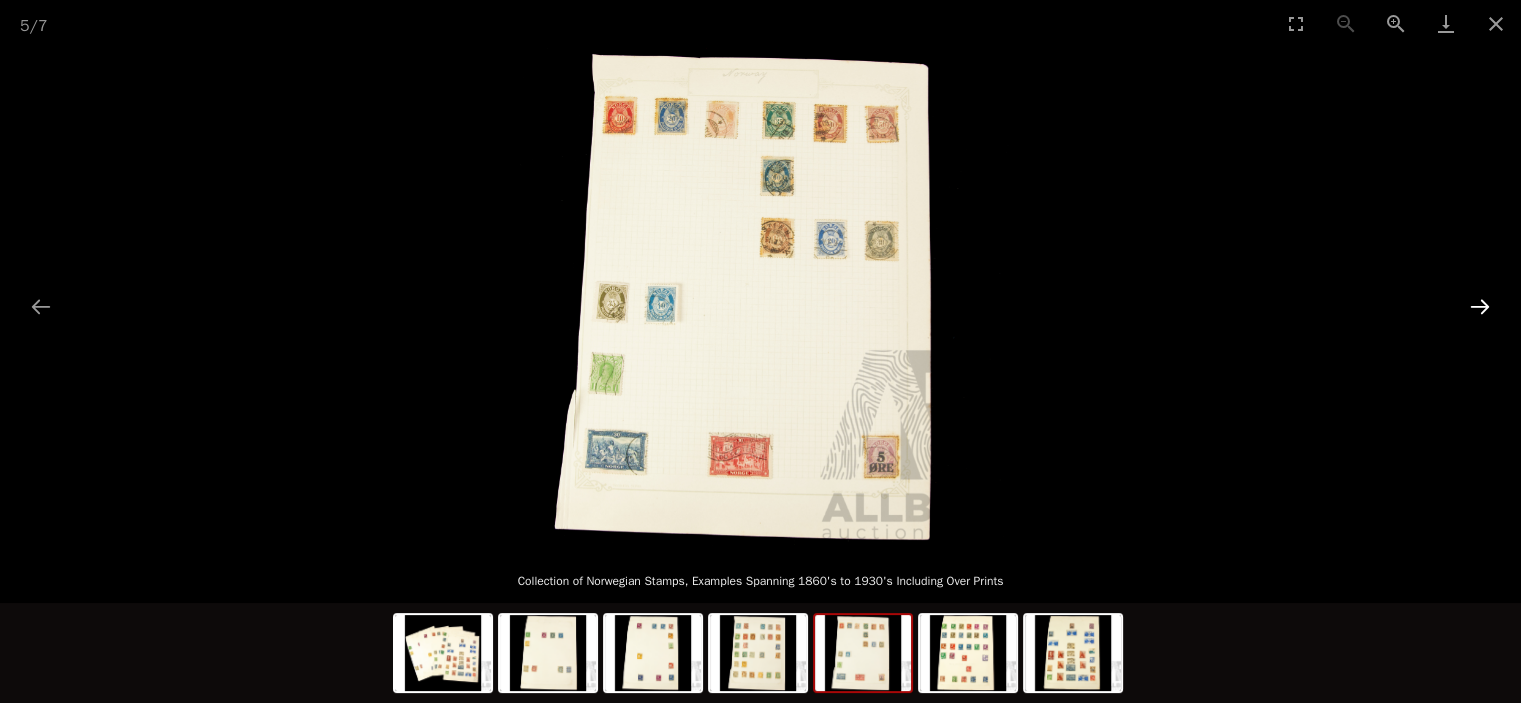 click at bounding box center [1480, 306] 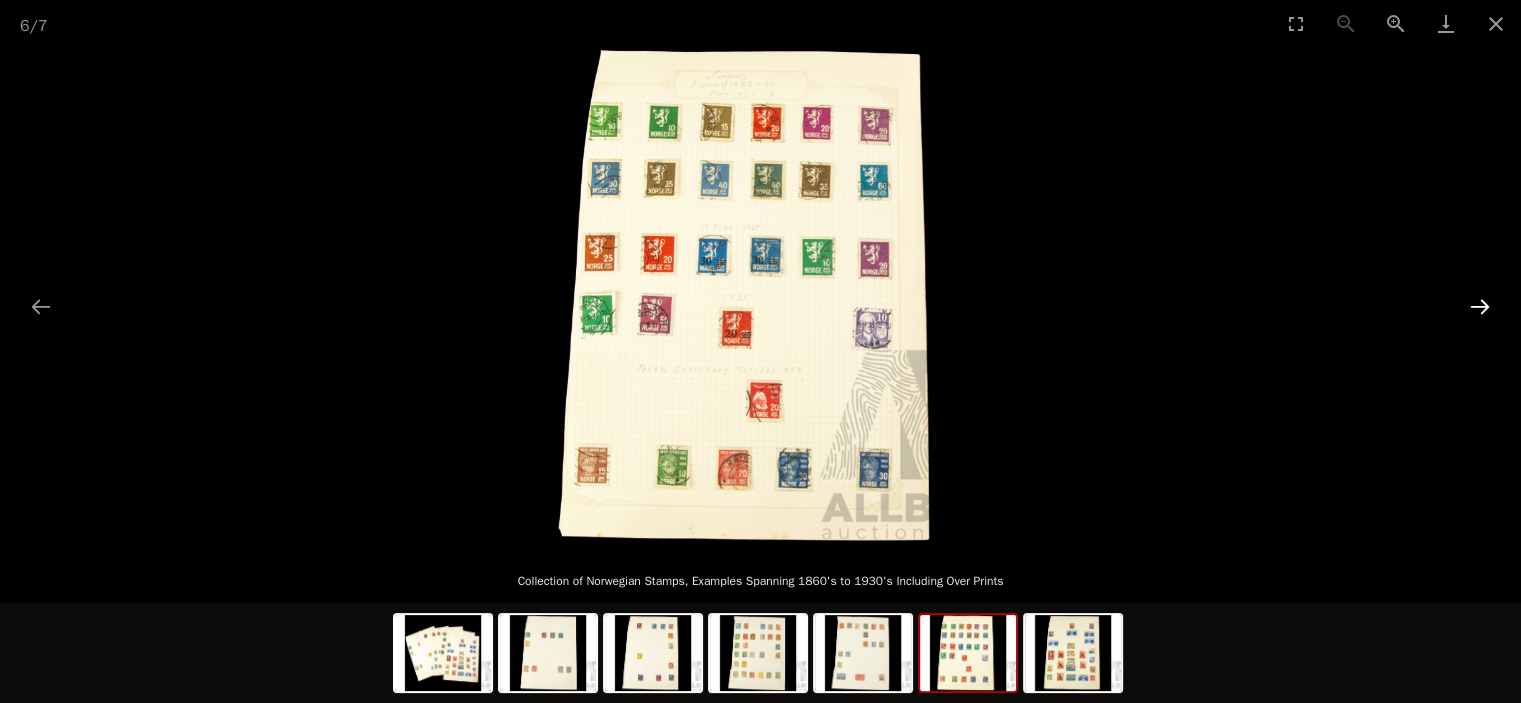 click at bounding box center (1480, 306) 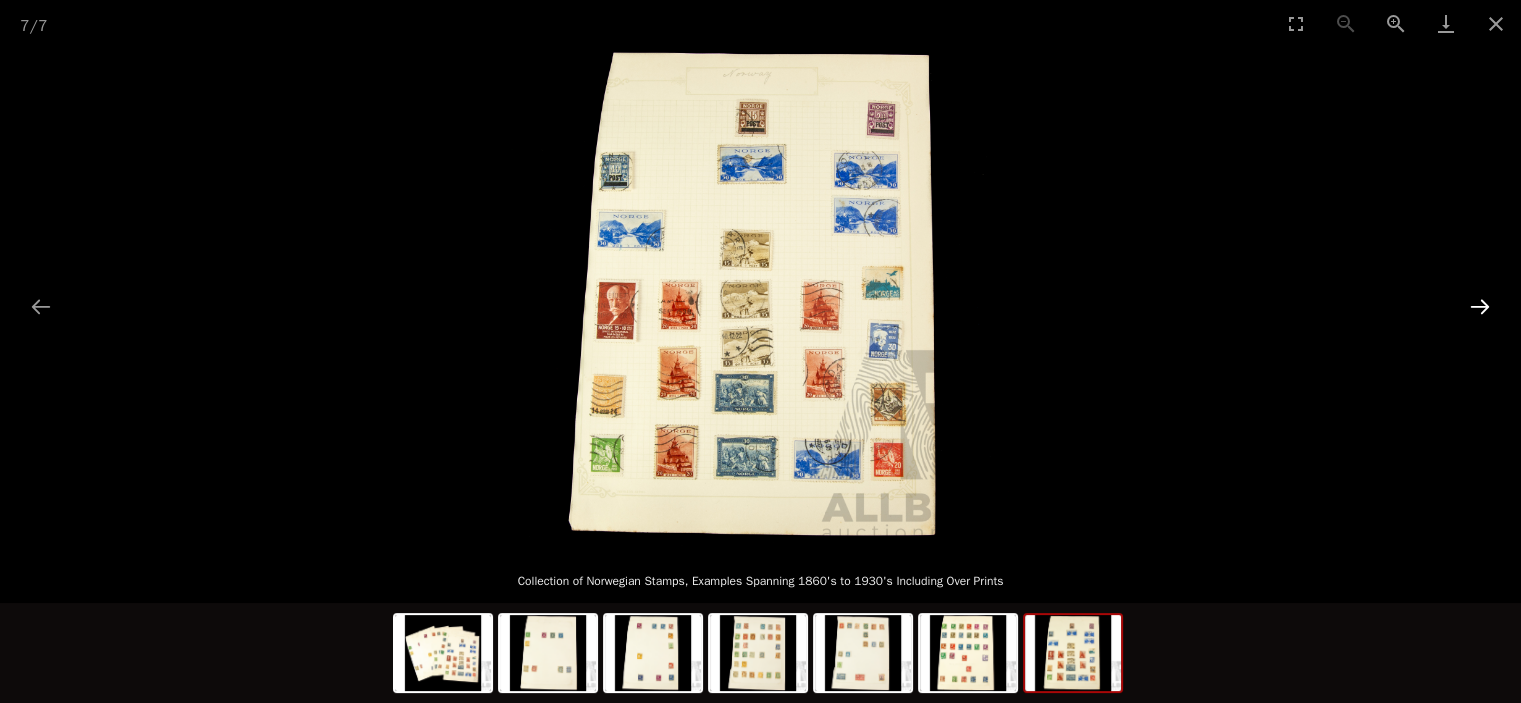 click at bounding box center [1480, 306] 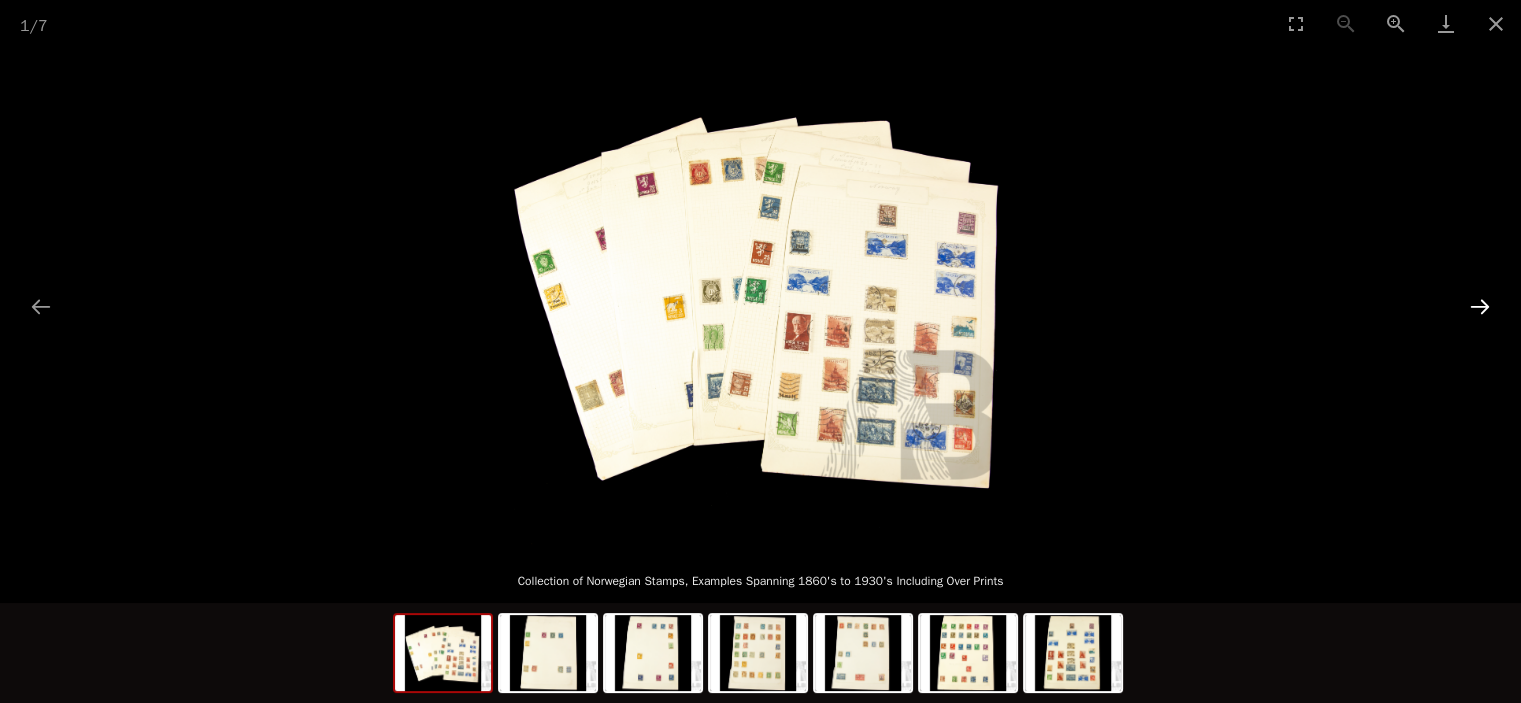 click at bounding box center (1480, 306) 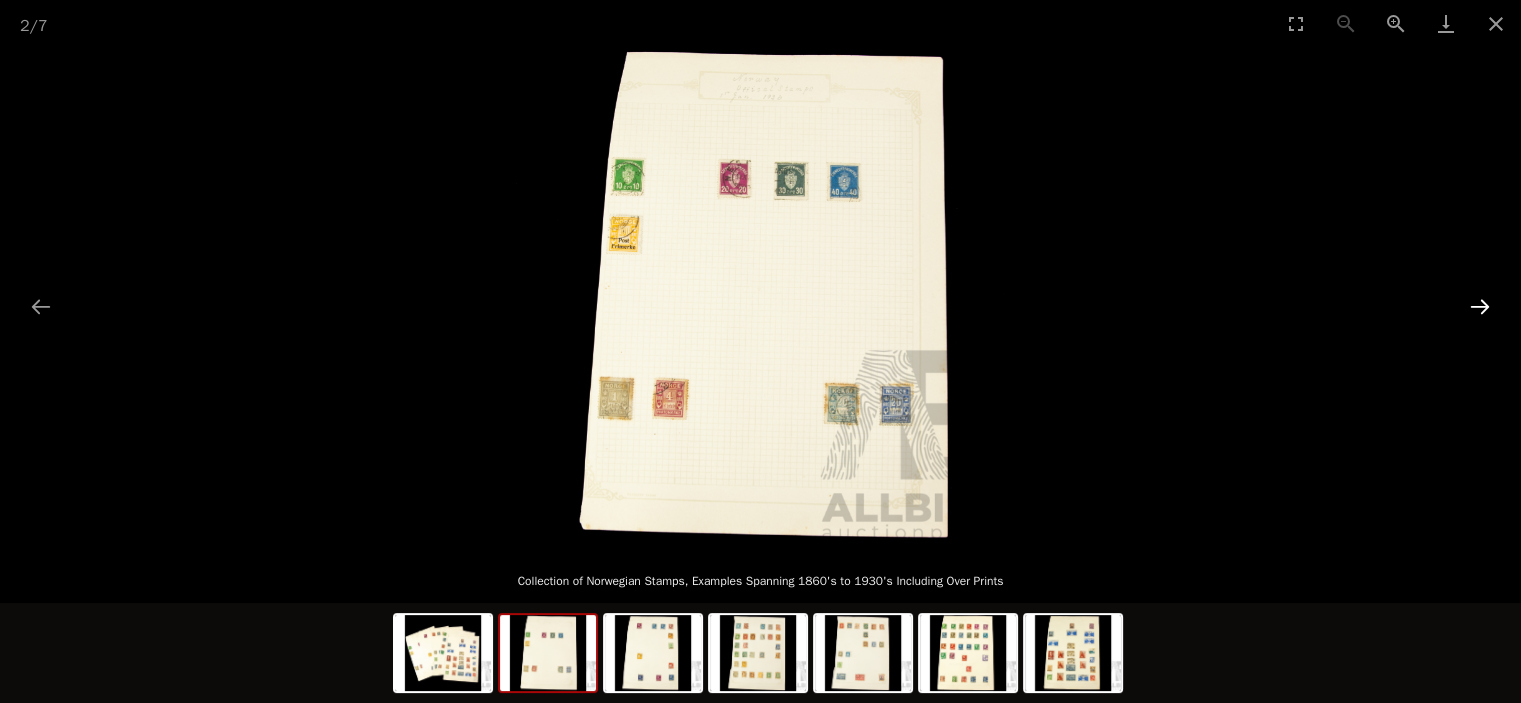 click at bounding box center (1480, 306) 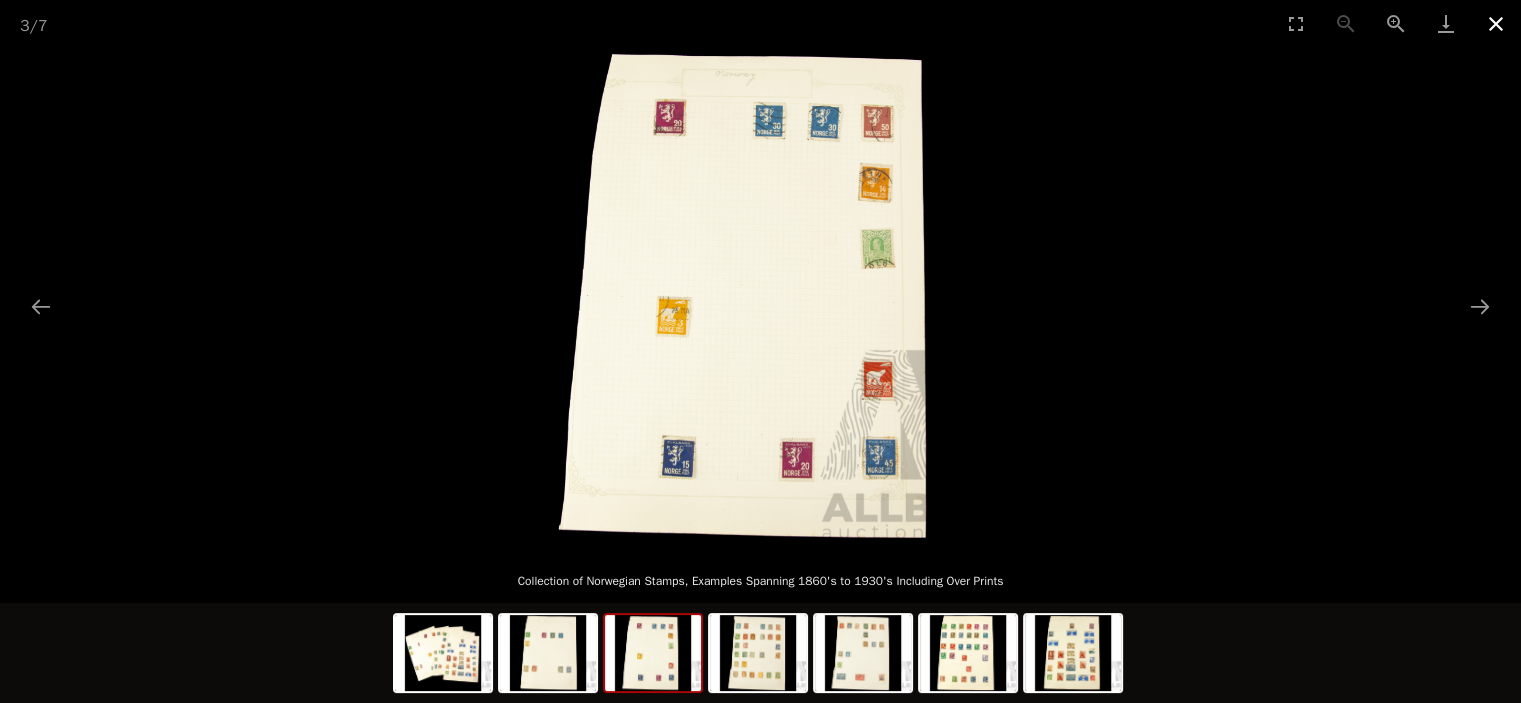 click at bounding box center (1496, 23) 